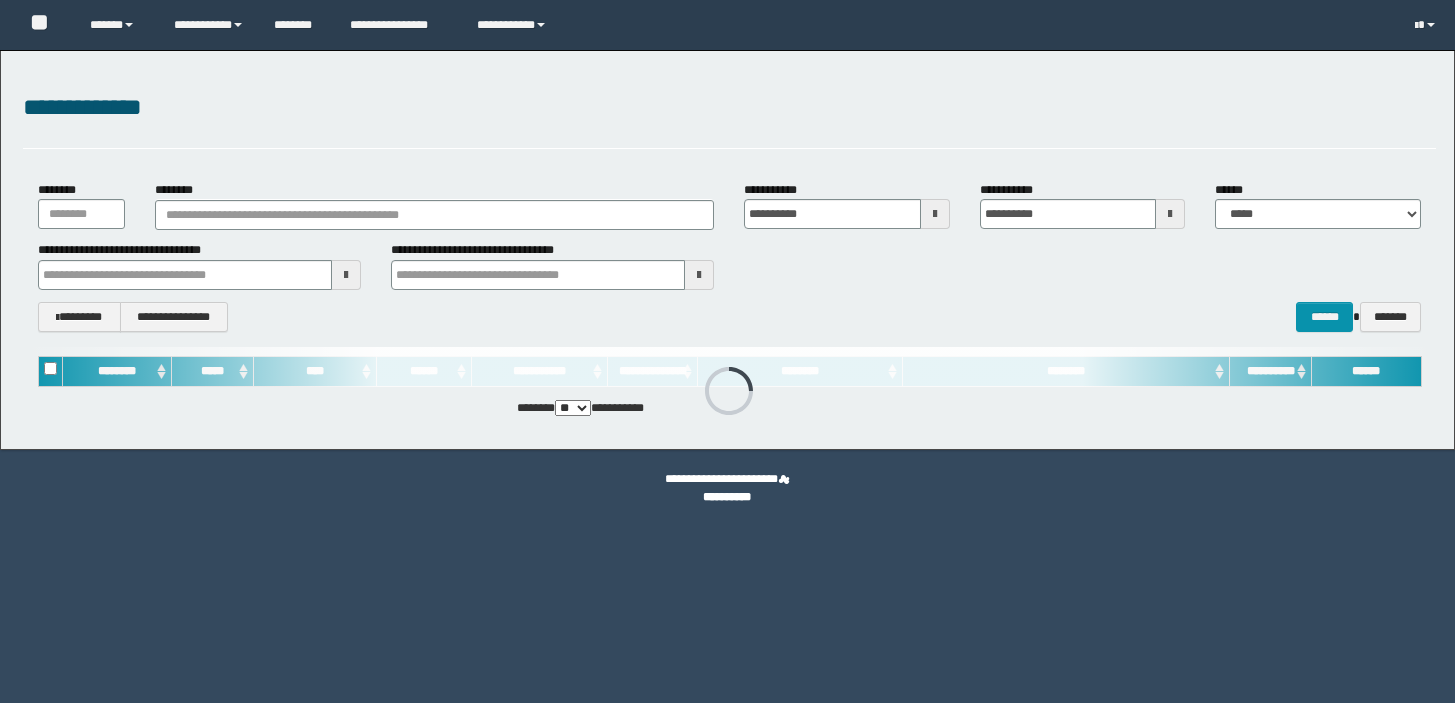scroll, scrollTop: 0, scrollLeft: 0, axis: both 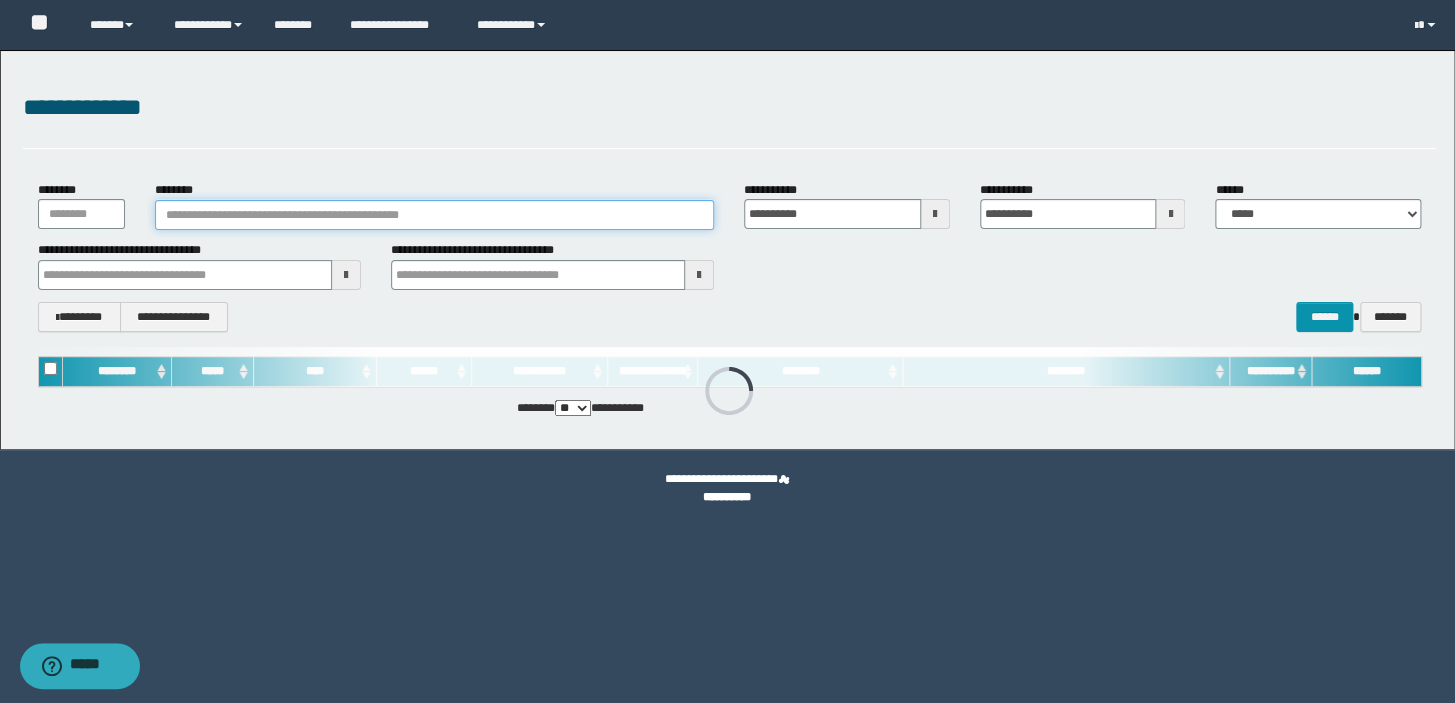 click on "********" at bounding box center (434, 215) 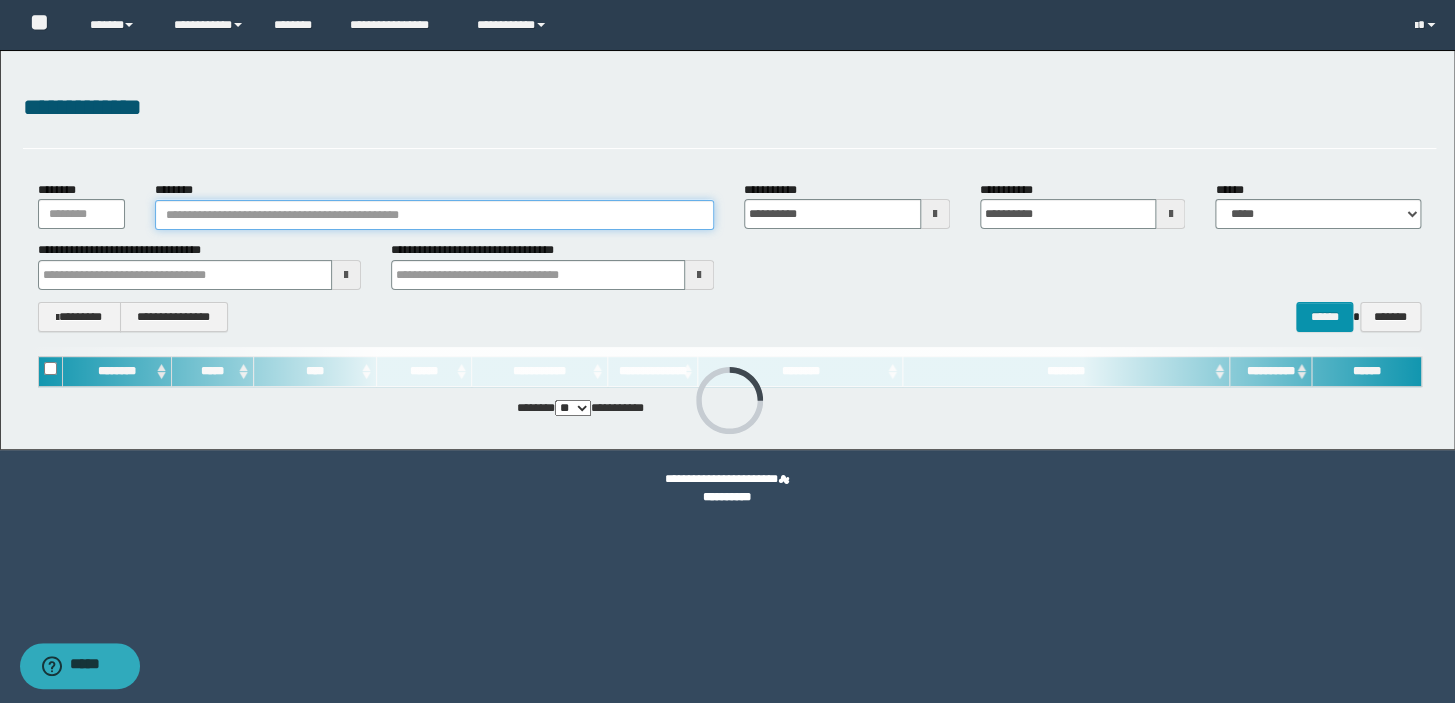 paste on "********" 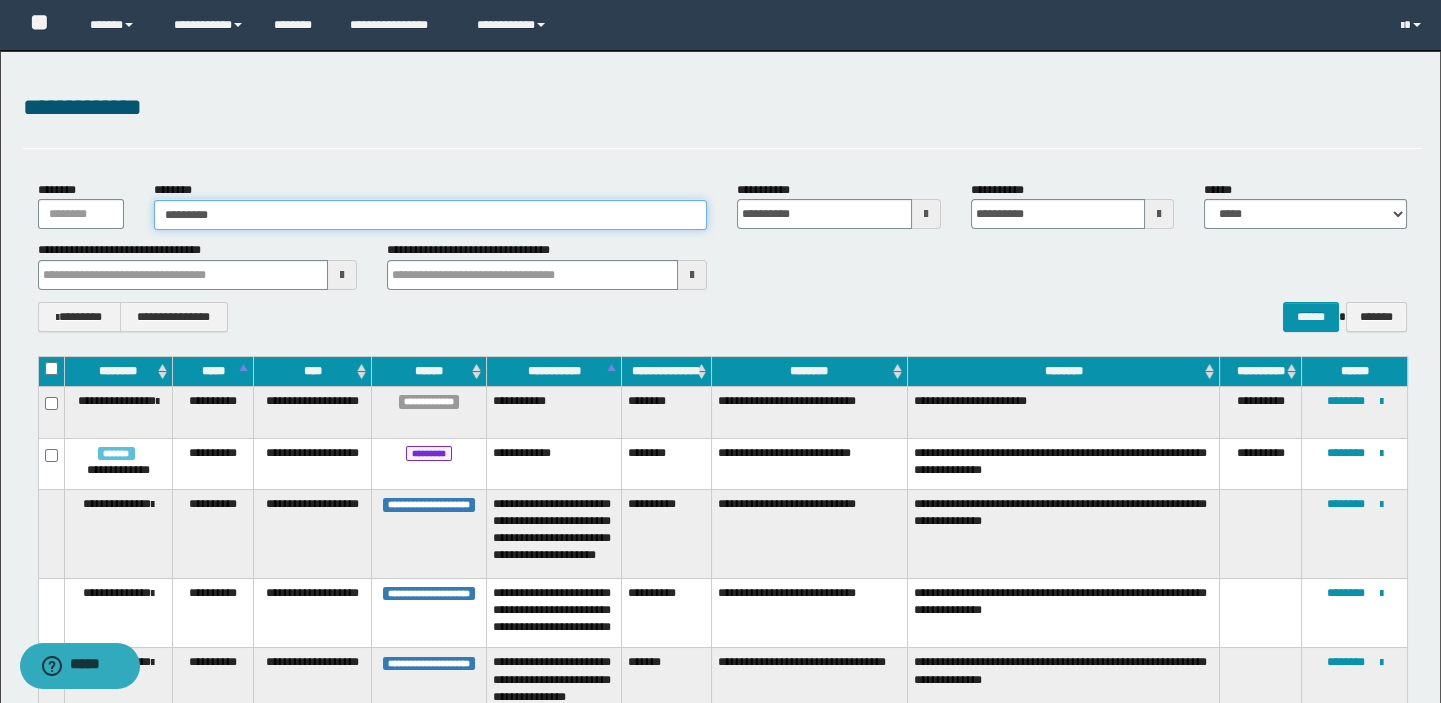 type on "********" 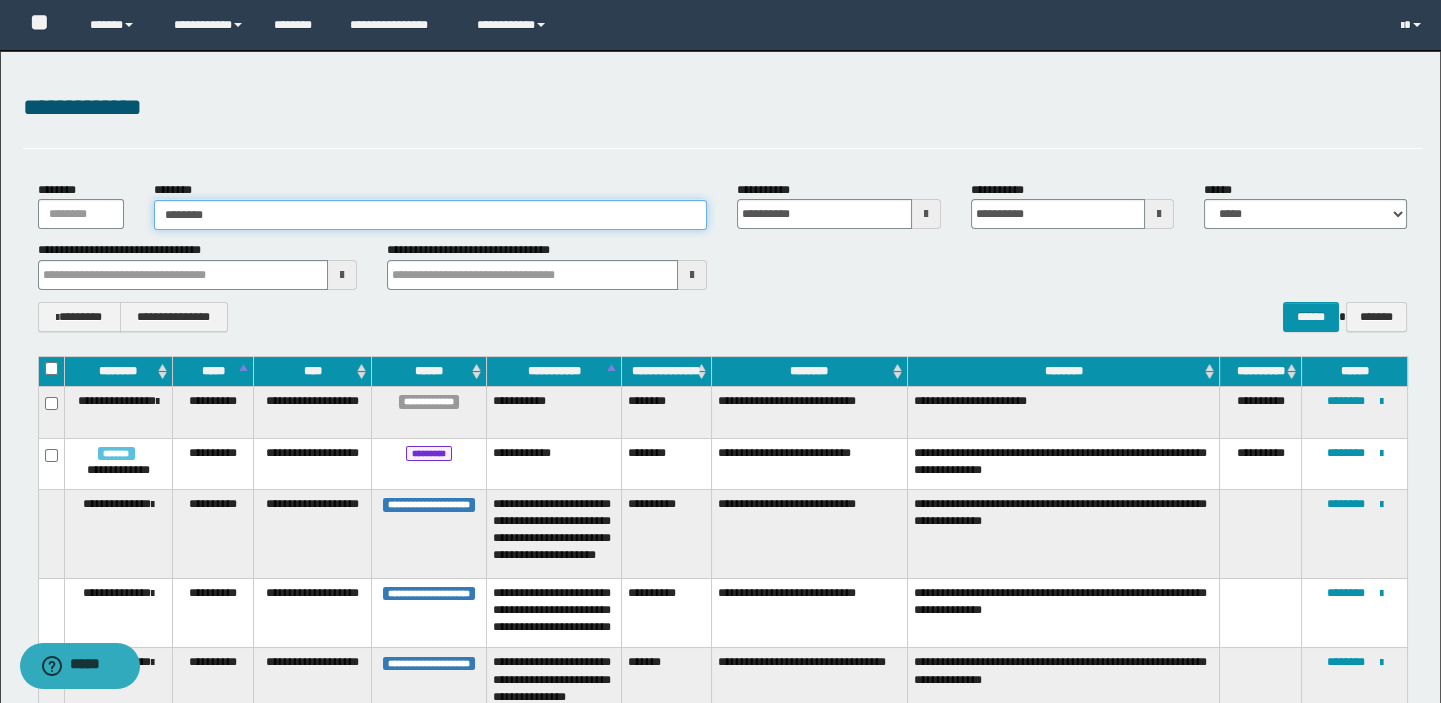 type on "********" 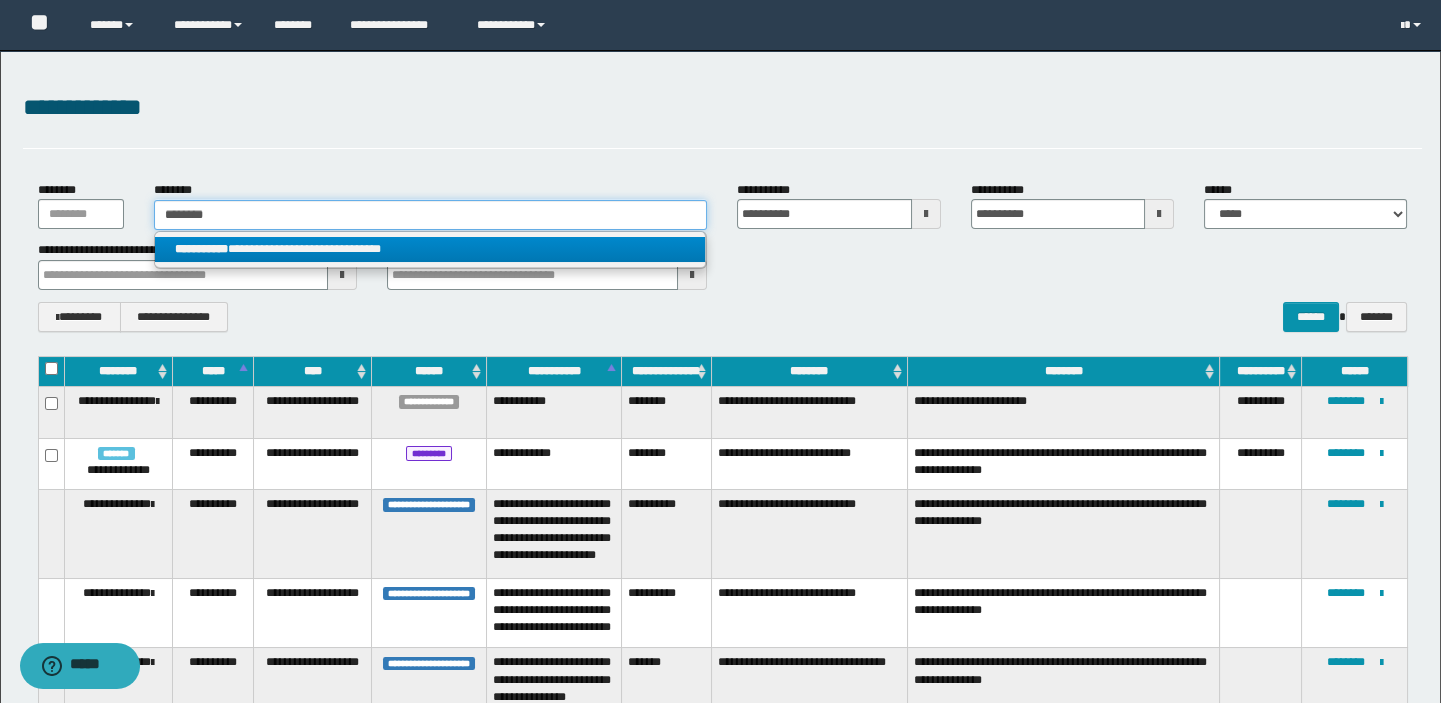 type on "********" 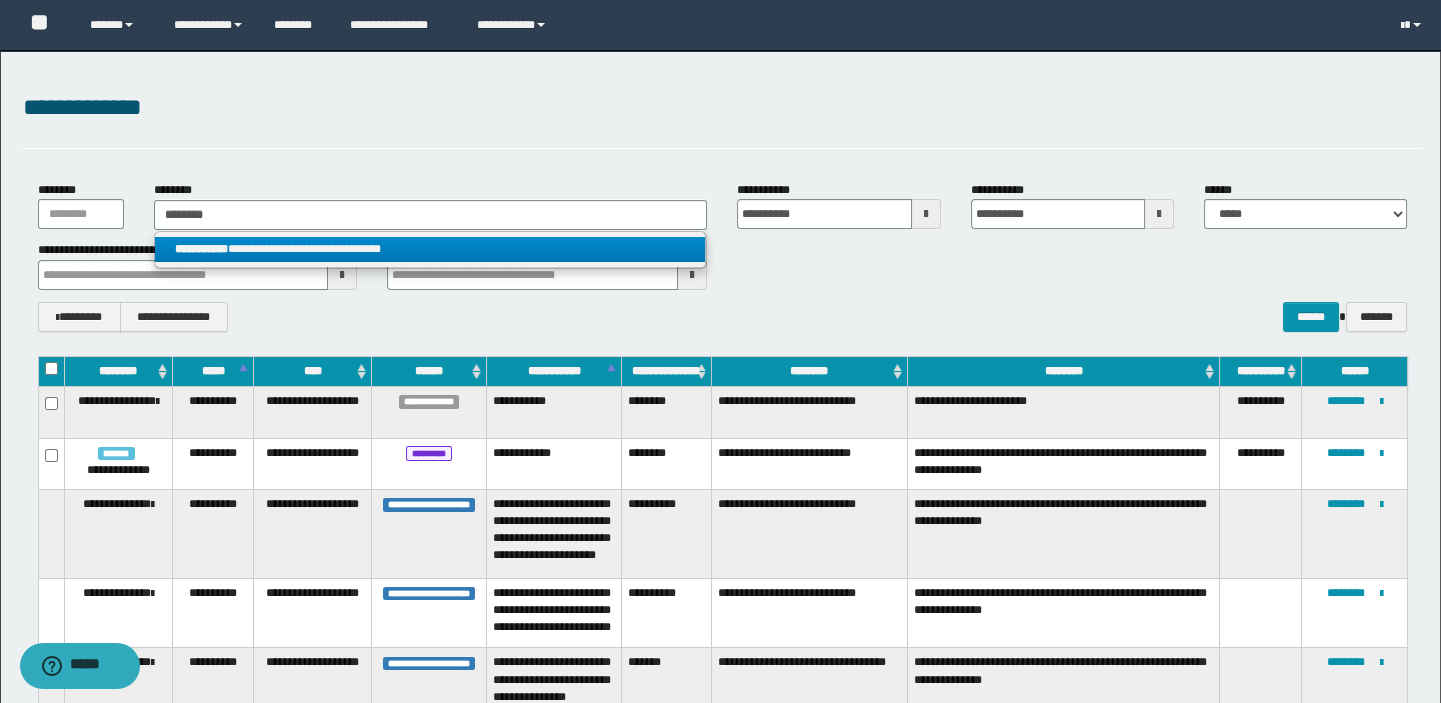 click on "**********" at bounding box center [430, 249] 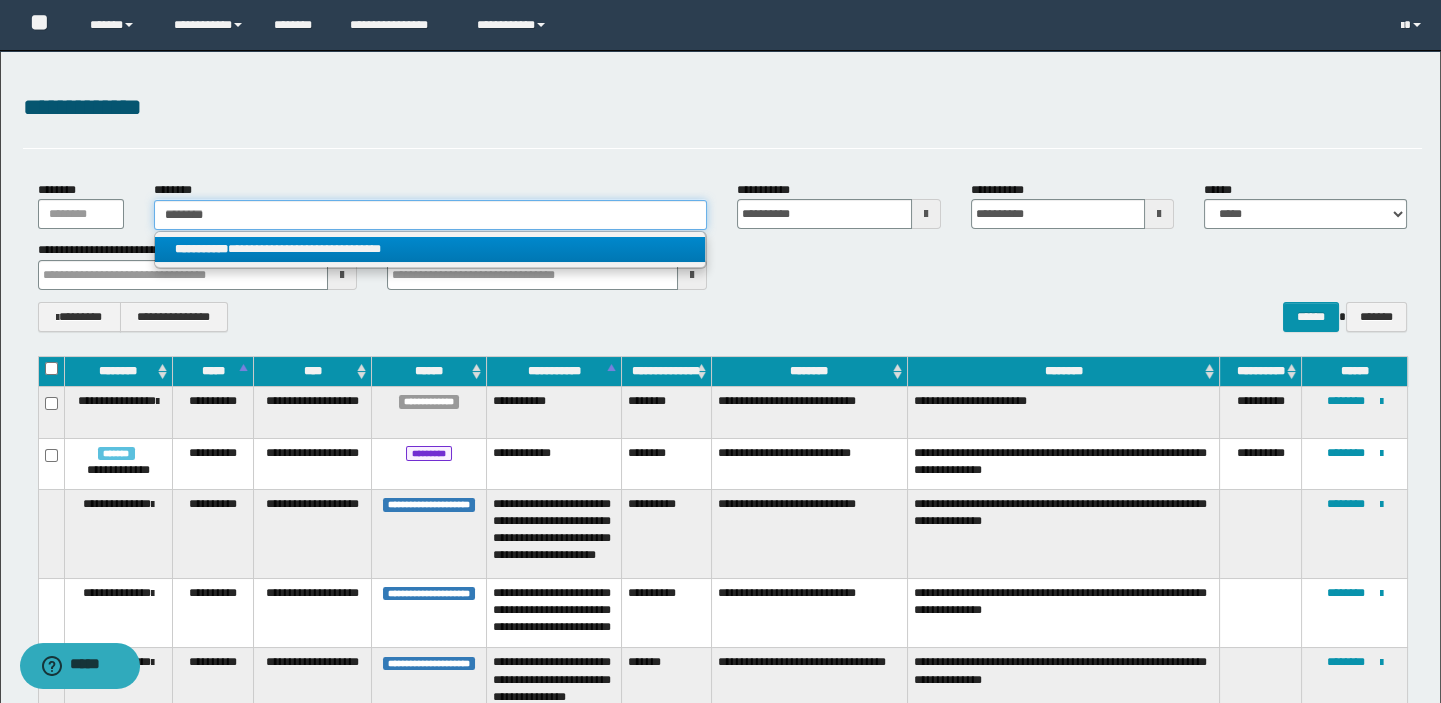 type 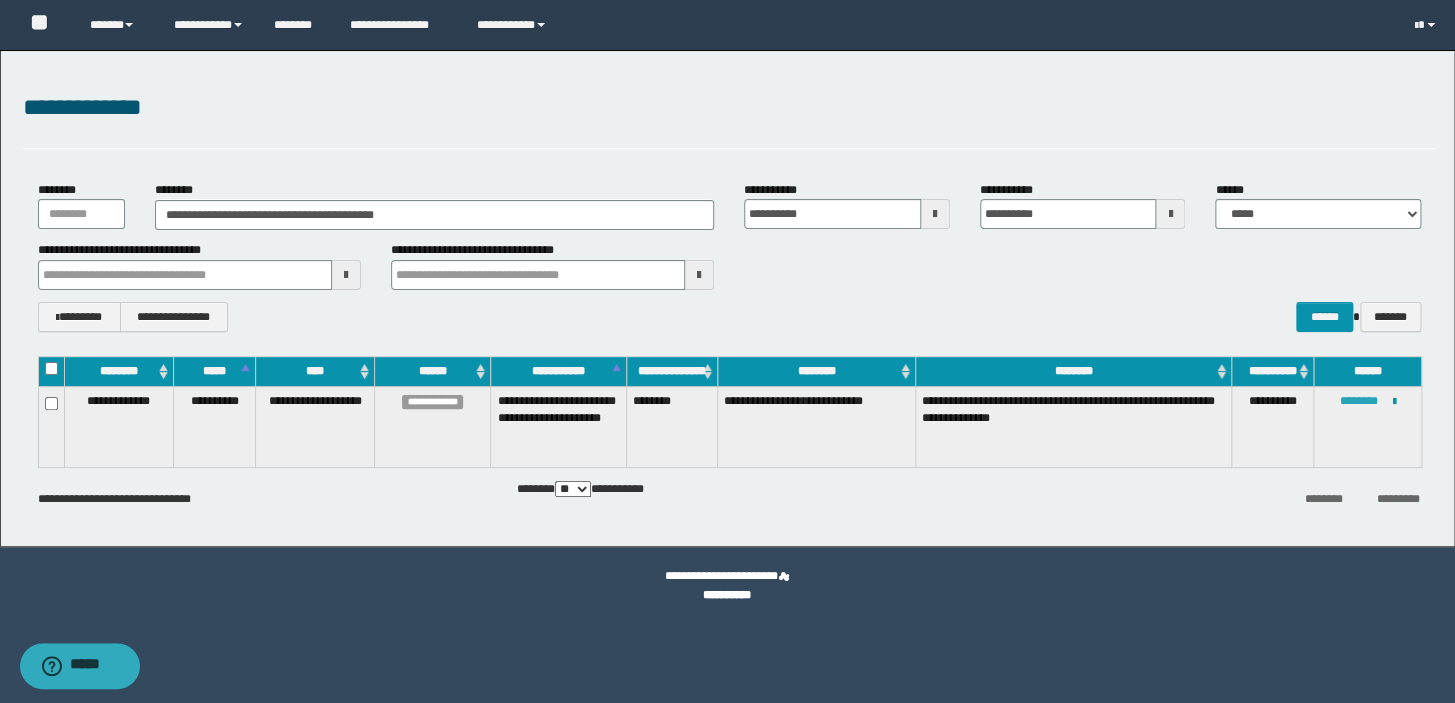 click on "********" at bounding box center [1358, 401] 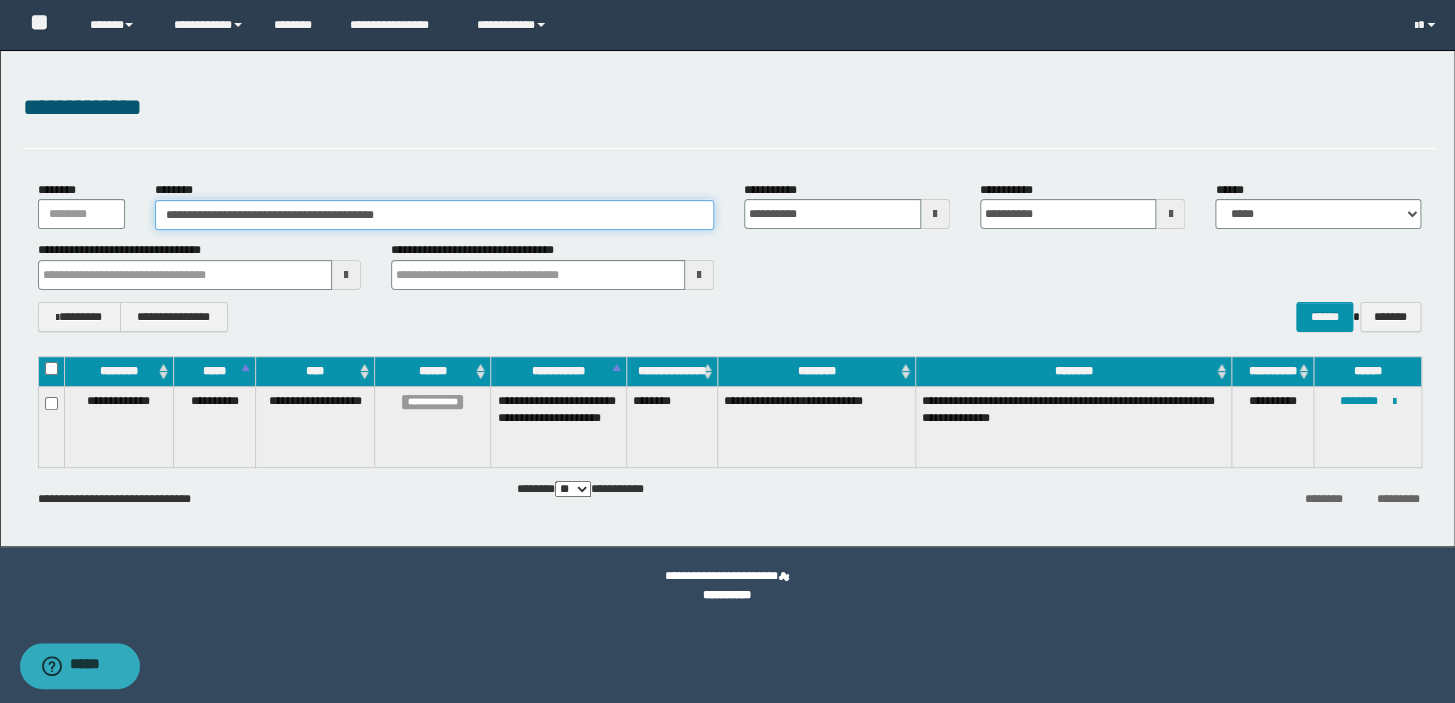 drag, startPoint x: 421, startPoint y: 221, endPoint x: 77, endPoint y: 245, distance: 344.83618 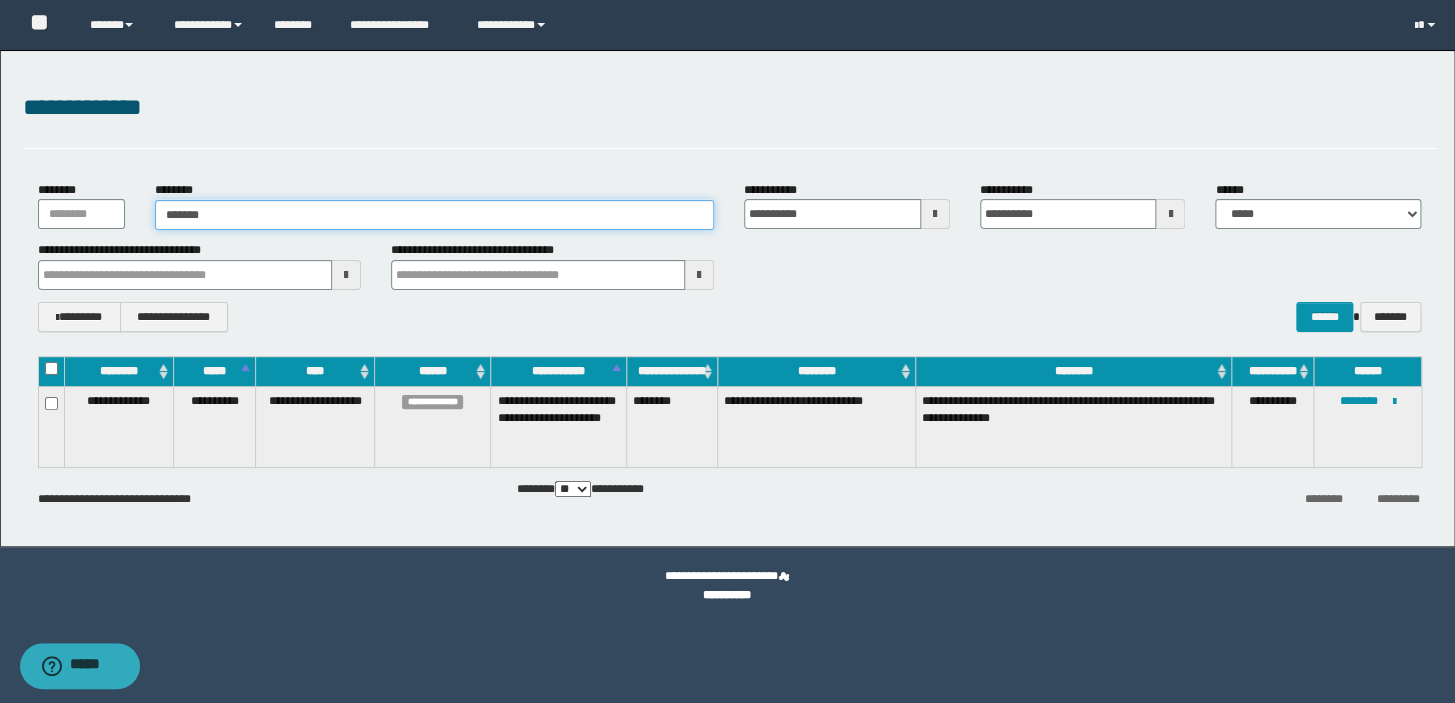 click on "*******" at bounding box center [434, 215] 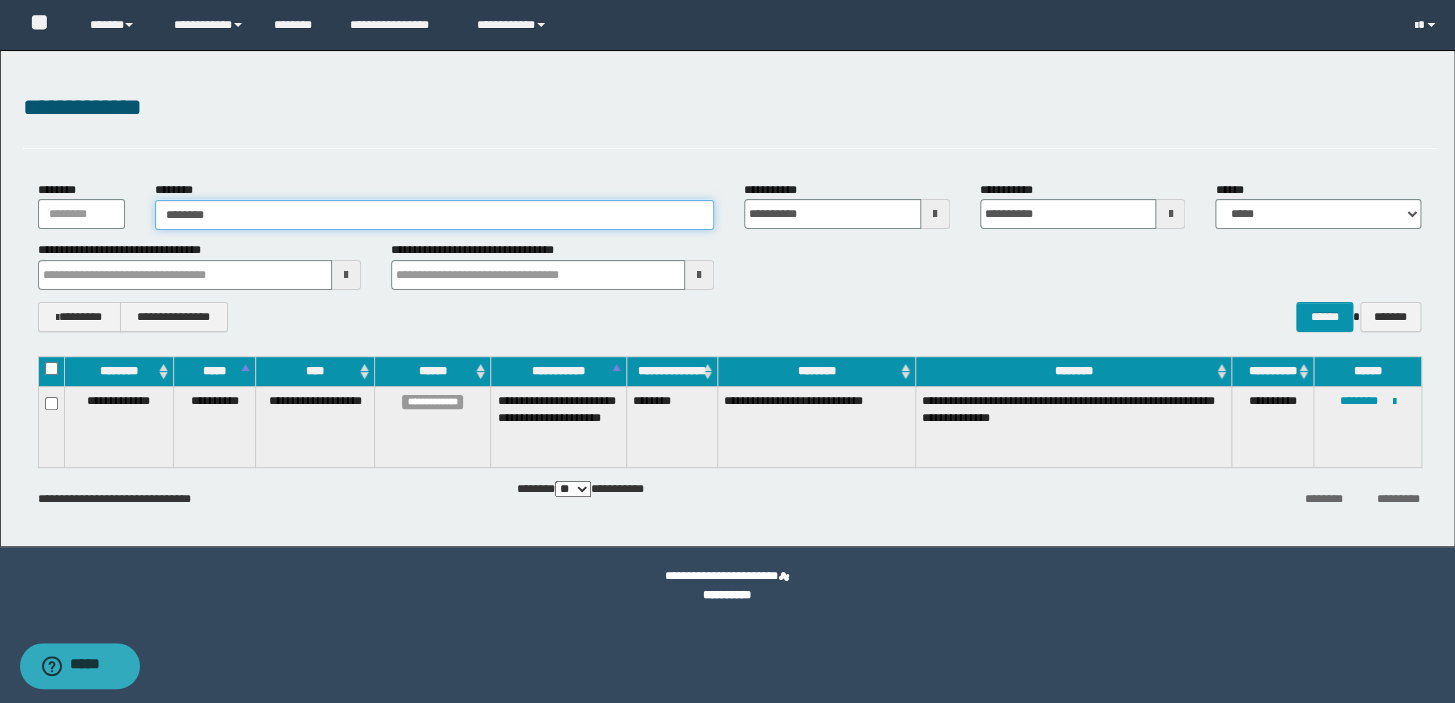 click on "********" at bounding box center [434, 215] 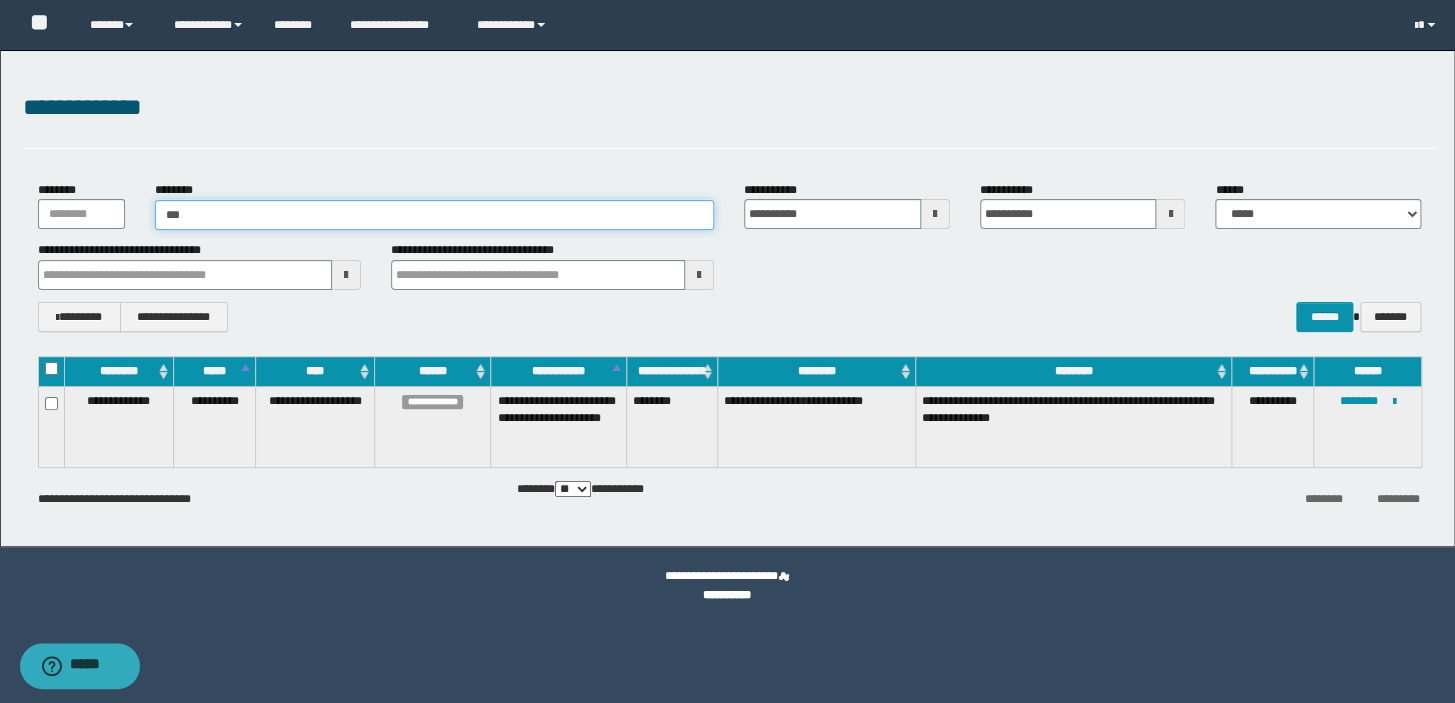 type on "**" 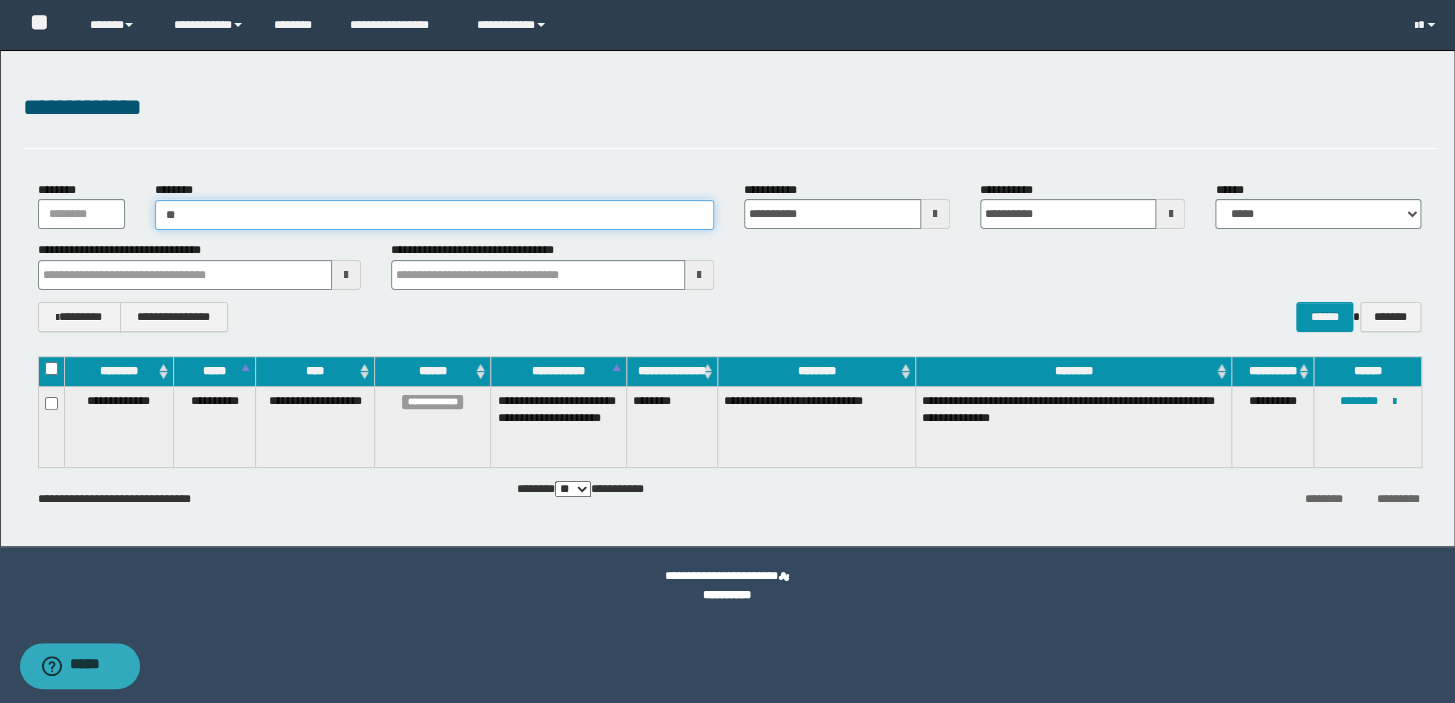 type on "**" 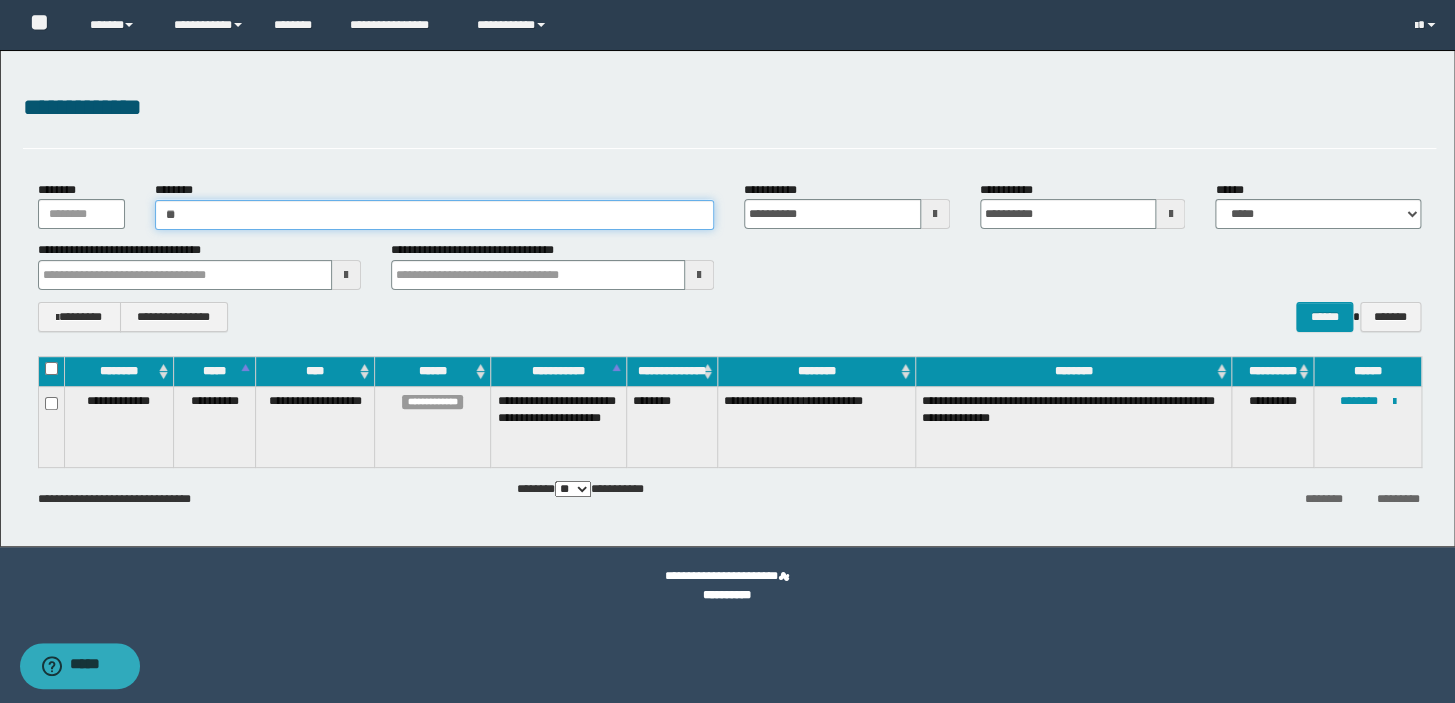 type on "*" 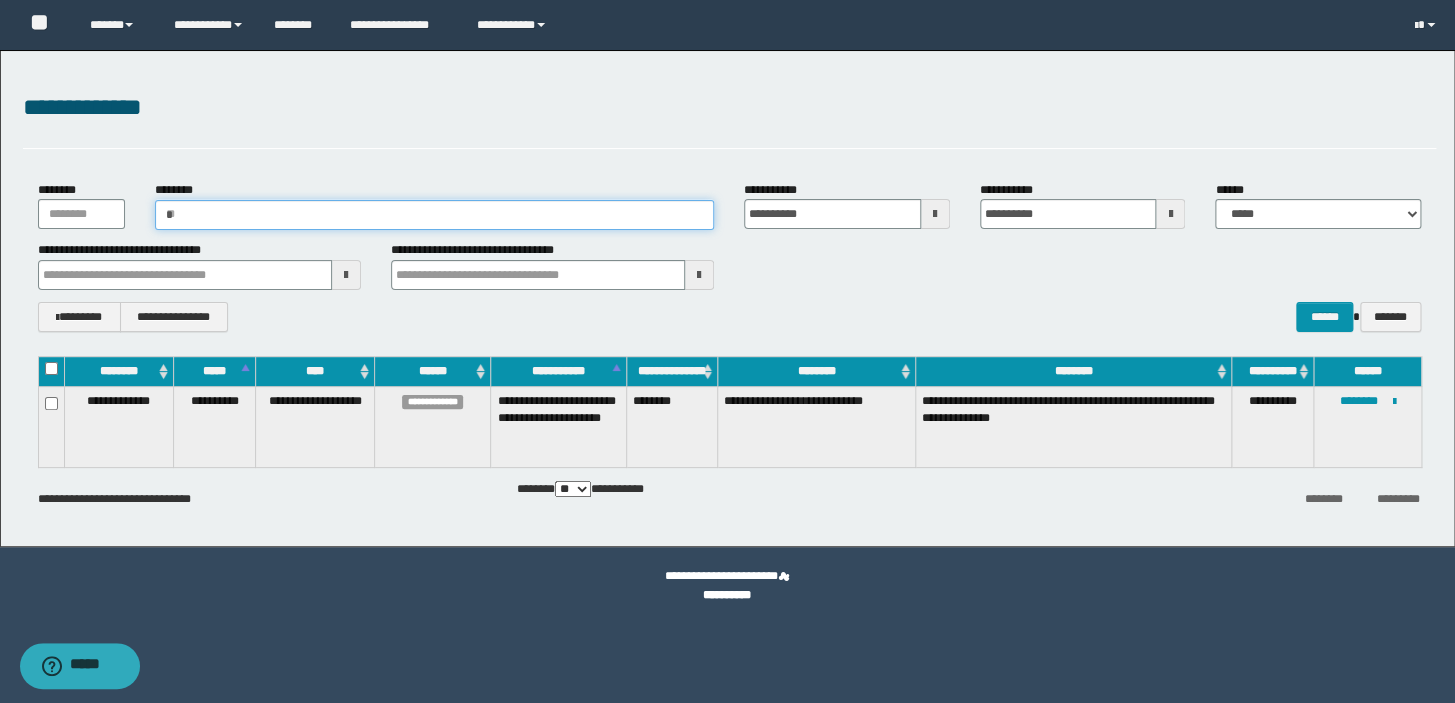 type 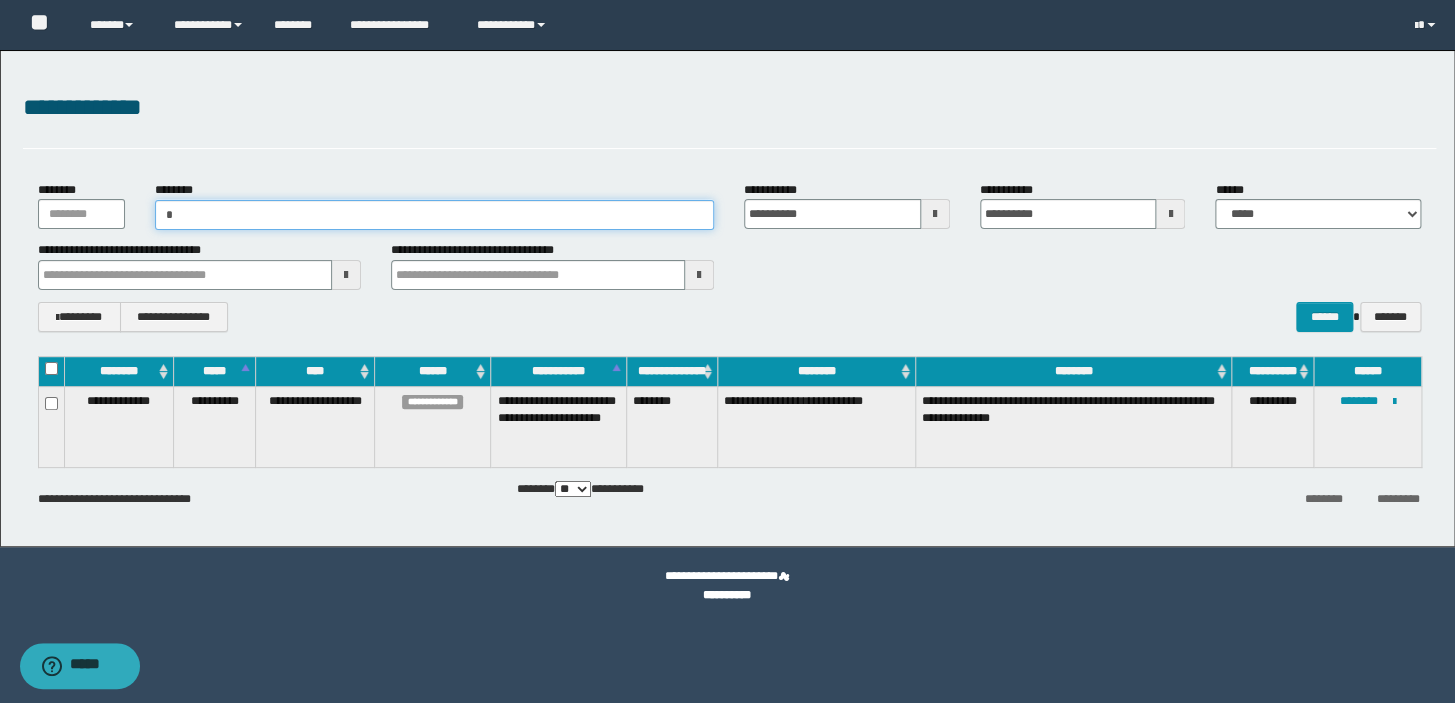 type on "**" 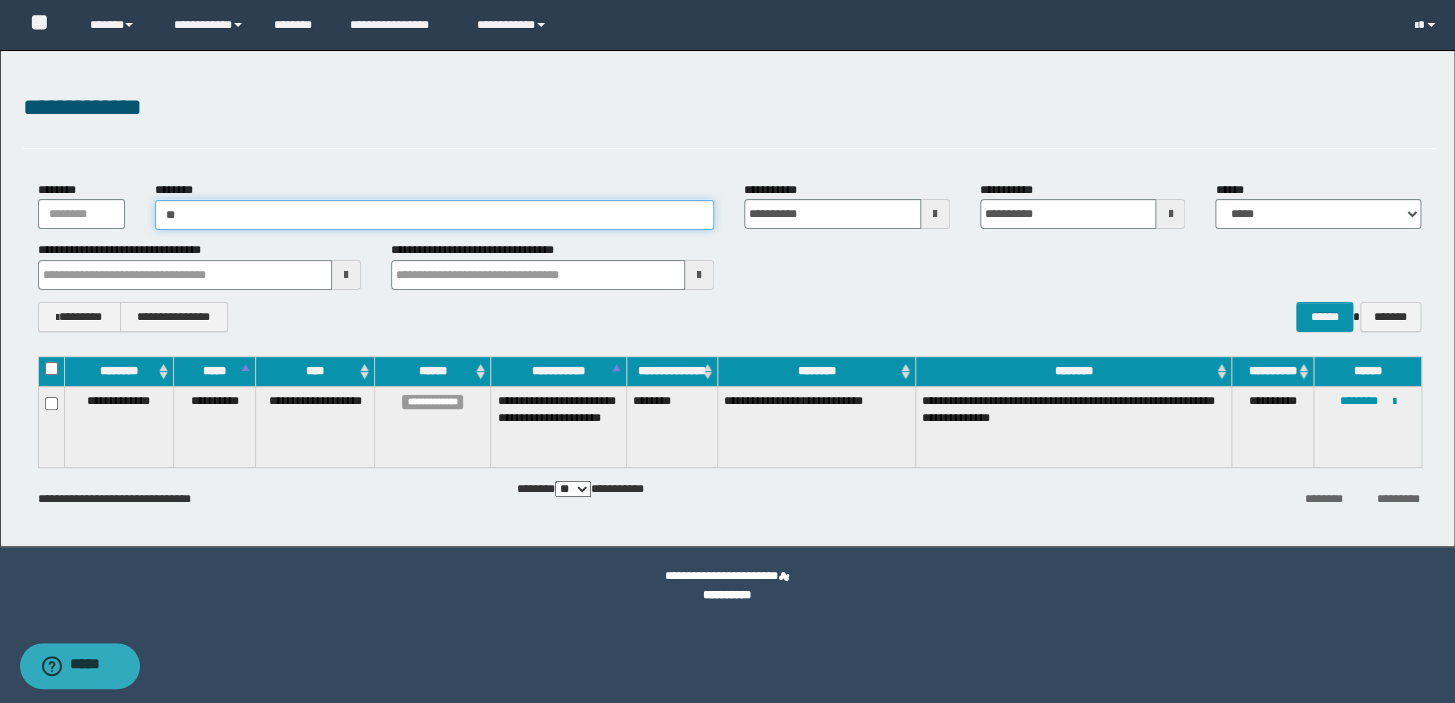 type on "**" 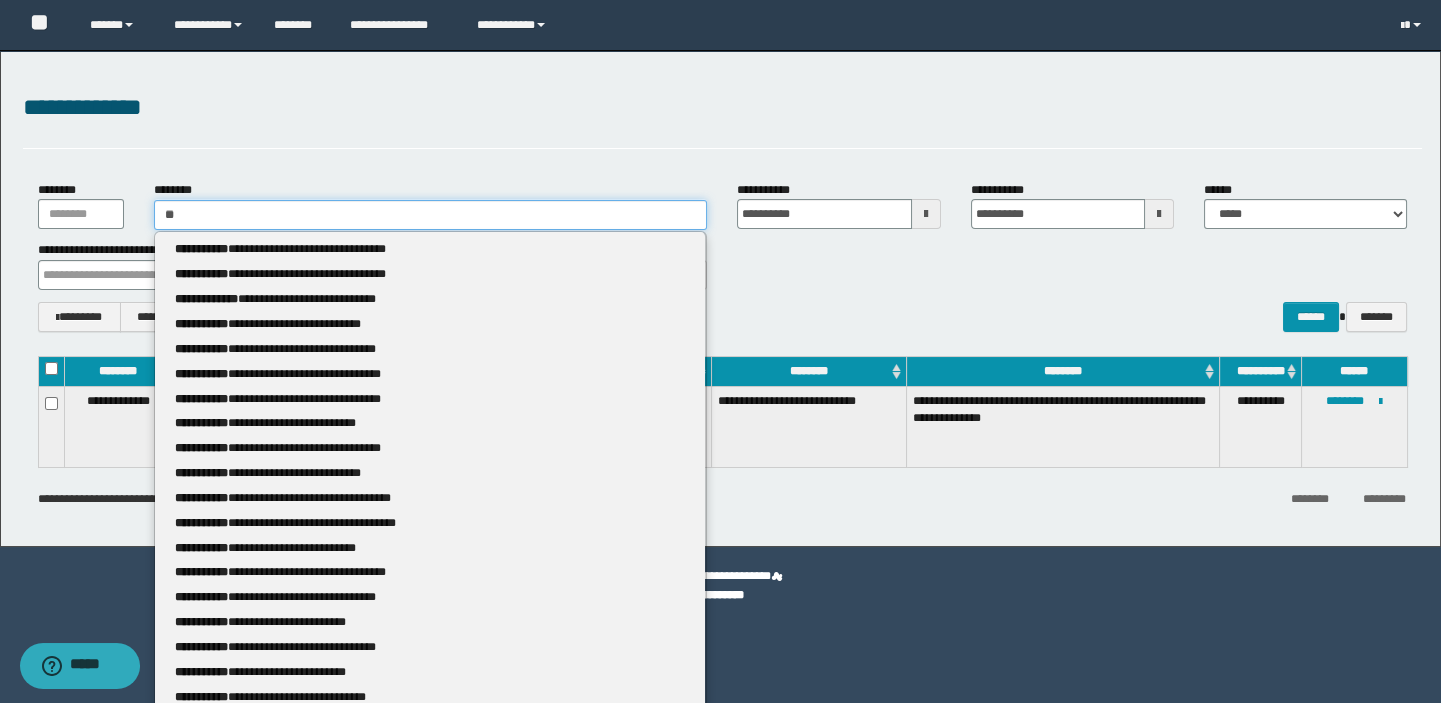 type 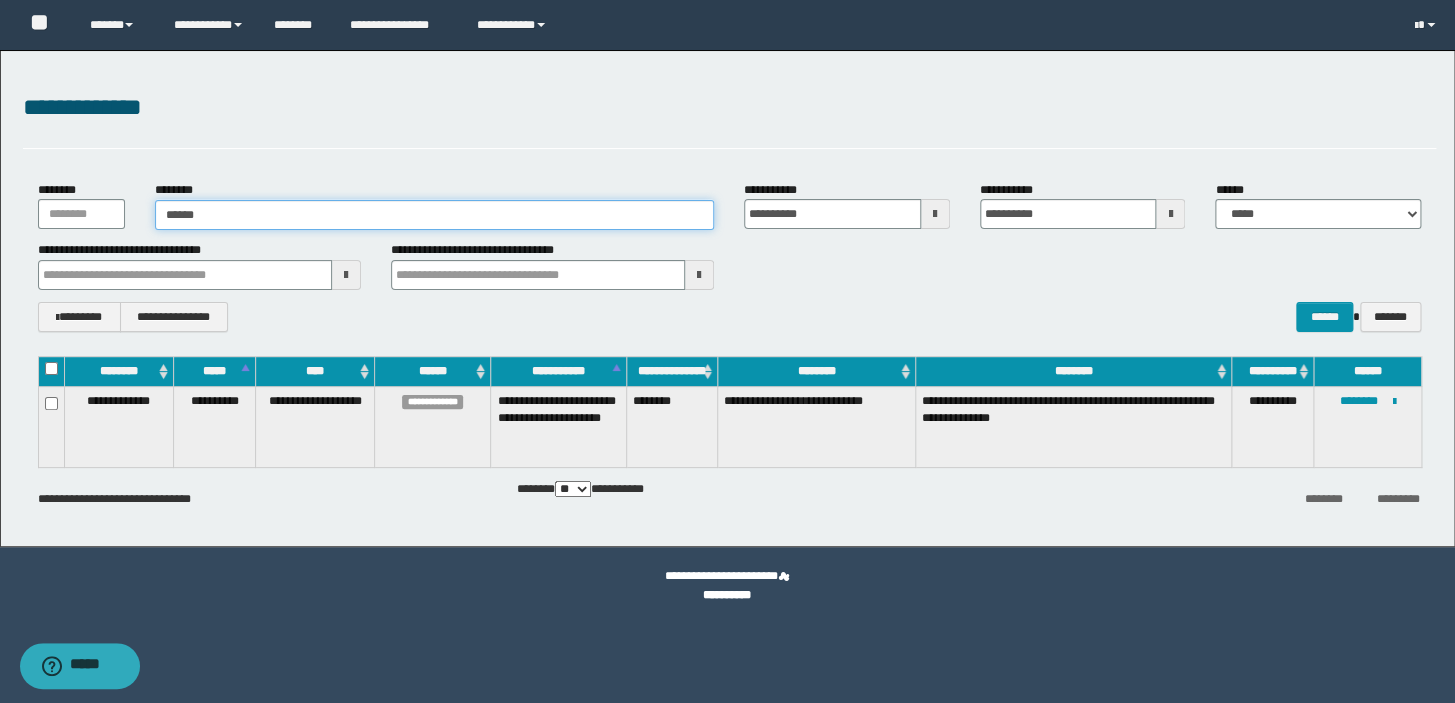 type on "*******" 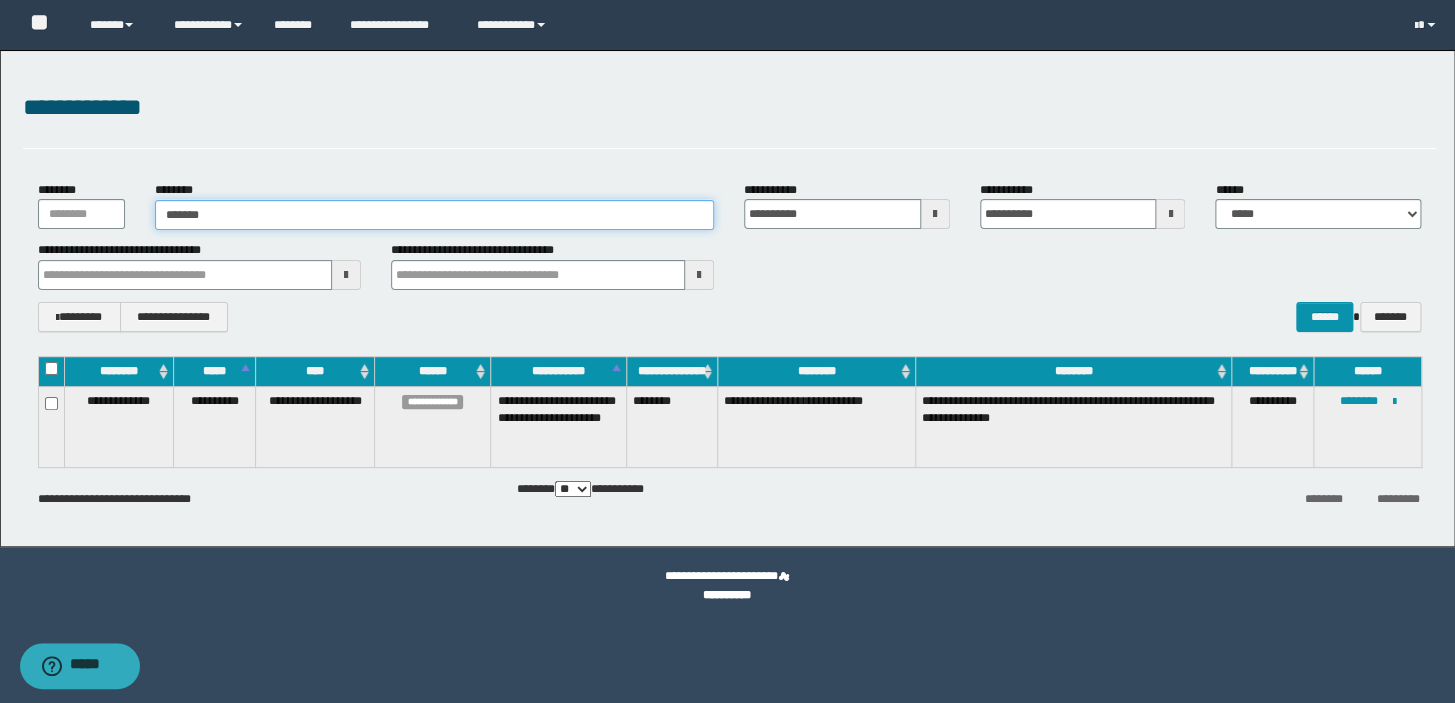 type on "*******" 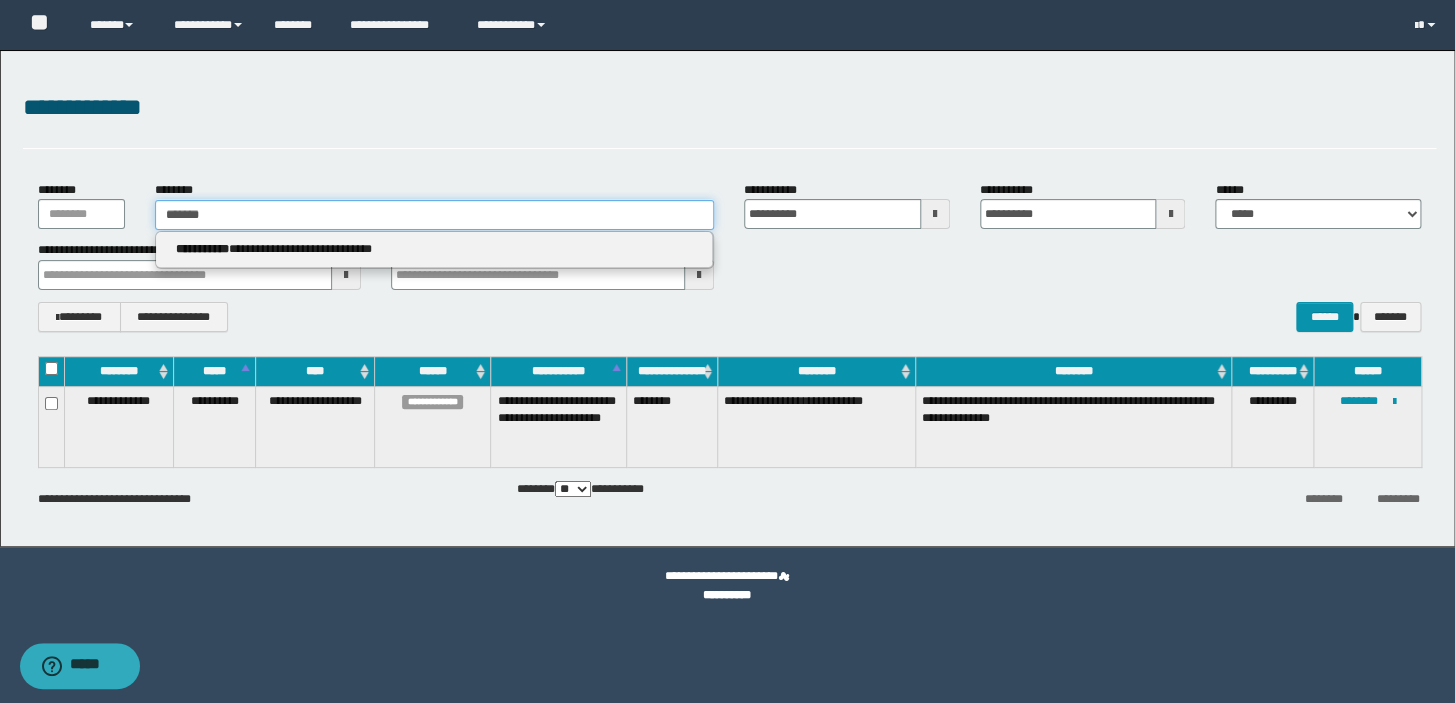 type 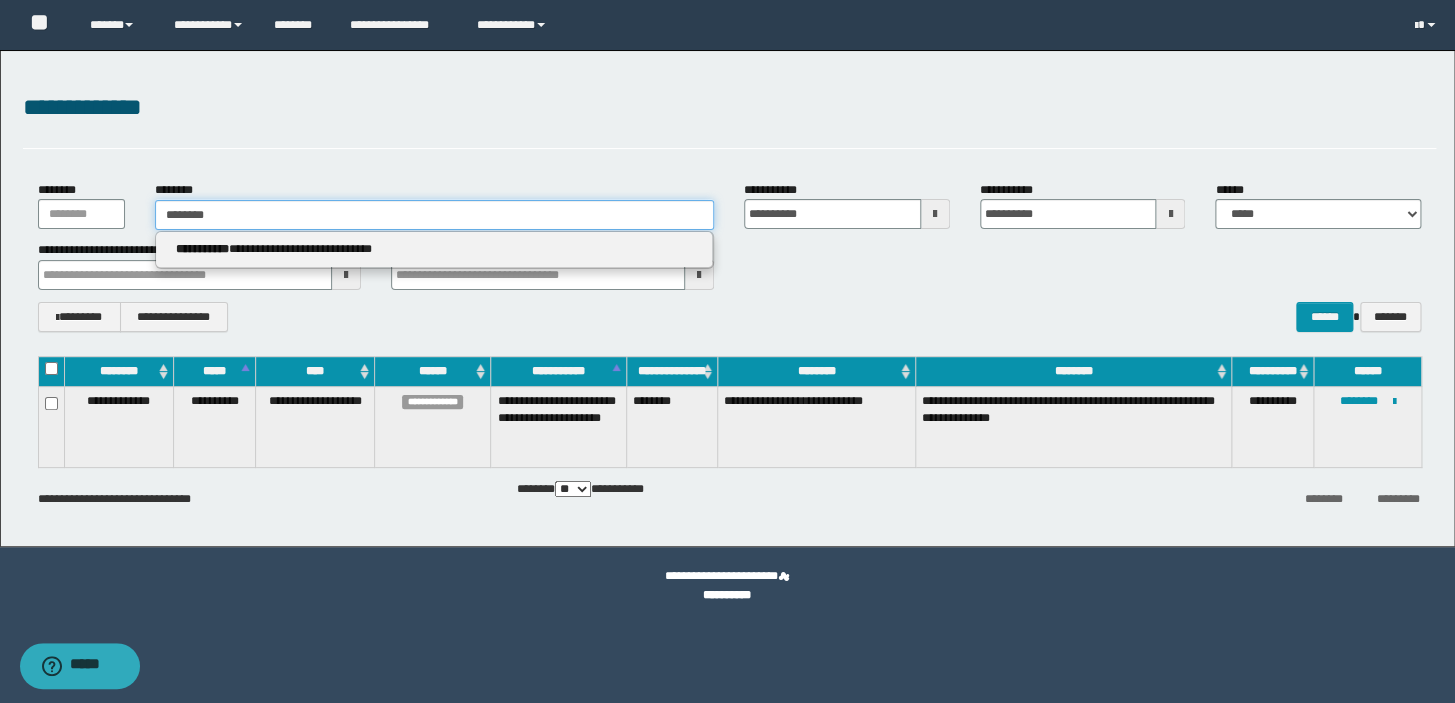 type on "********" 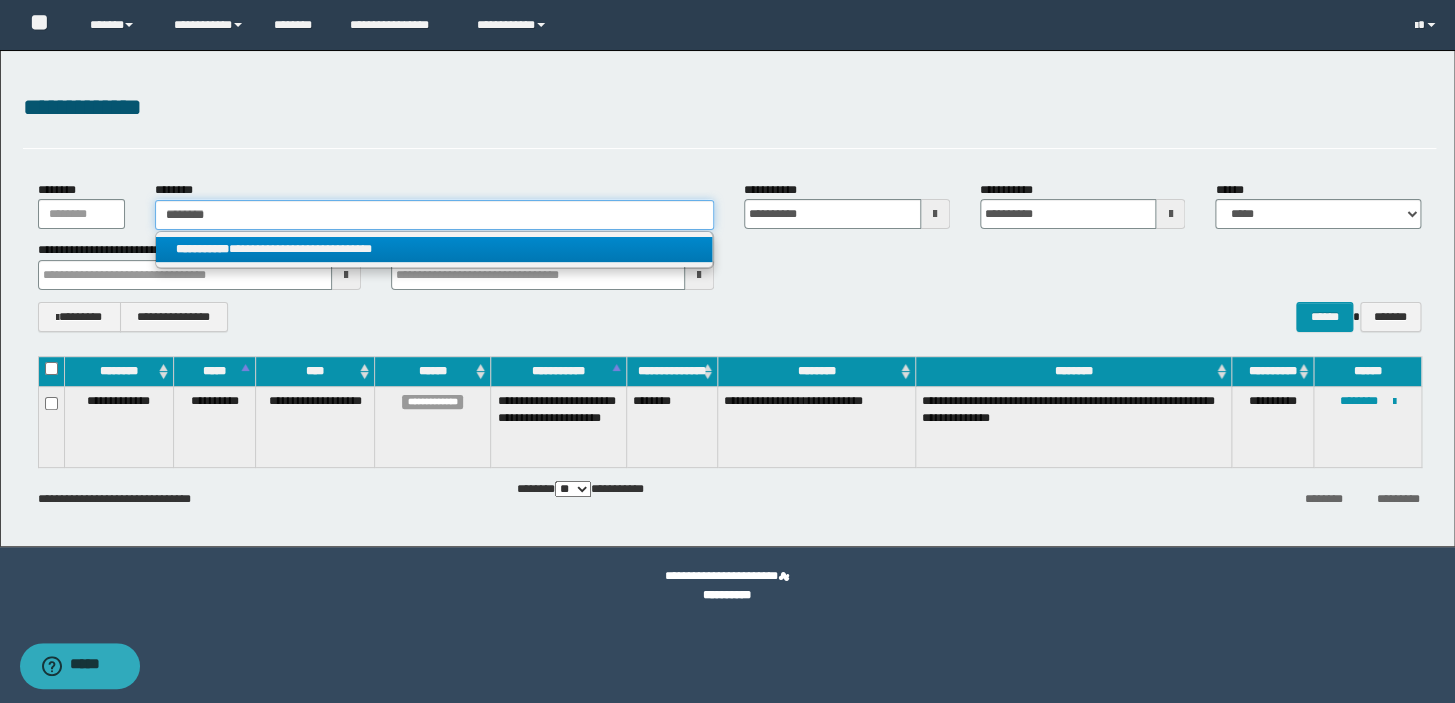 type on "********" 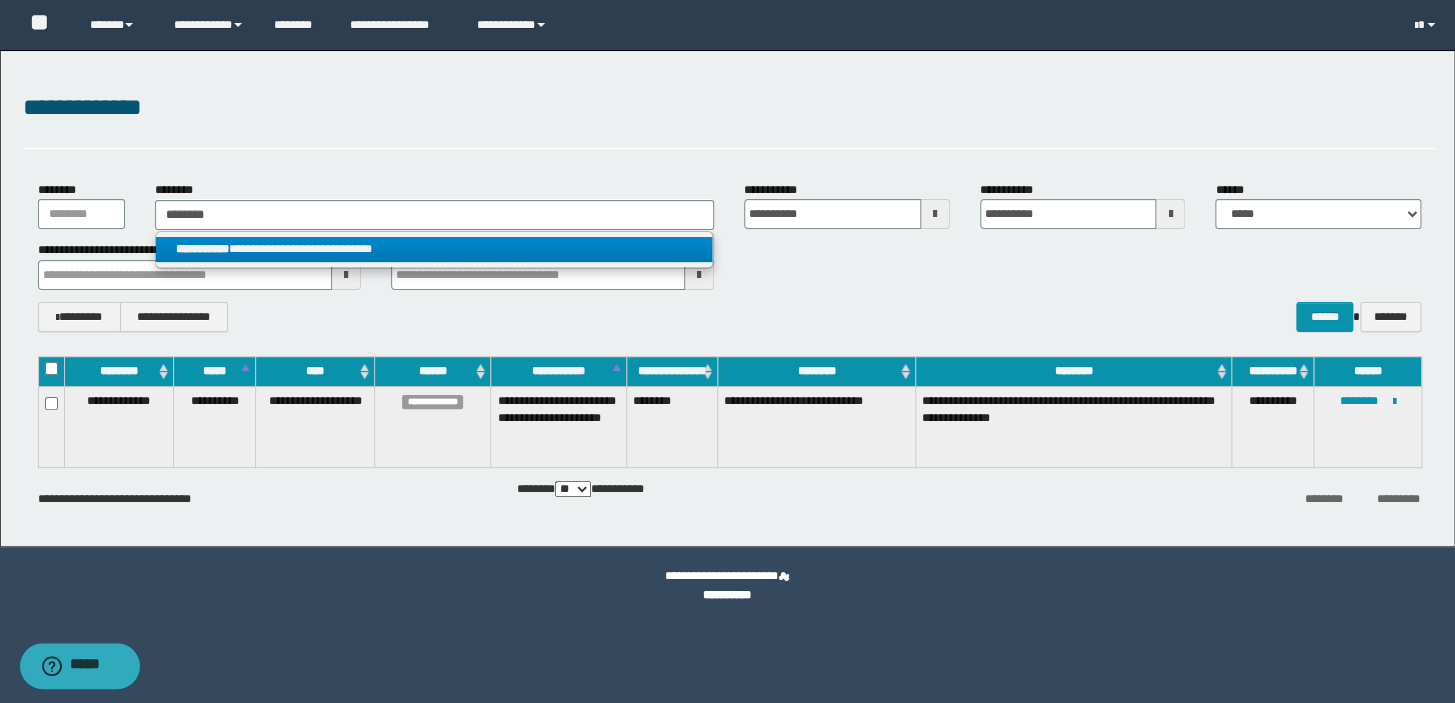click on "**********" at bounding box center [434, 249] 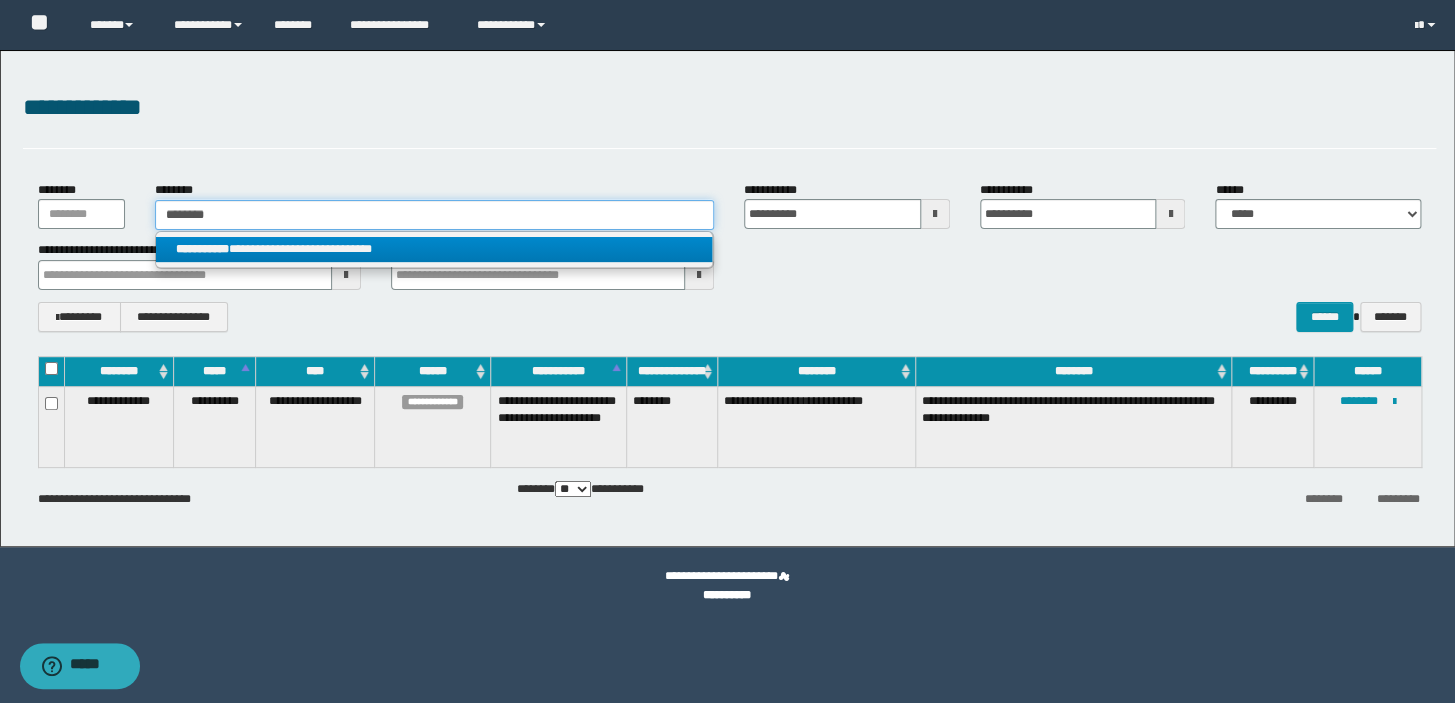 type 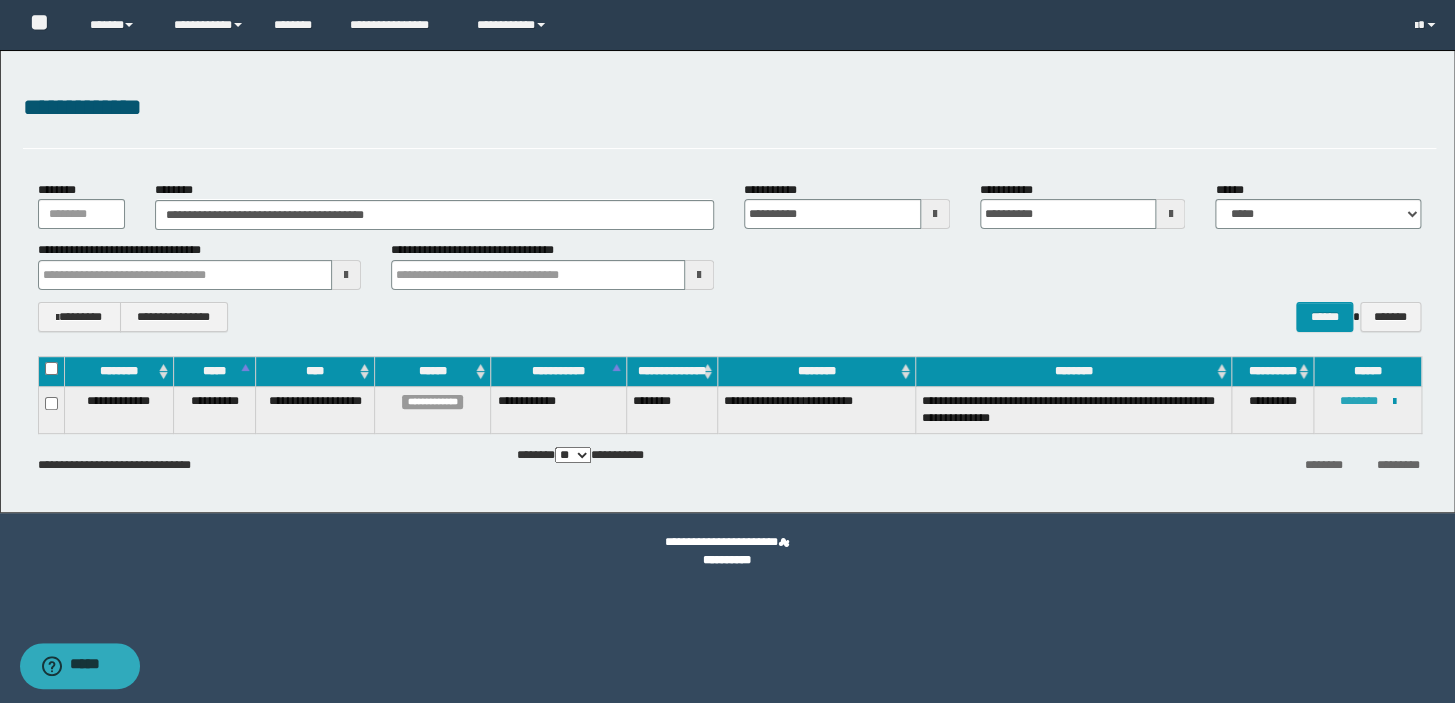 click on "********" at bounding box center [1358, 401] 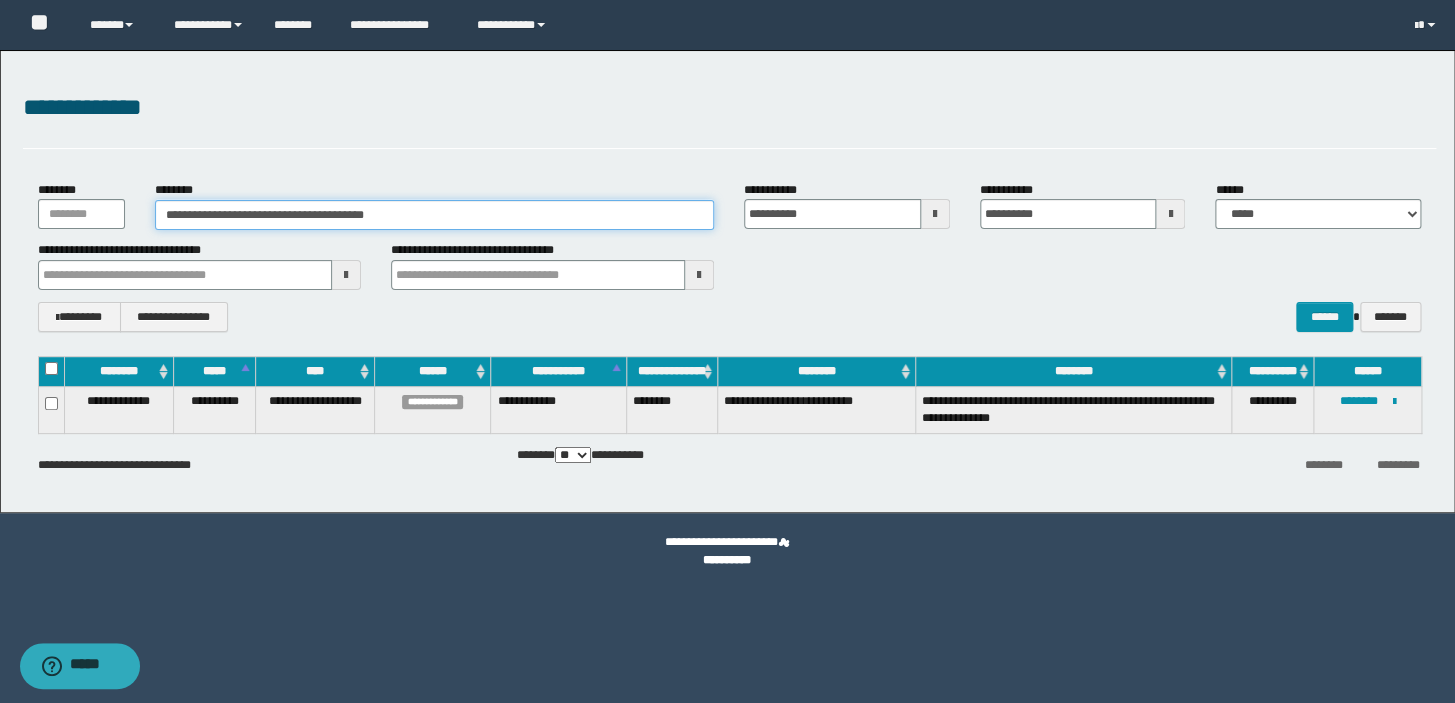 click on "**********" at bounding box center [434, 215] 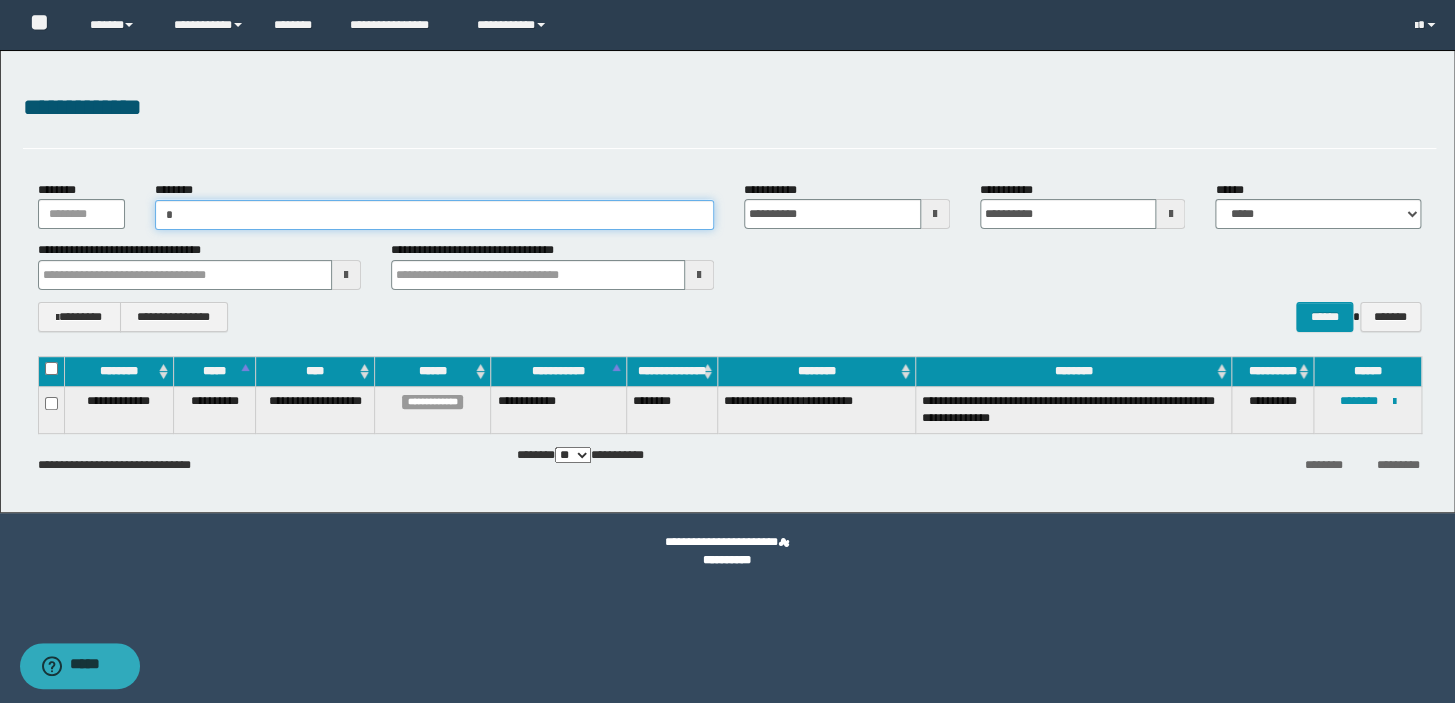 type on "**" 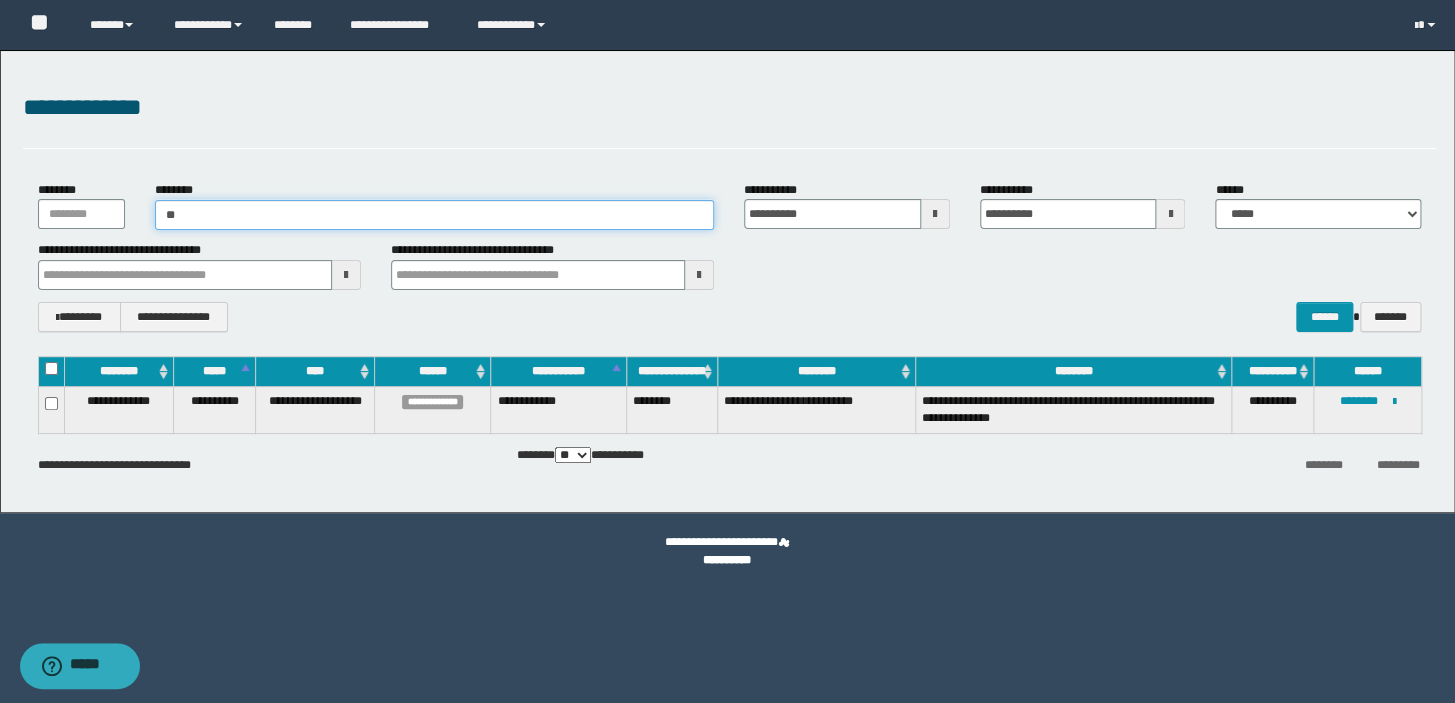 type on "**" 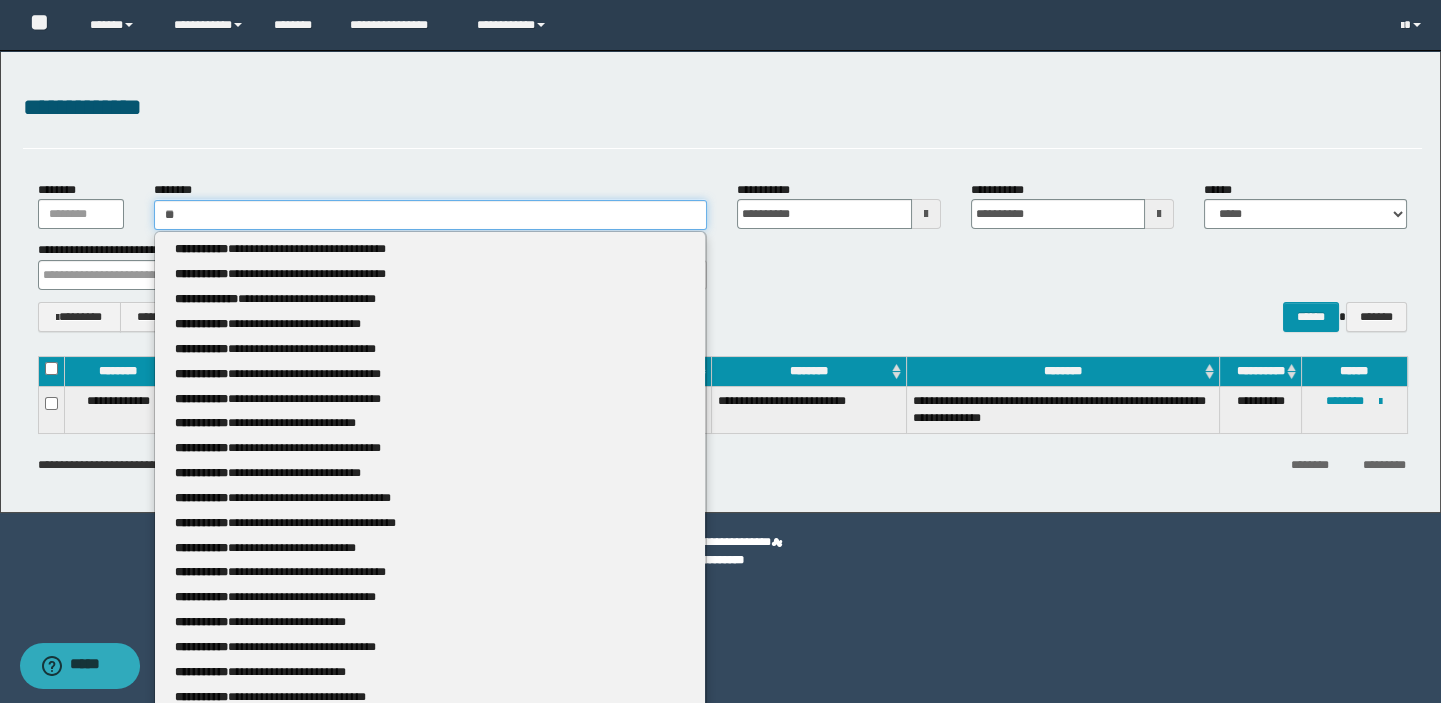 type 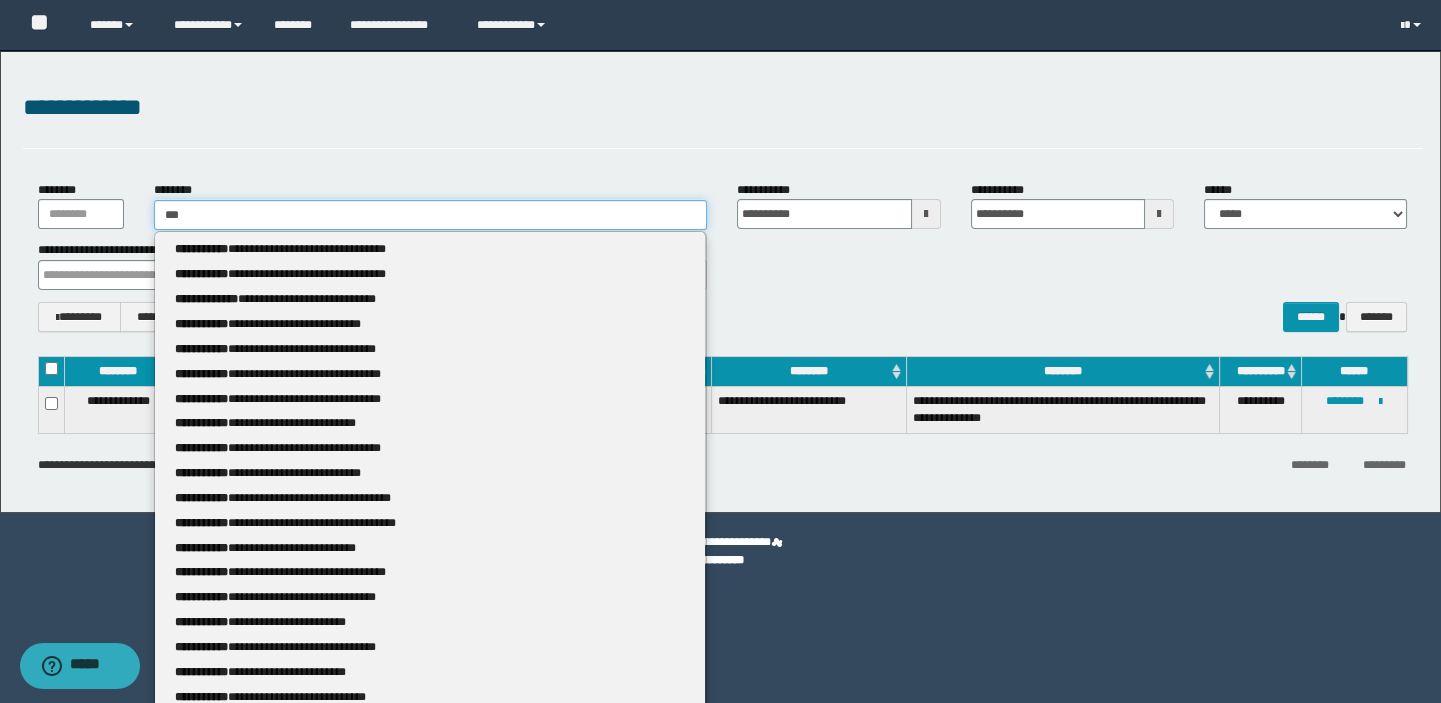 type on "***" 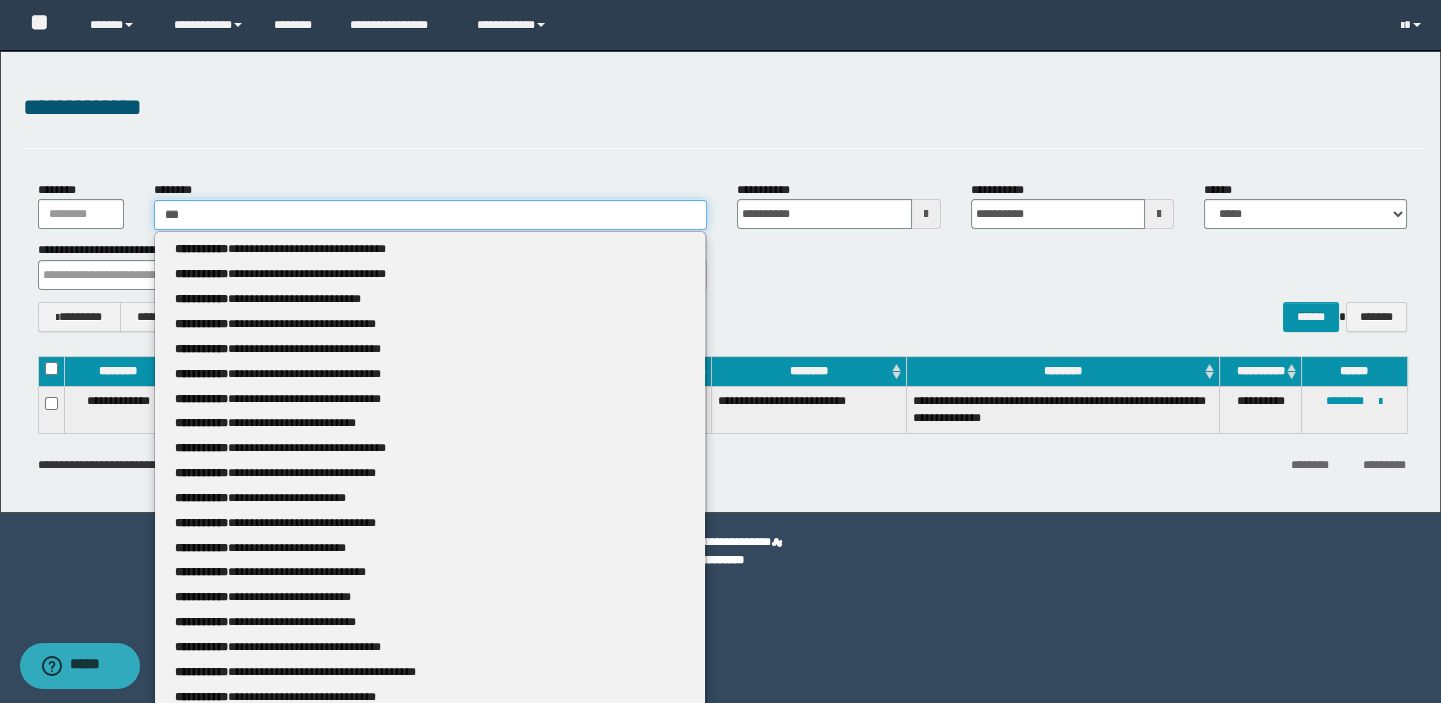 type 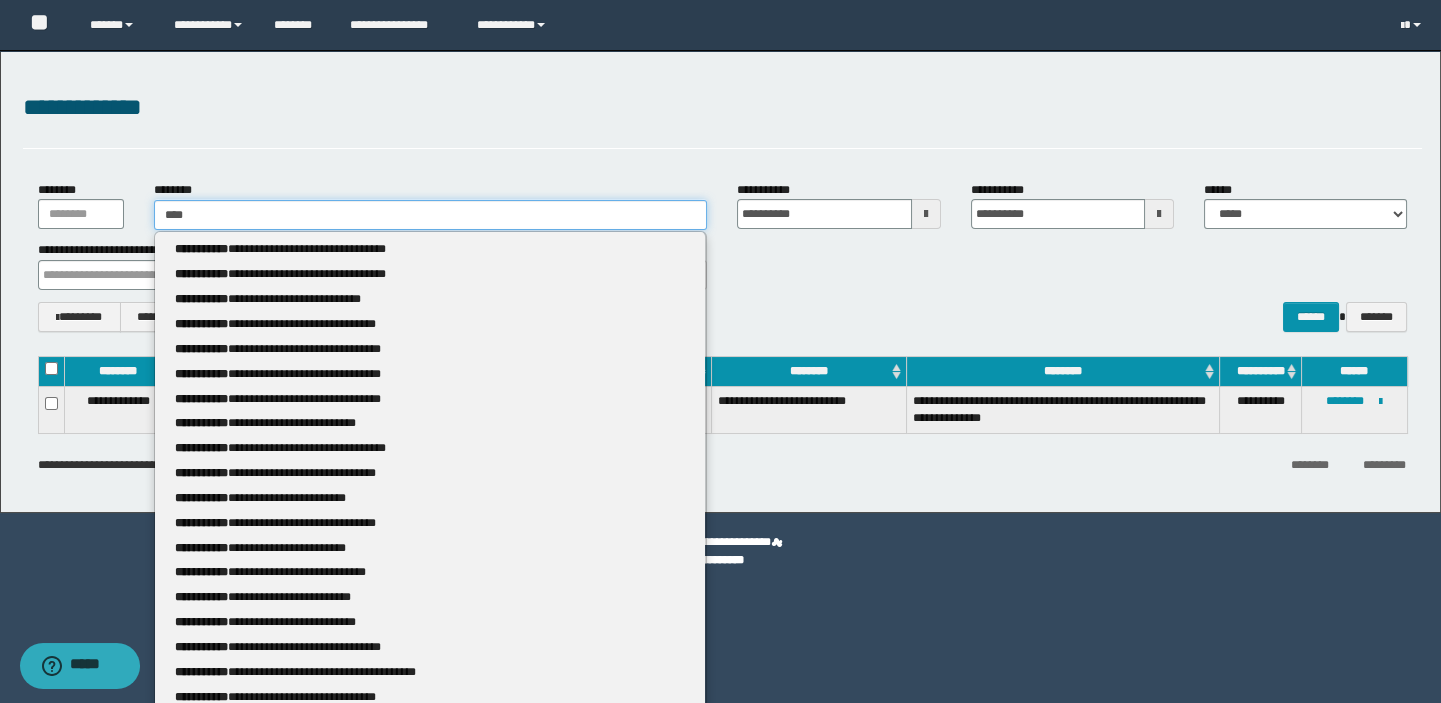 type on "****" 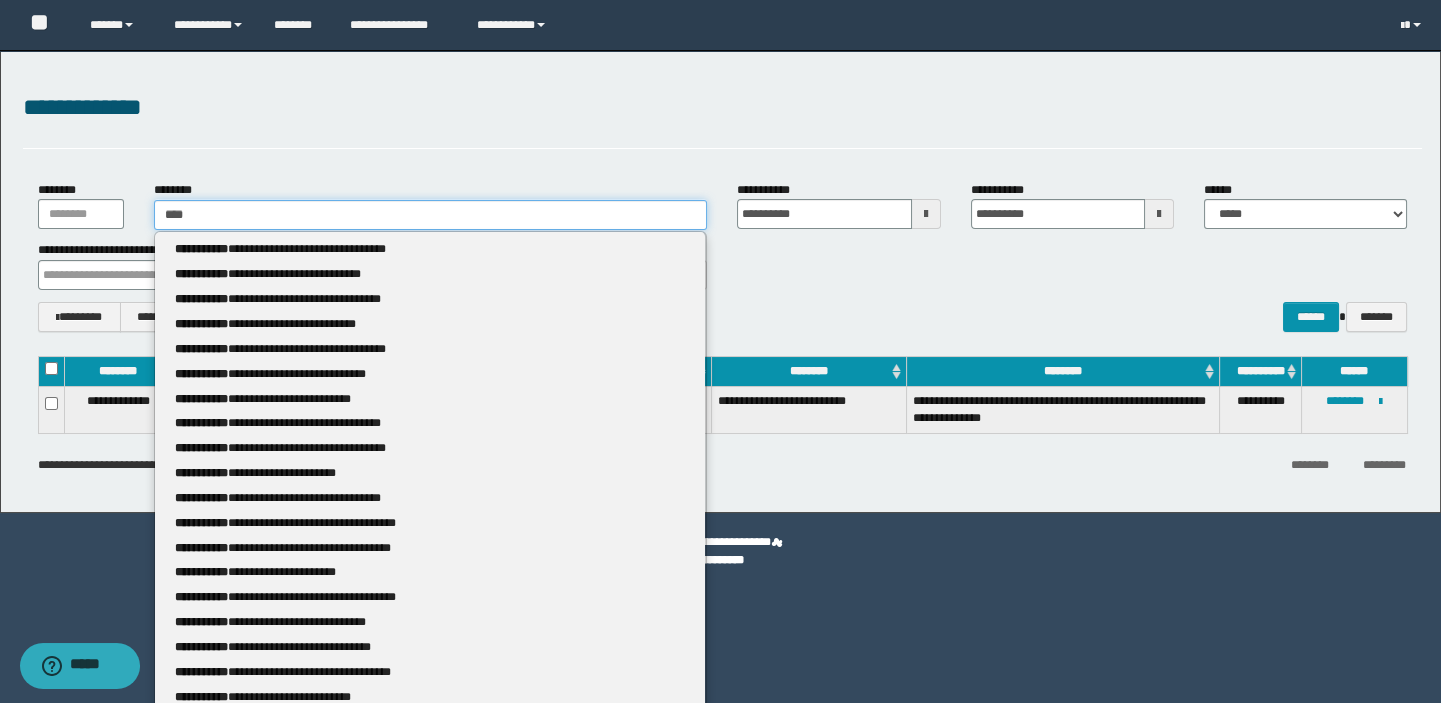 type 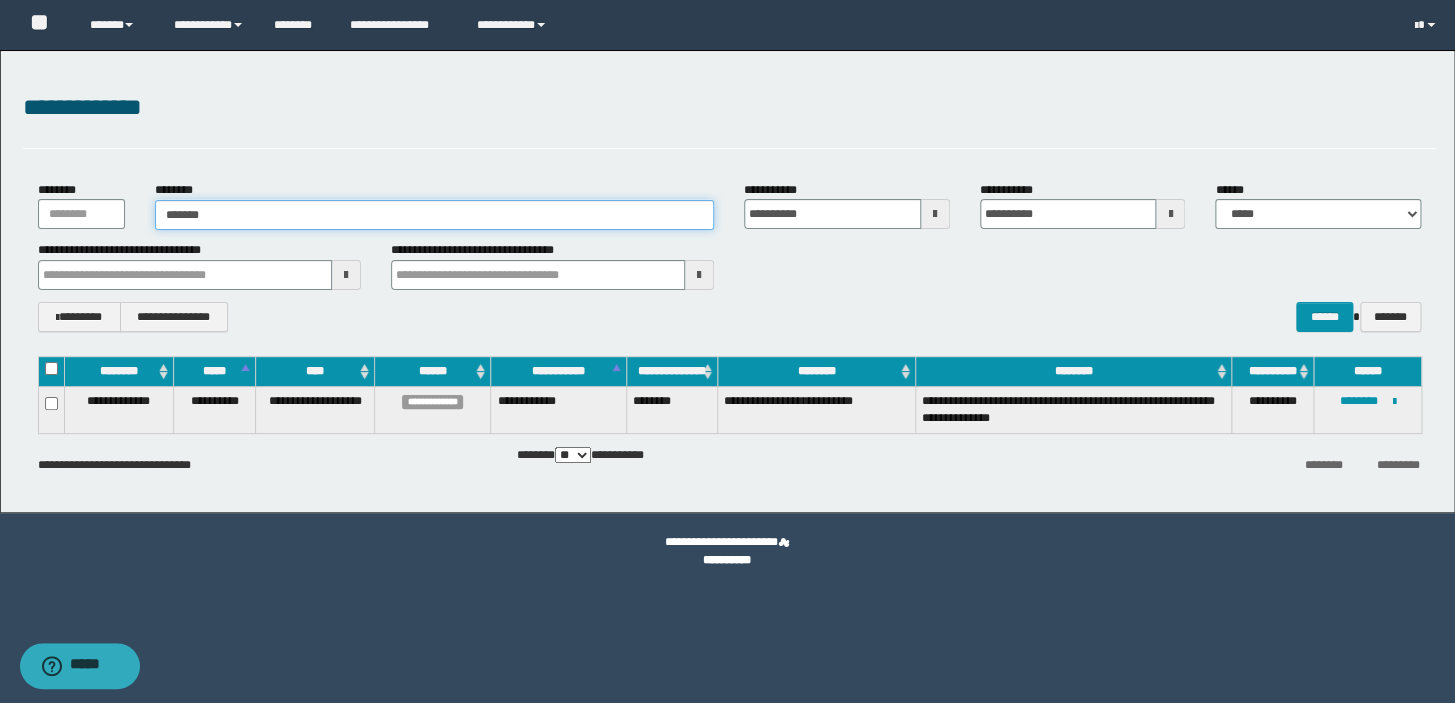 type on "********" 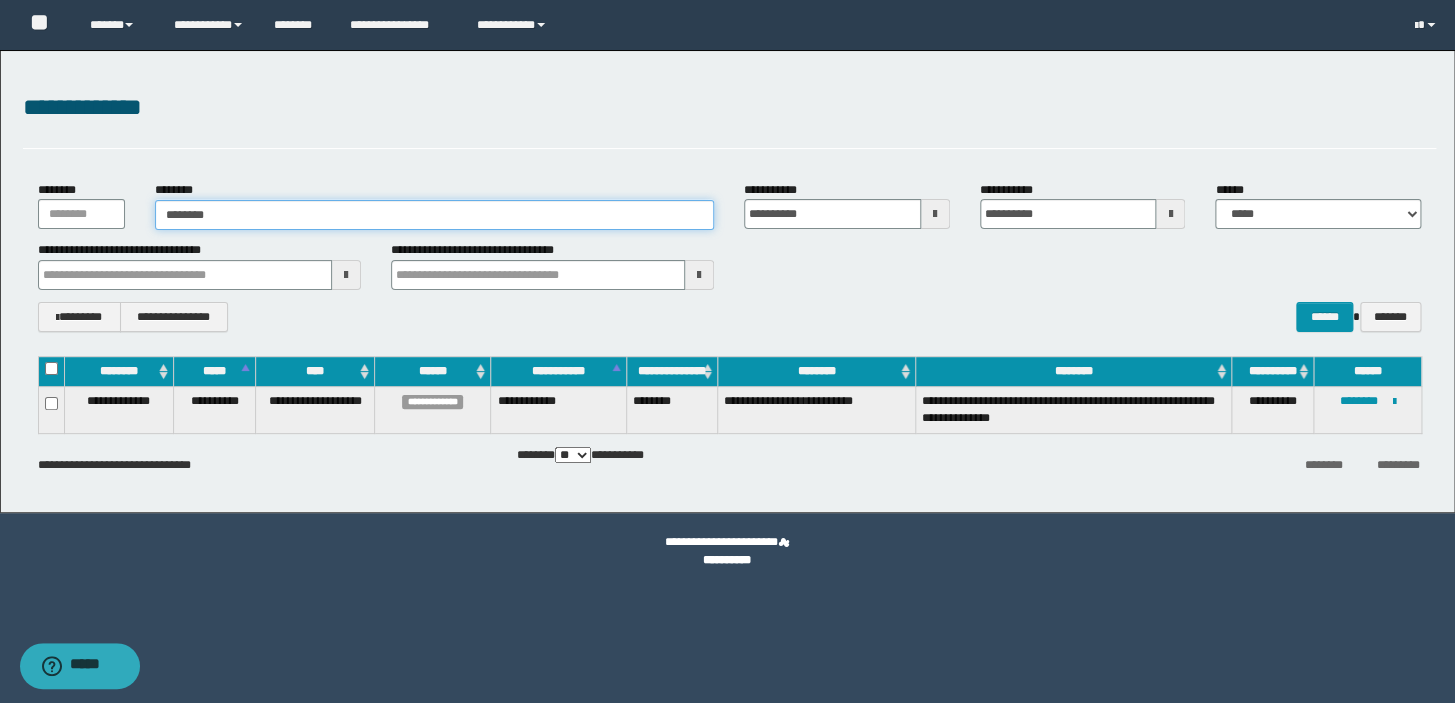 type on "********" 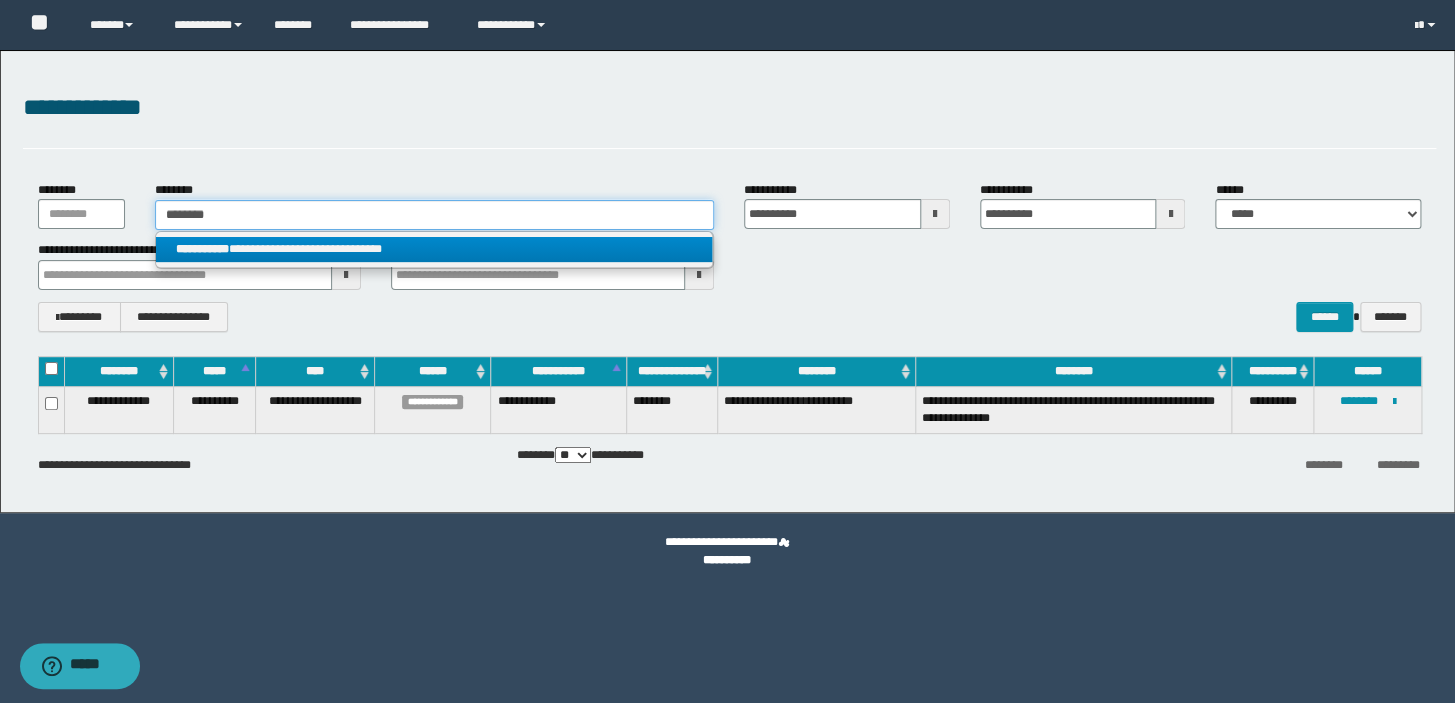 type on "********" 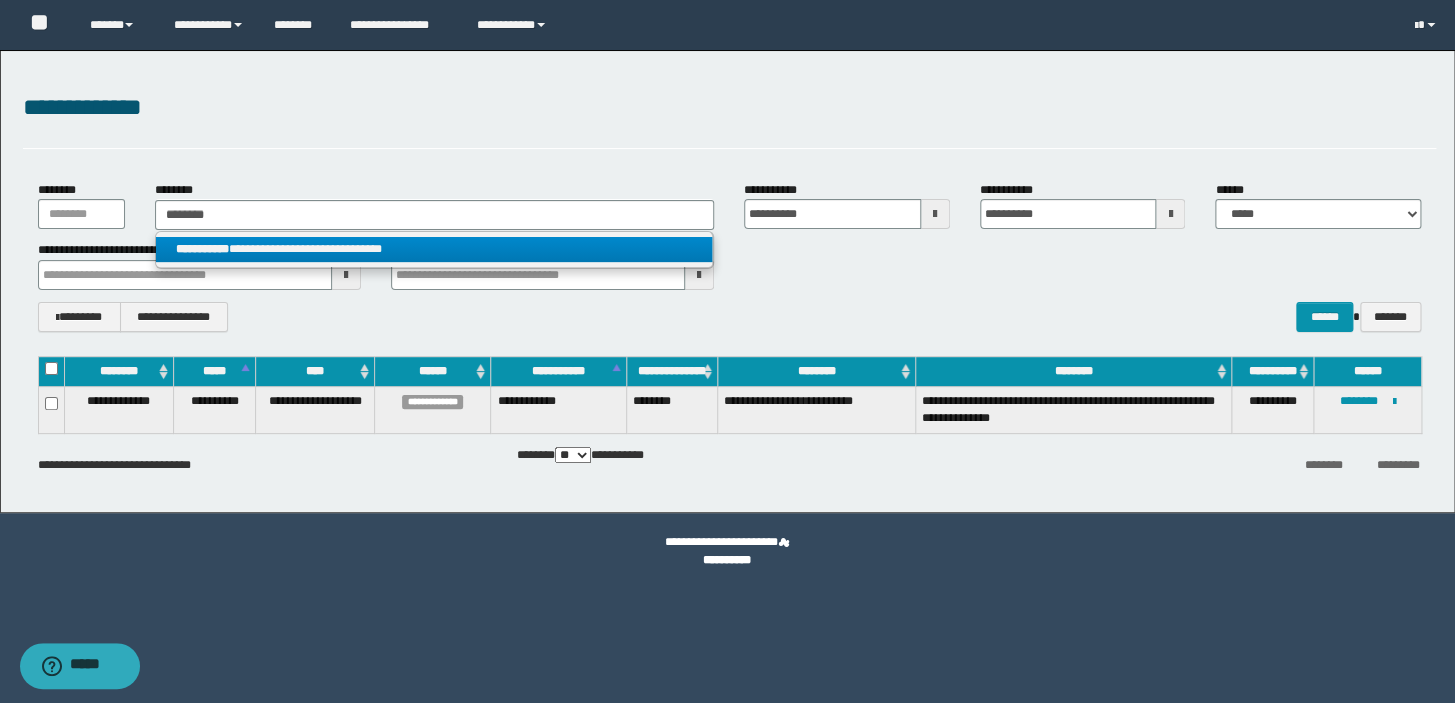 click on "**********" at bounding box center (202, 249) 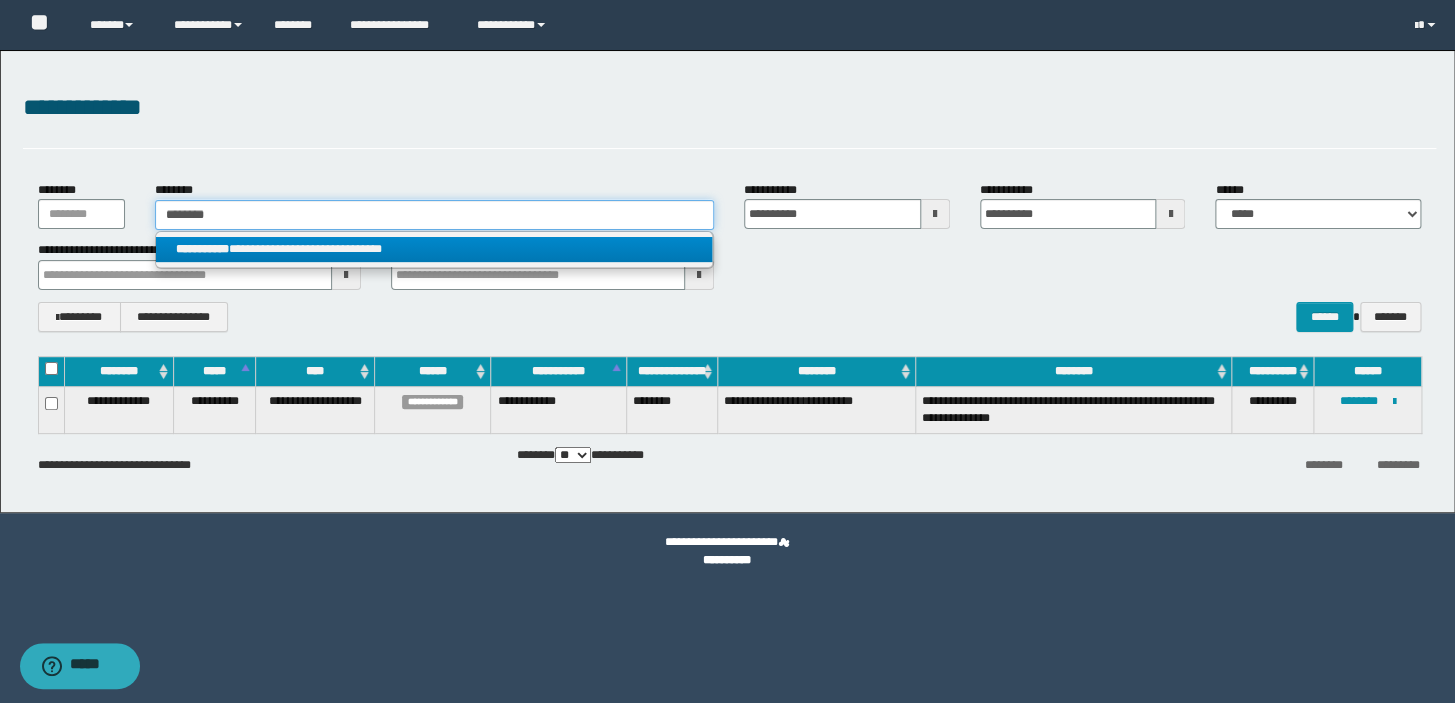 type 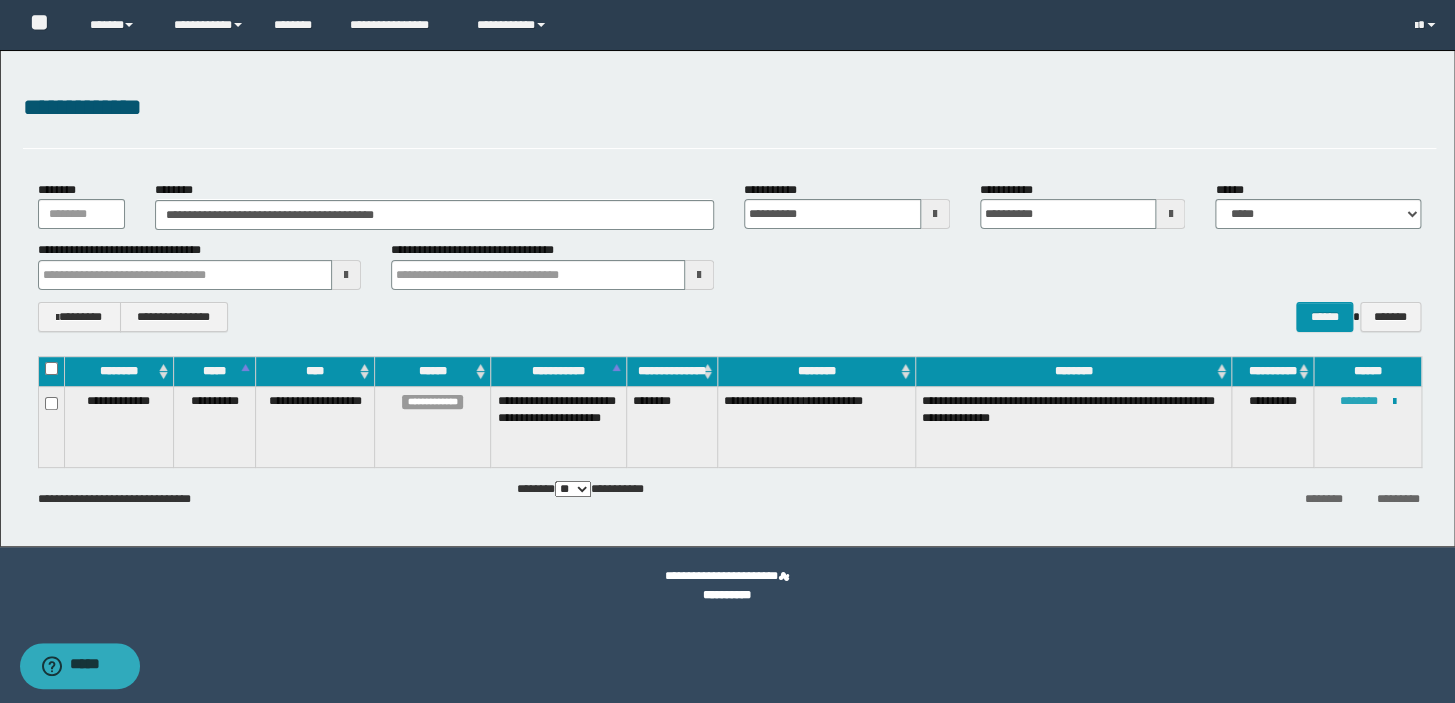 click on "********" at bounding box center (1358, 401) 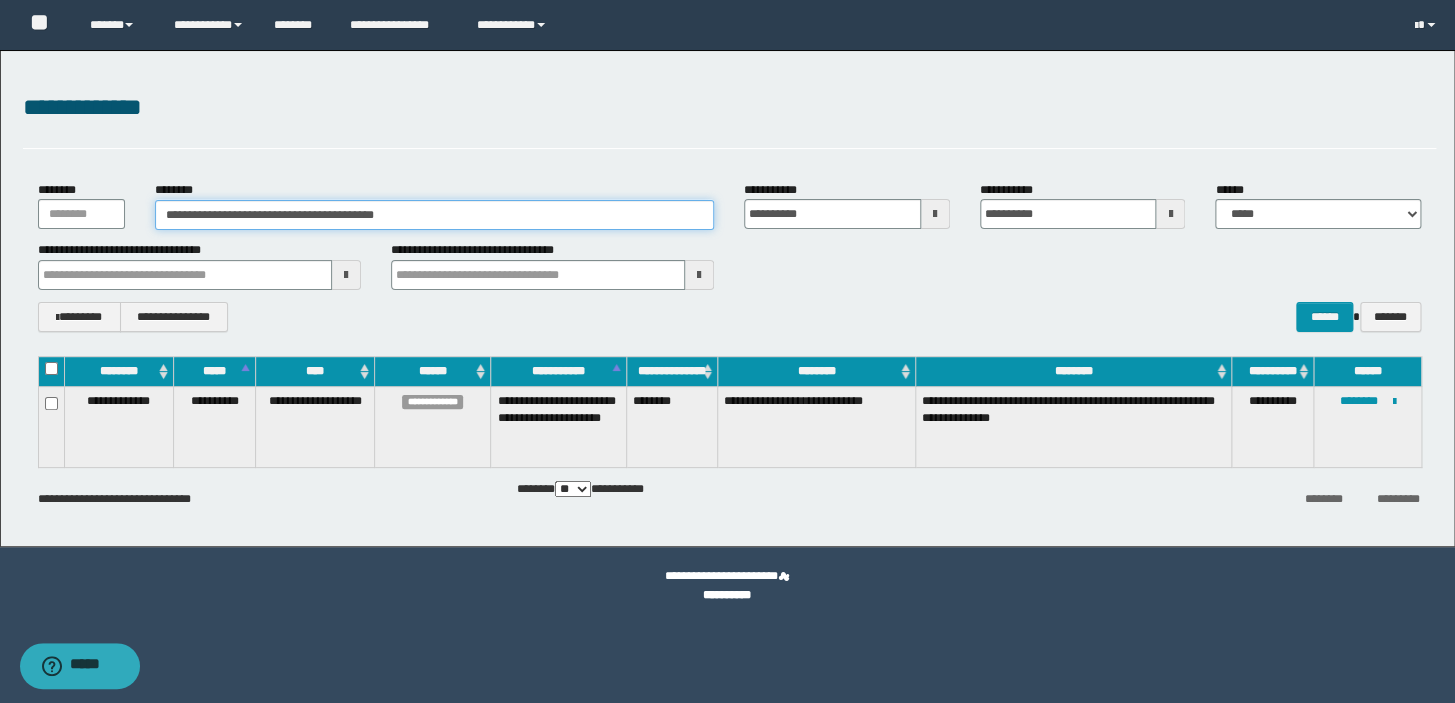 drag, startPoint x: 389, startPoint y: 210, endPoint x: 0, endPoint y: 200, distance: 389.1285 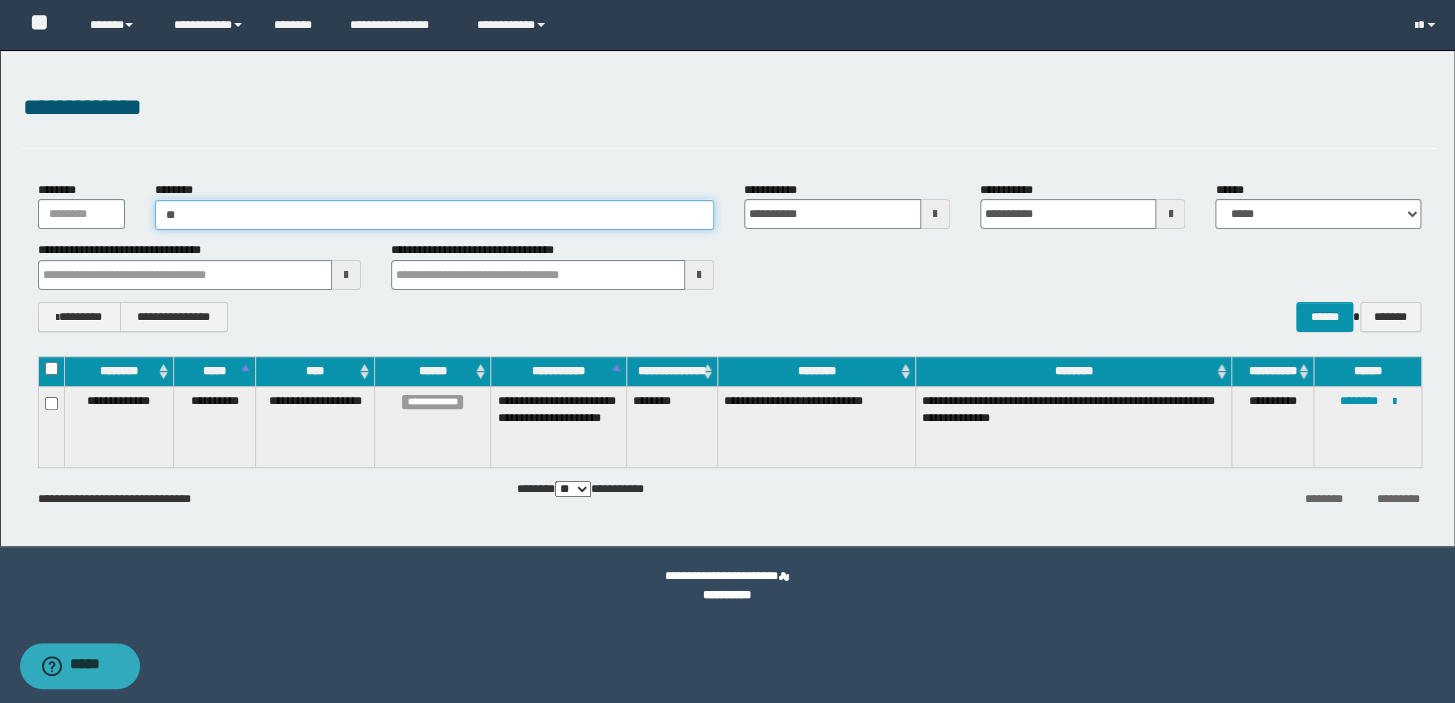 type on "***" 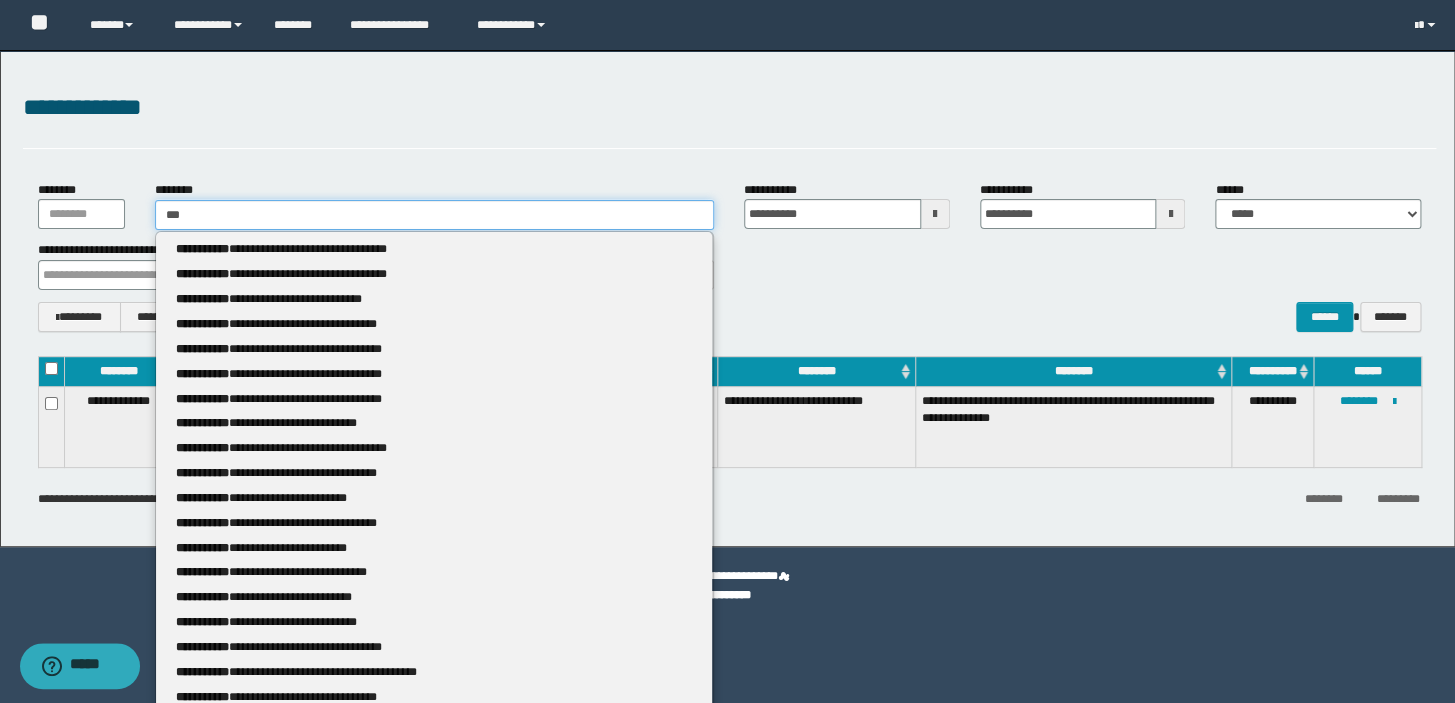 type on "***" 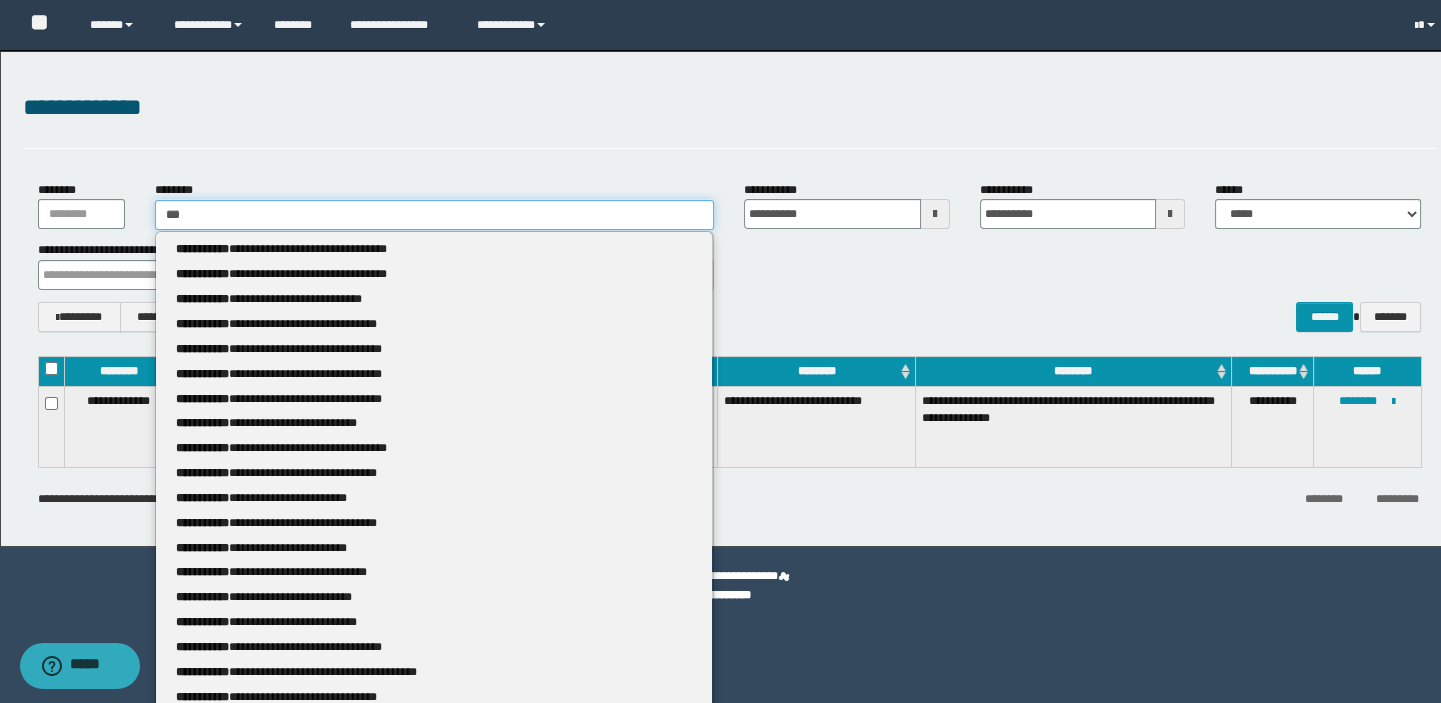 type 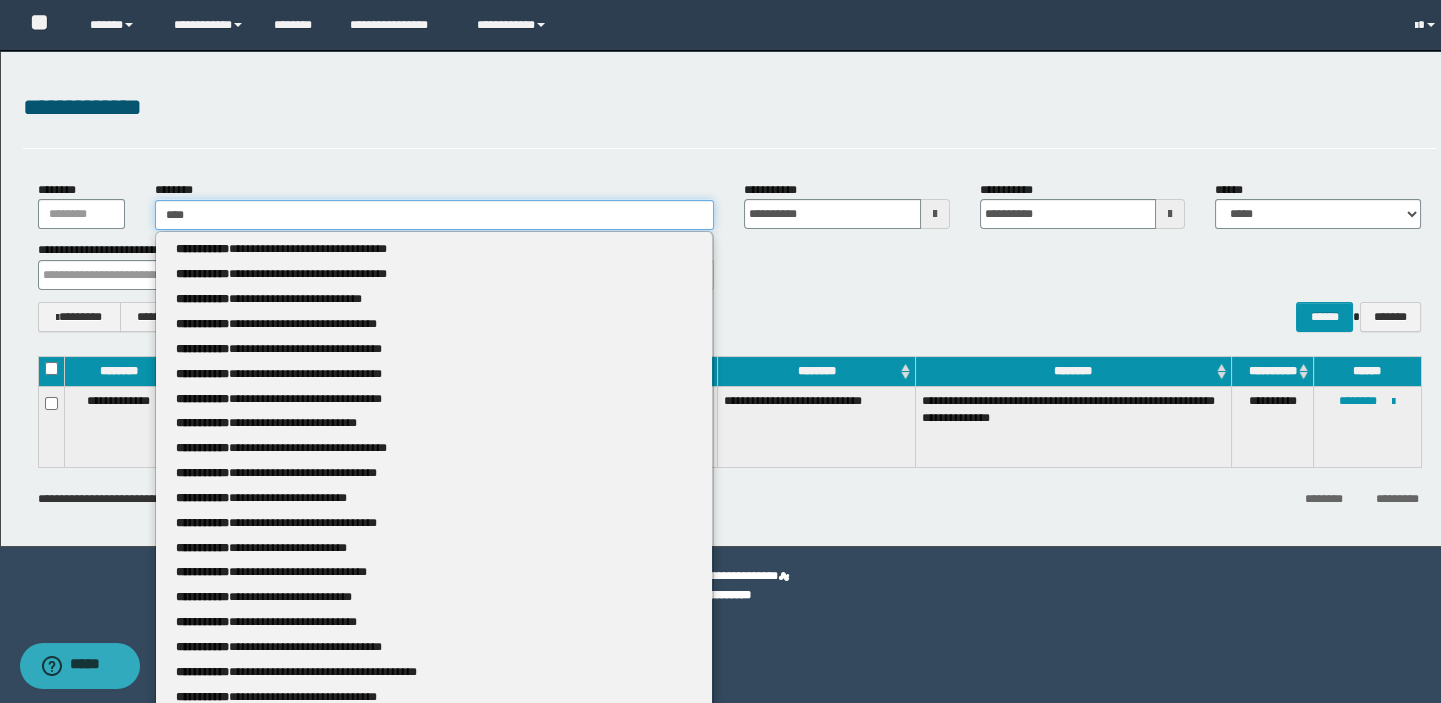type on "****" 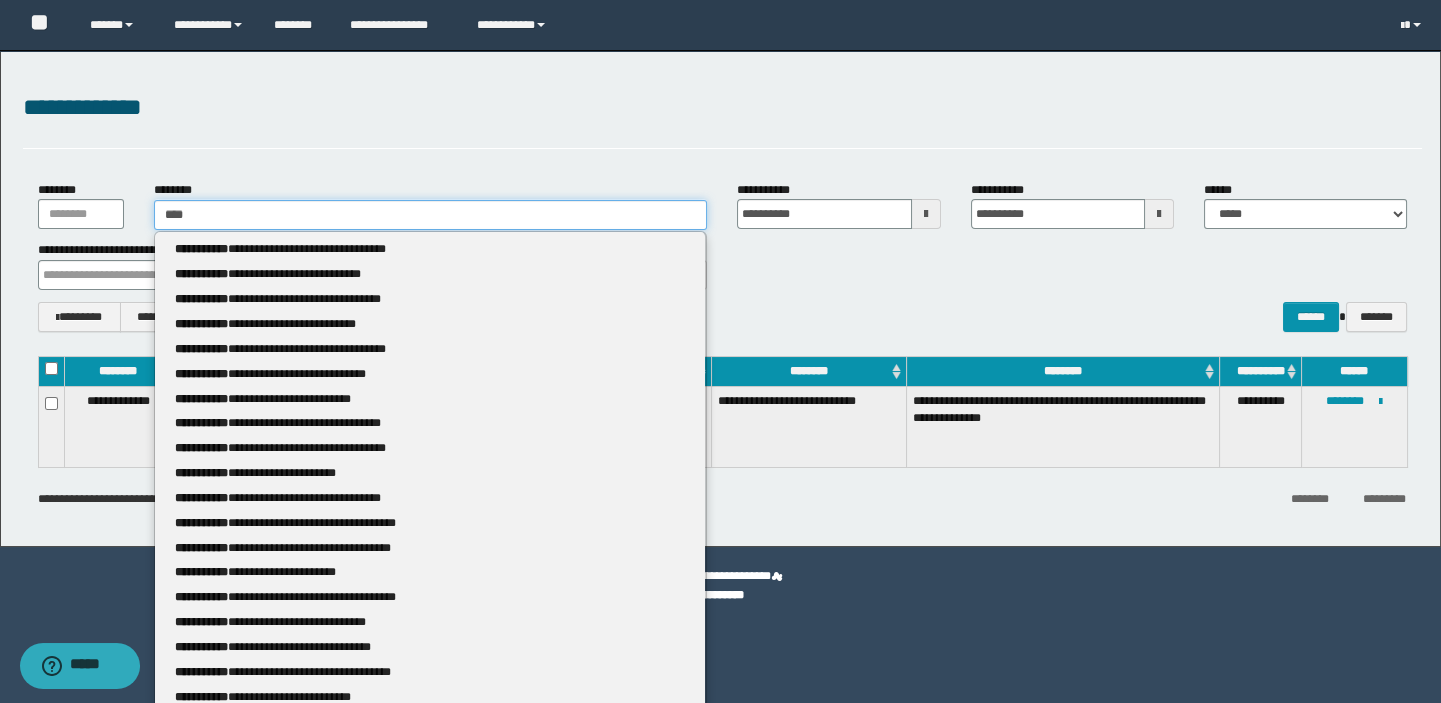 type 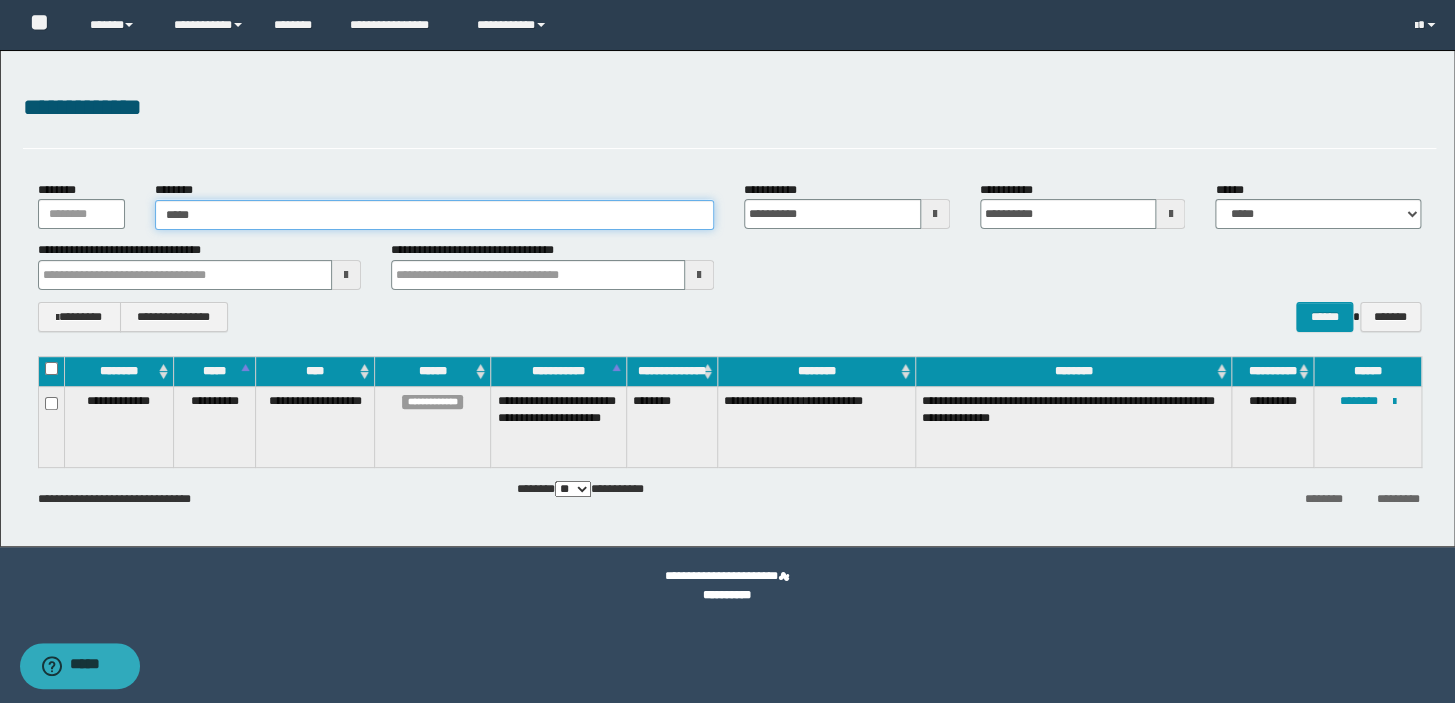 type on "******" 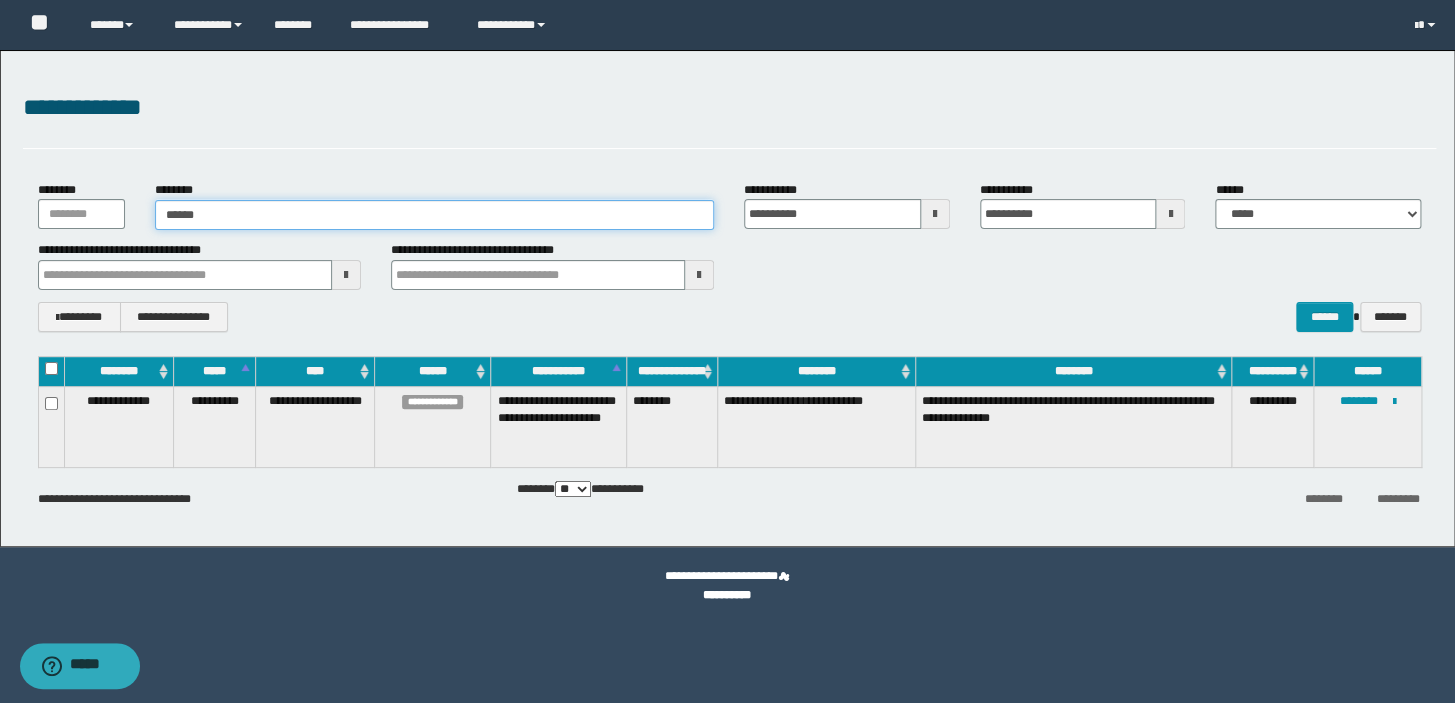 type on "******" 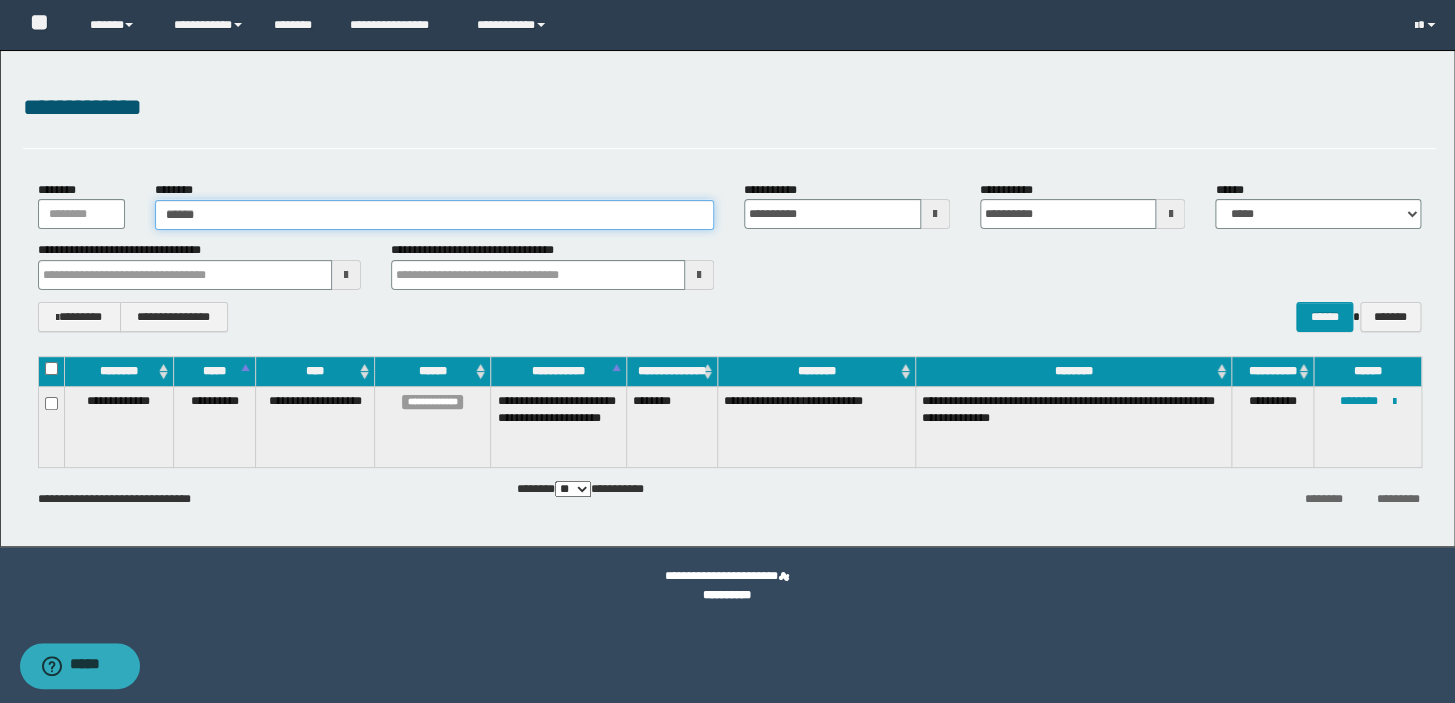 type 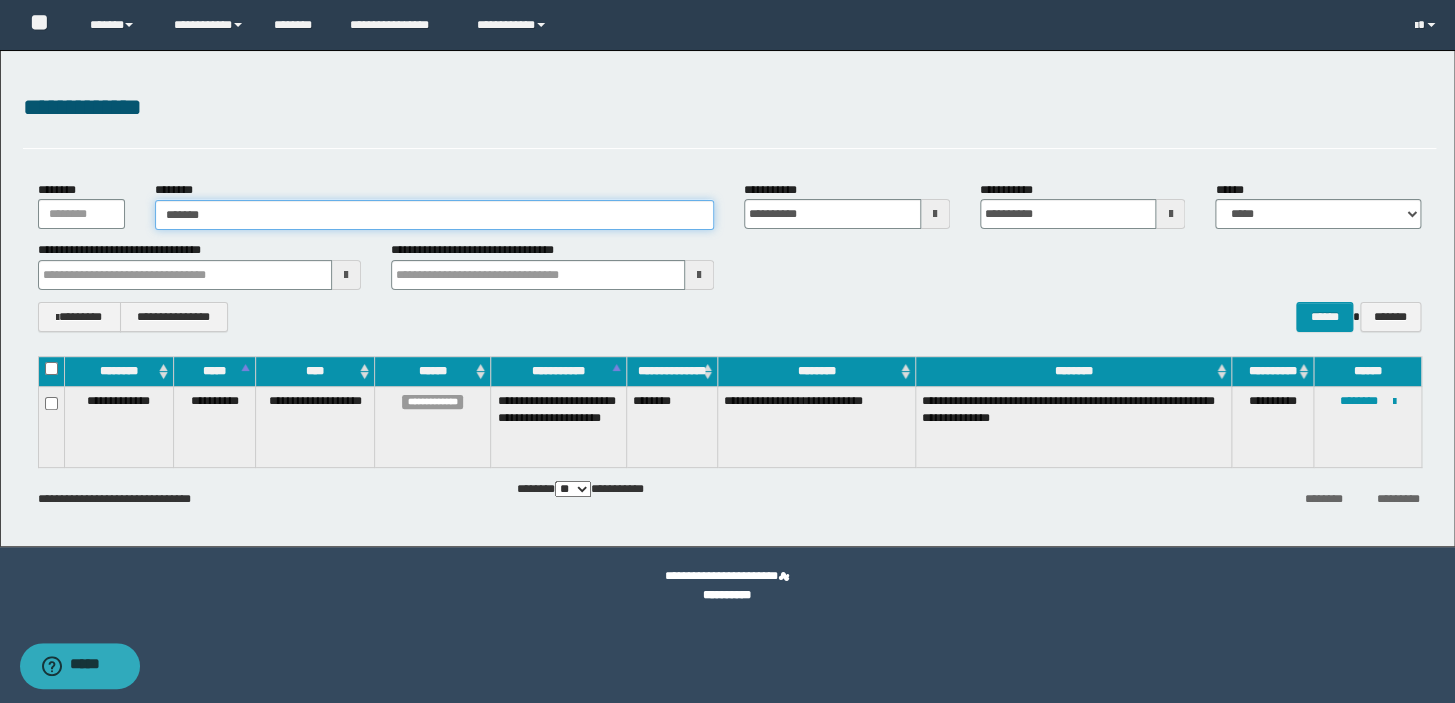 type on "******" 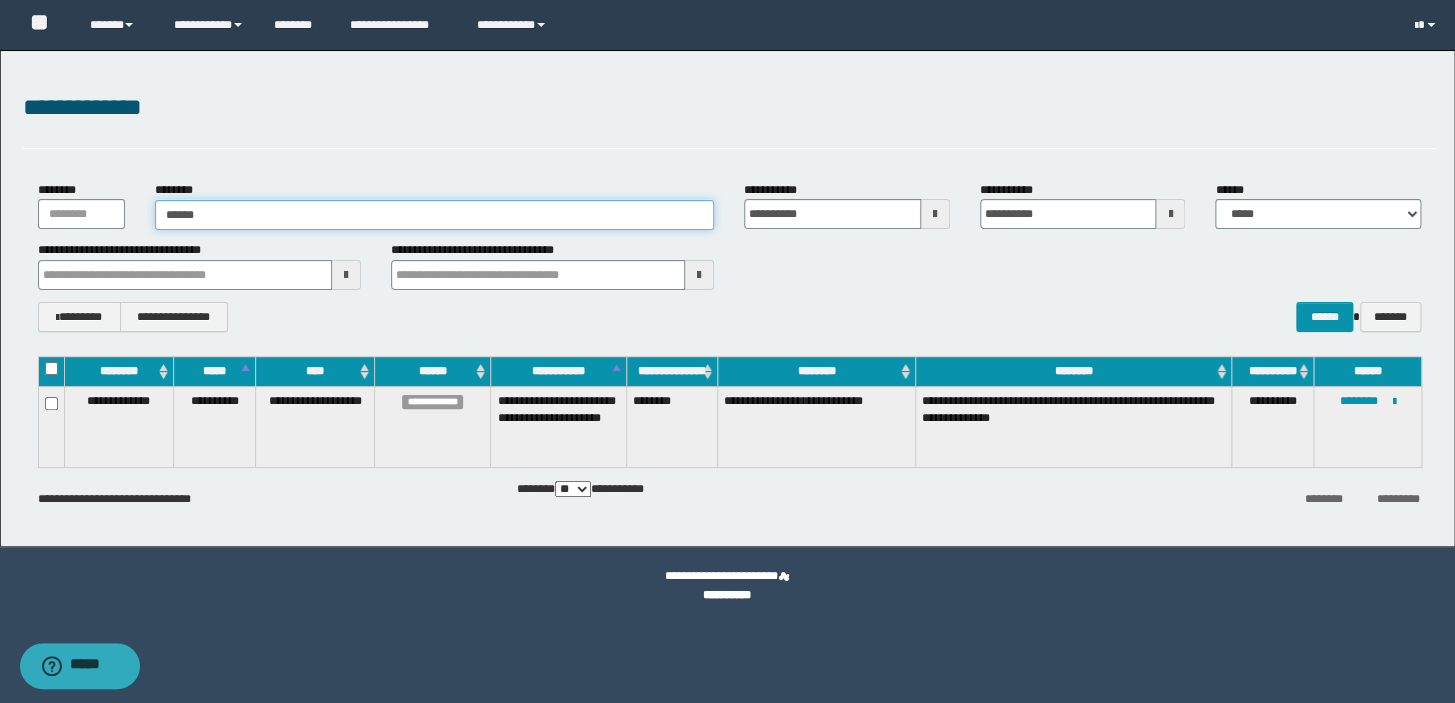 type on "******" 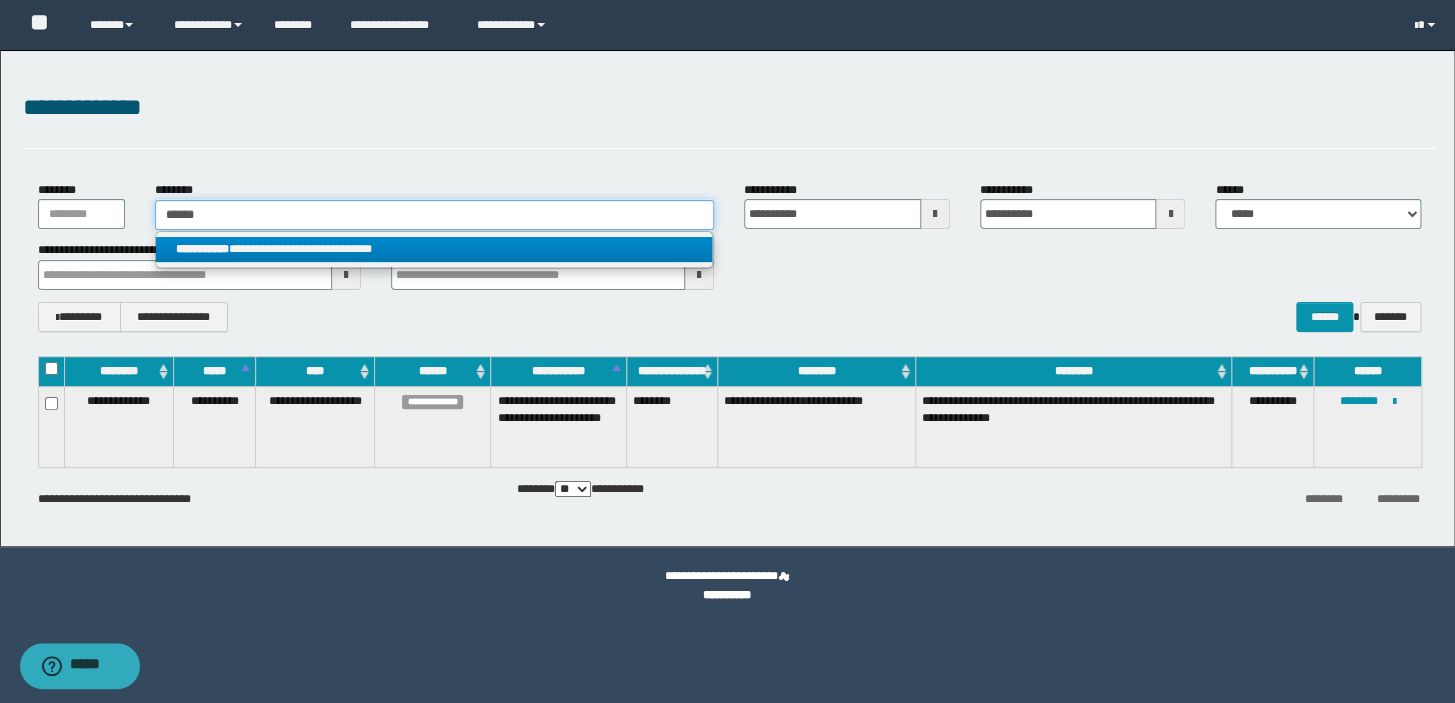 type on "******" 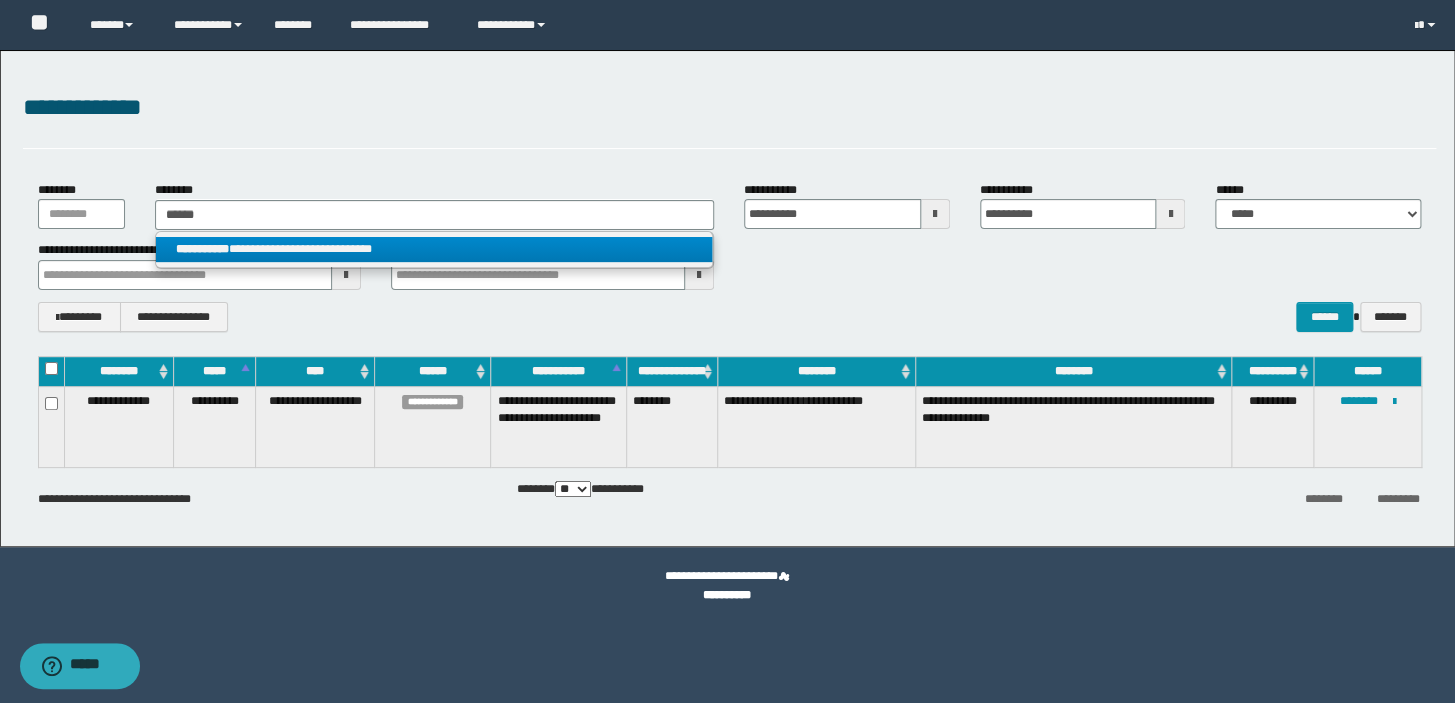 click on "**********" at bounding box center [434, 249] 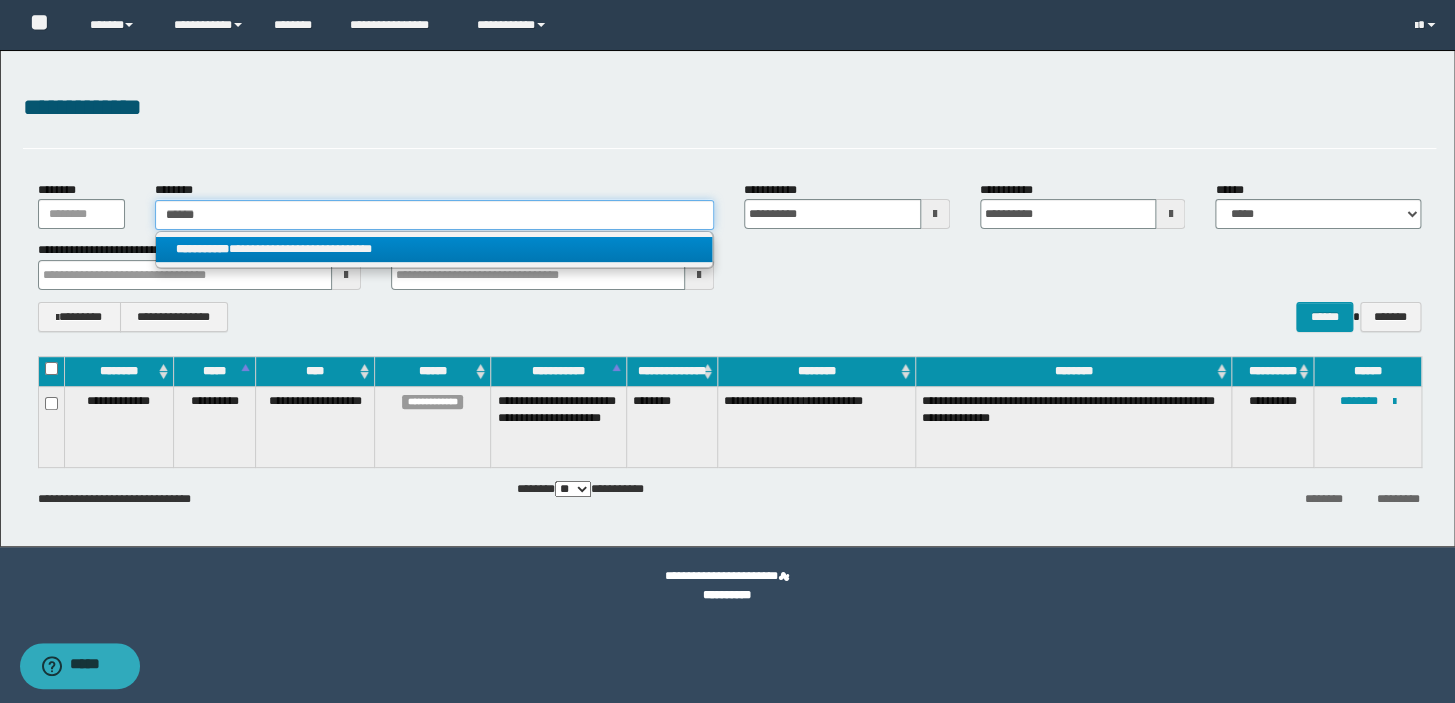 type 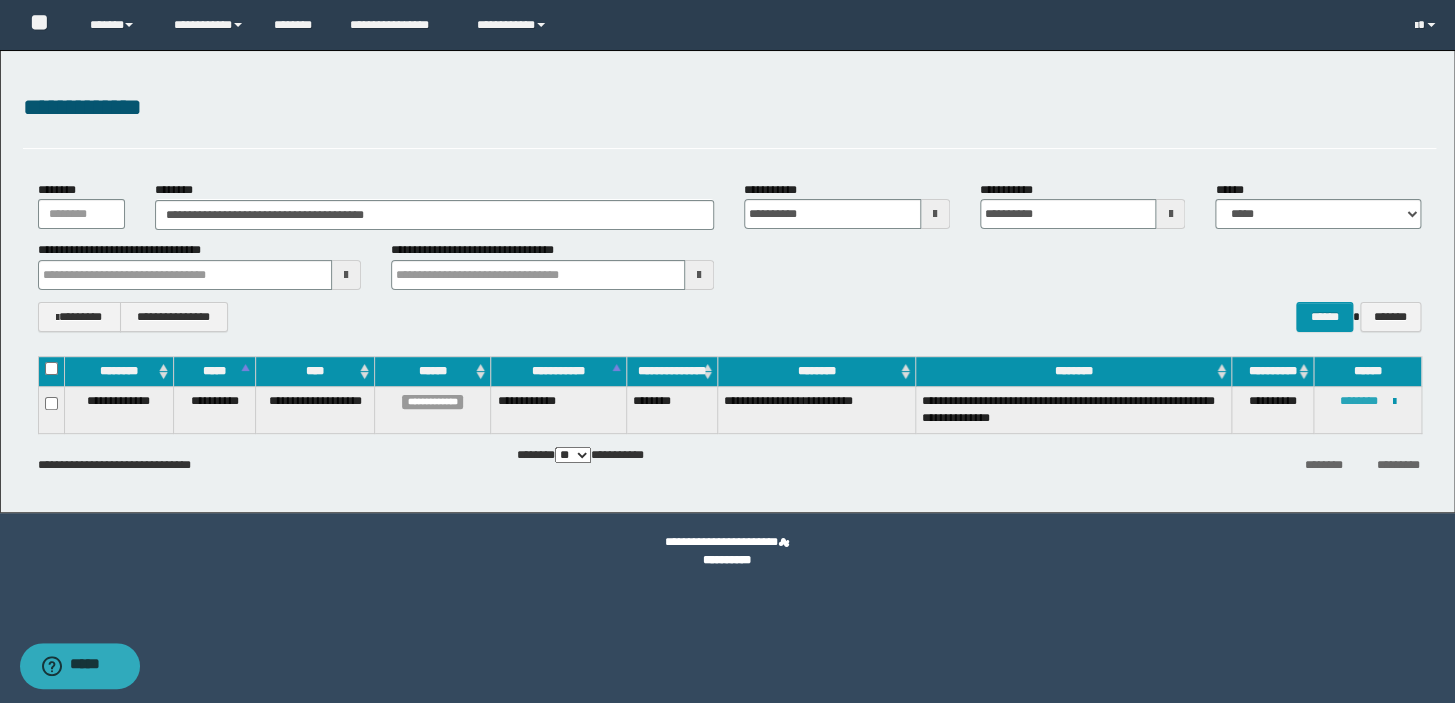 click on "********" at bounding box center (1358, 401) 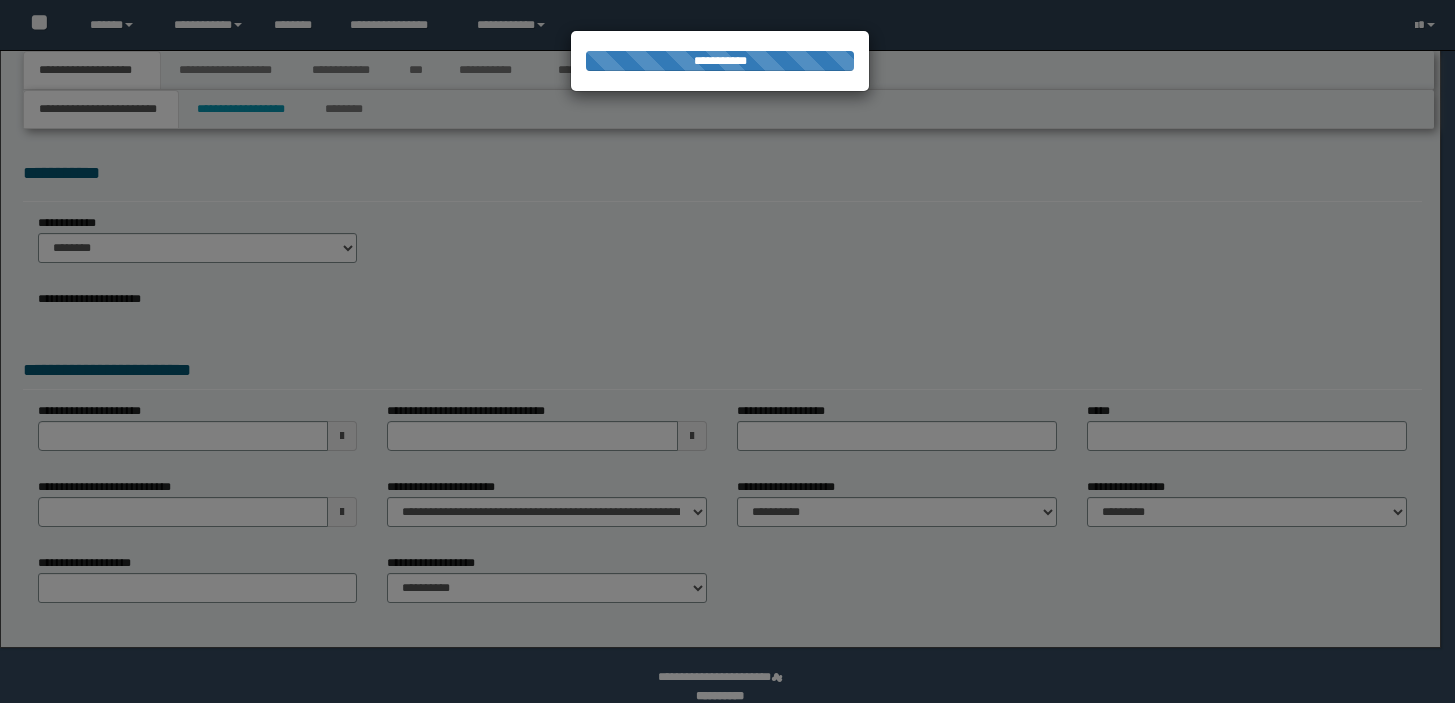 scroll, scrollTop: 0, scrollLeft: 0, axis: both 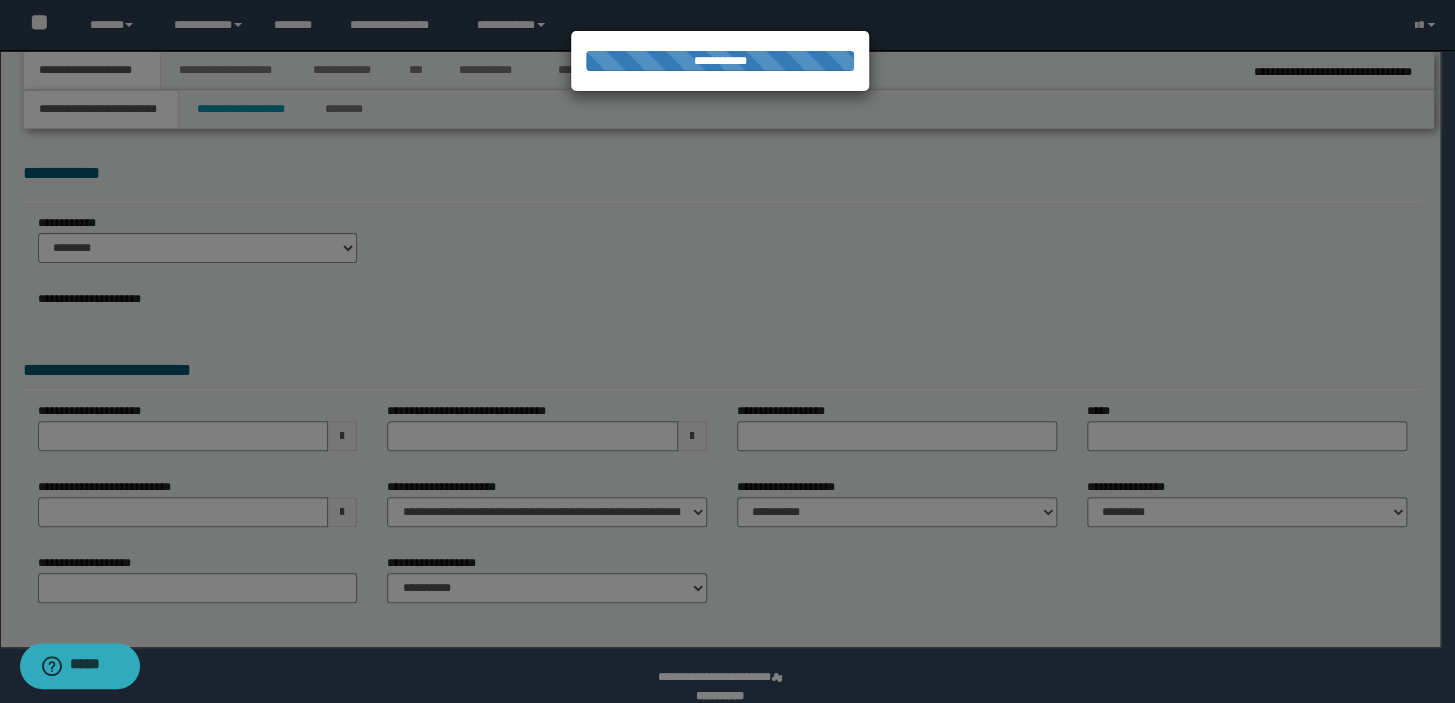 select on "*" 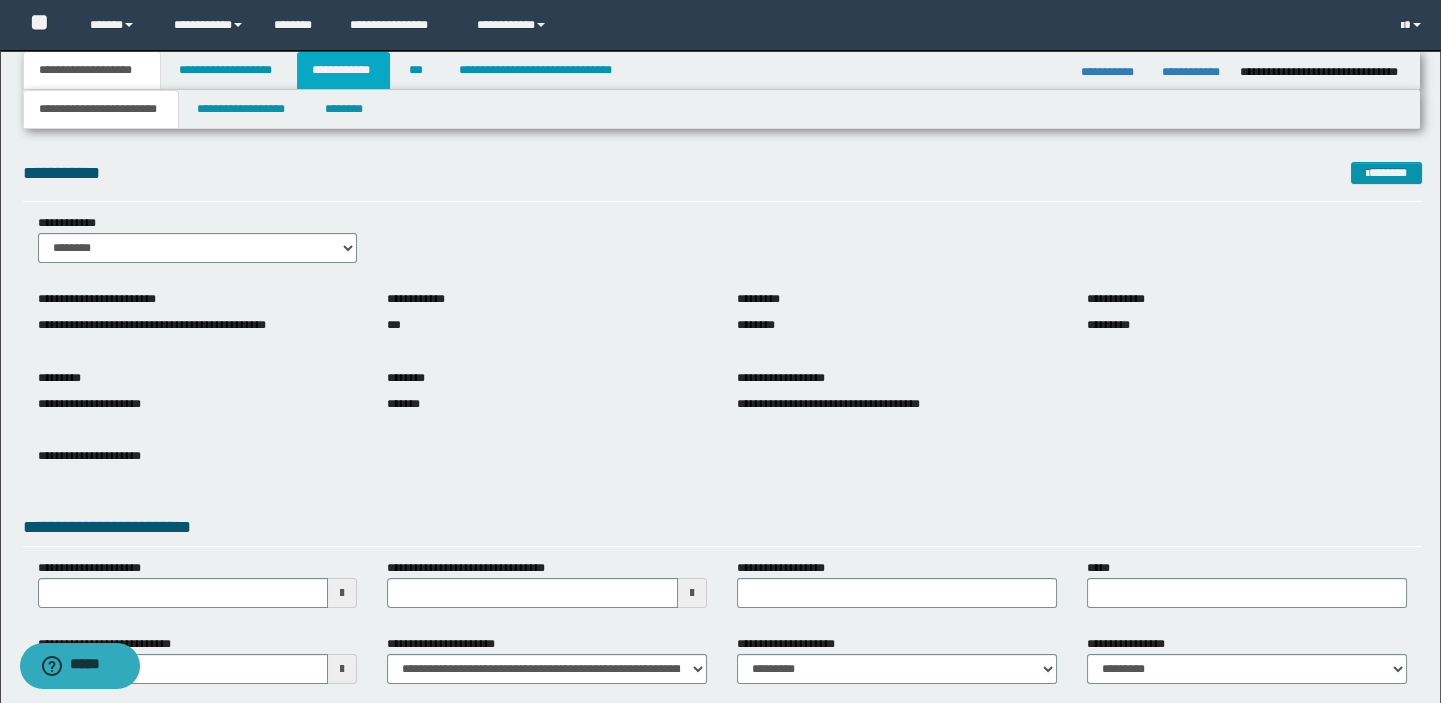 click on "**********" at bounding box center (343, 70) 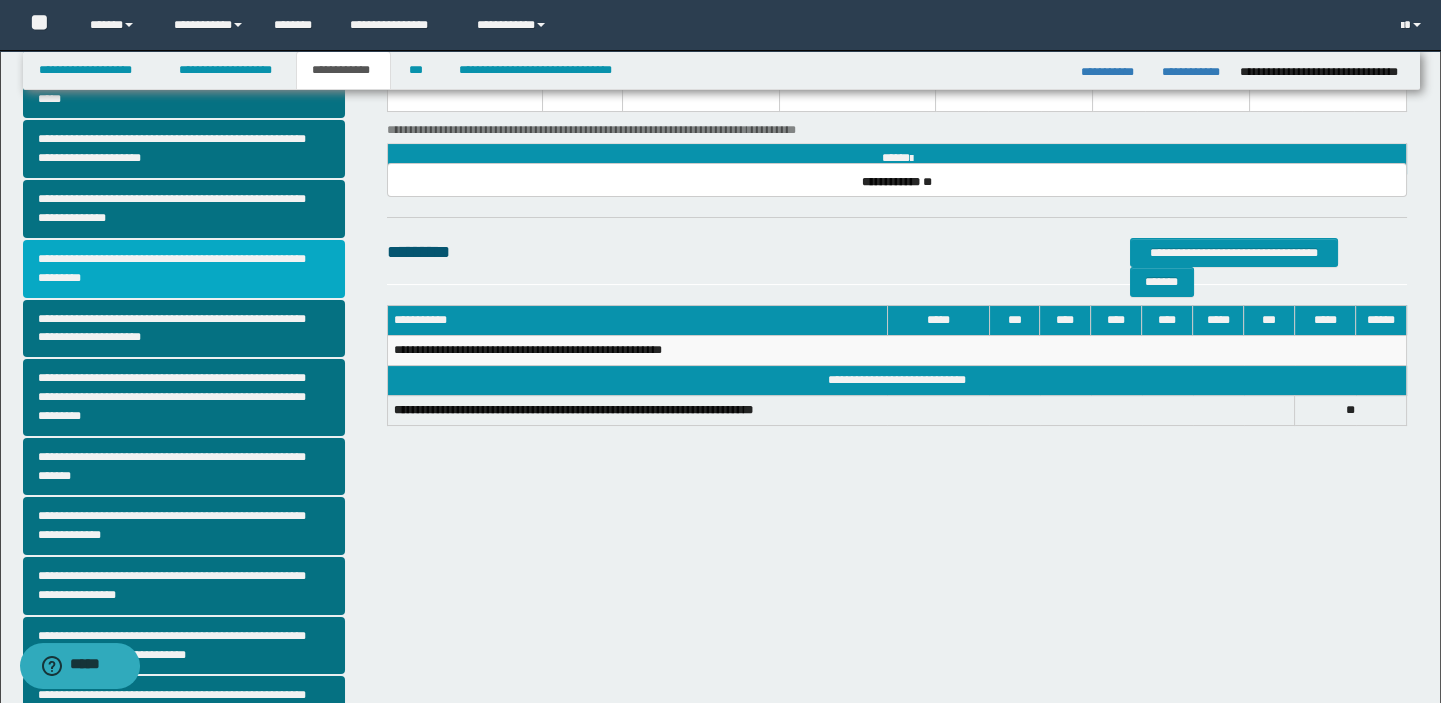 scroll, scrollTop: 264, scrollLeft: 0, axis: vertical 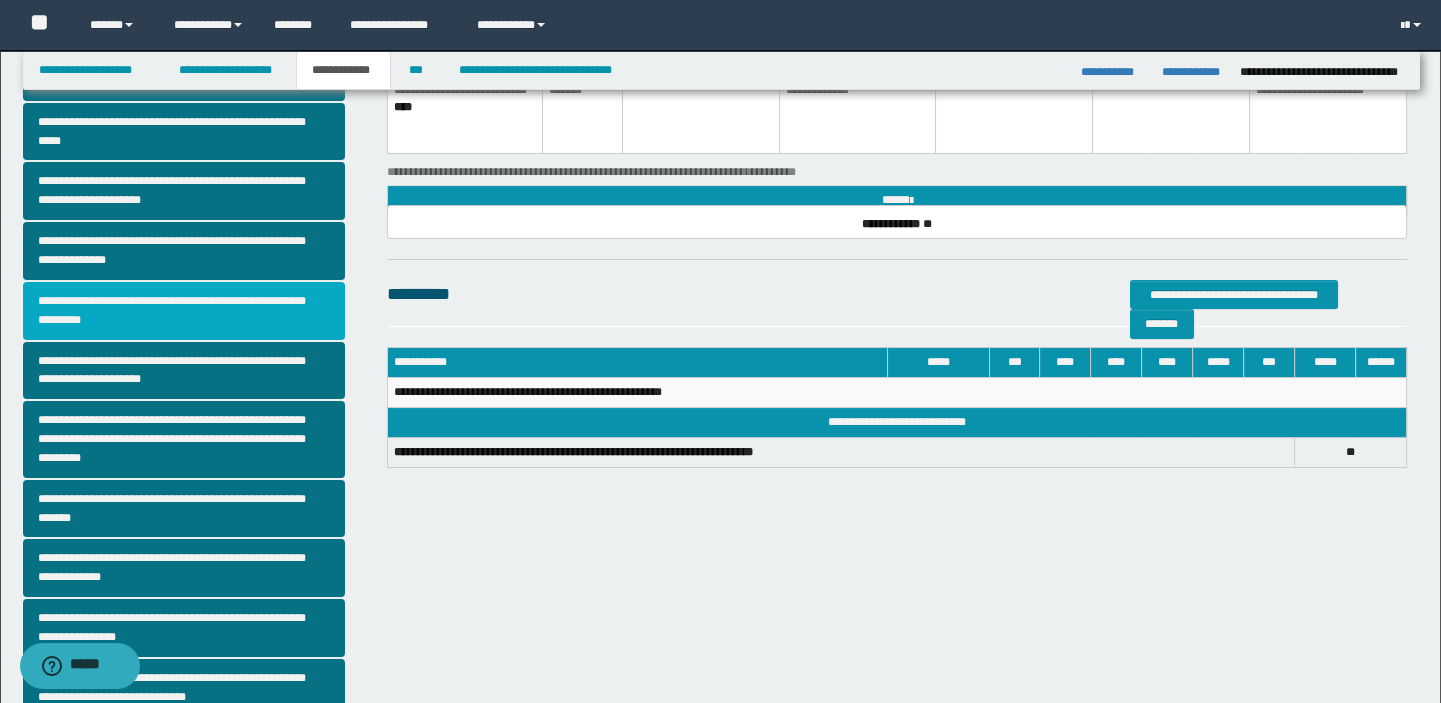 click on "**********" at bounding box center (184, 311) 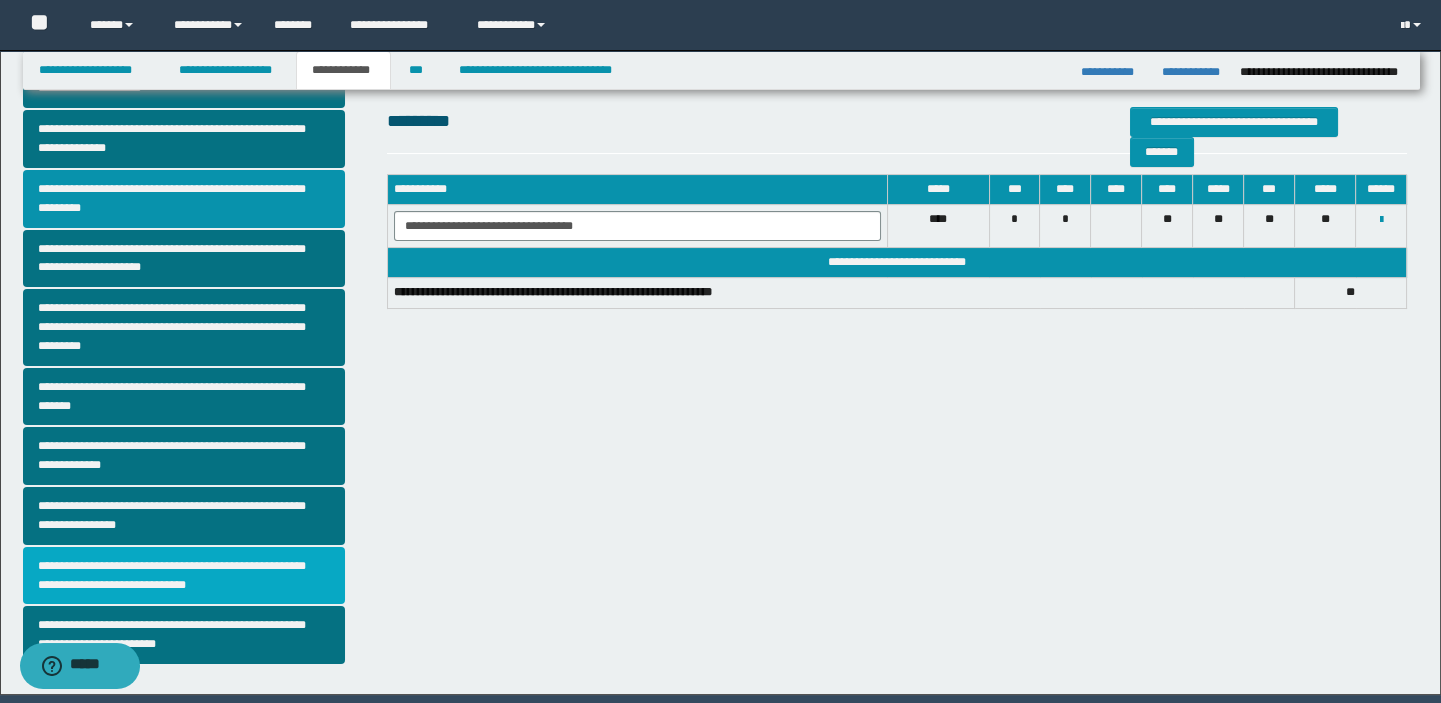 scroll, scrollTop: 446, scrollLeft: 0, axis: vertical 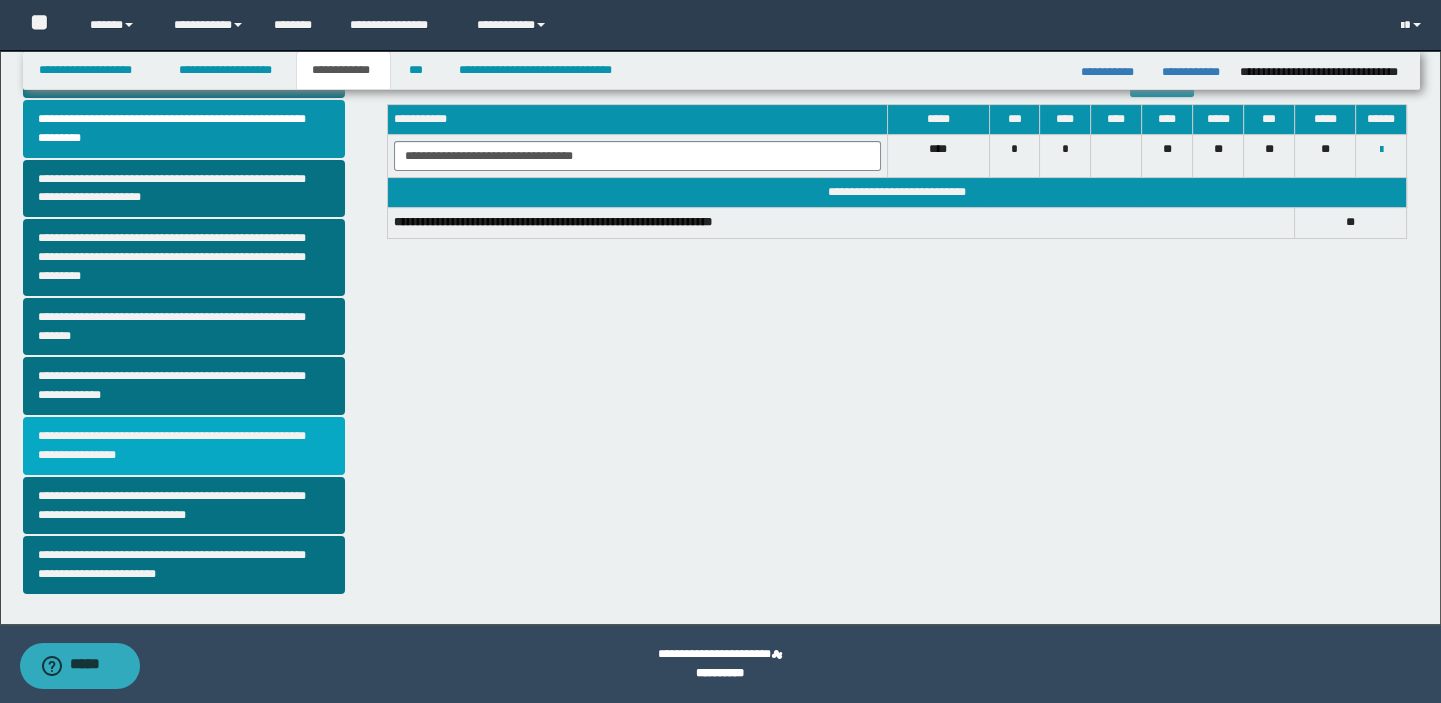 click on "**********" at bounding box center (184, 446) 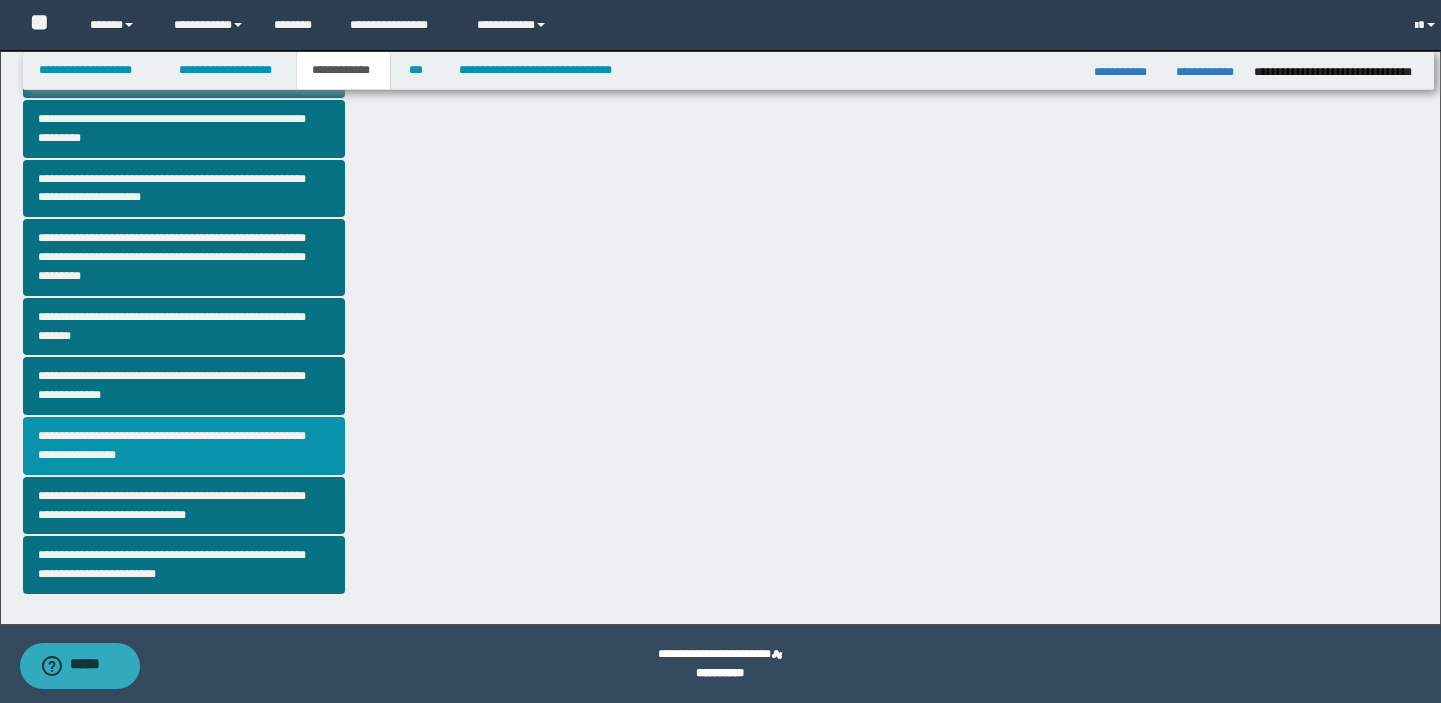 scroll, scrollTop: 0, scrollLeft: 0, axis: both 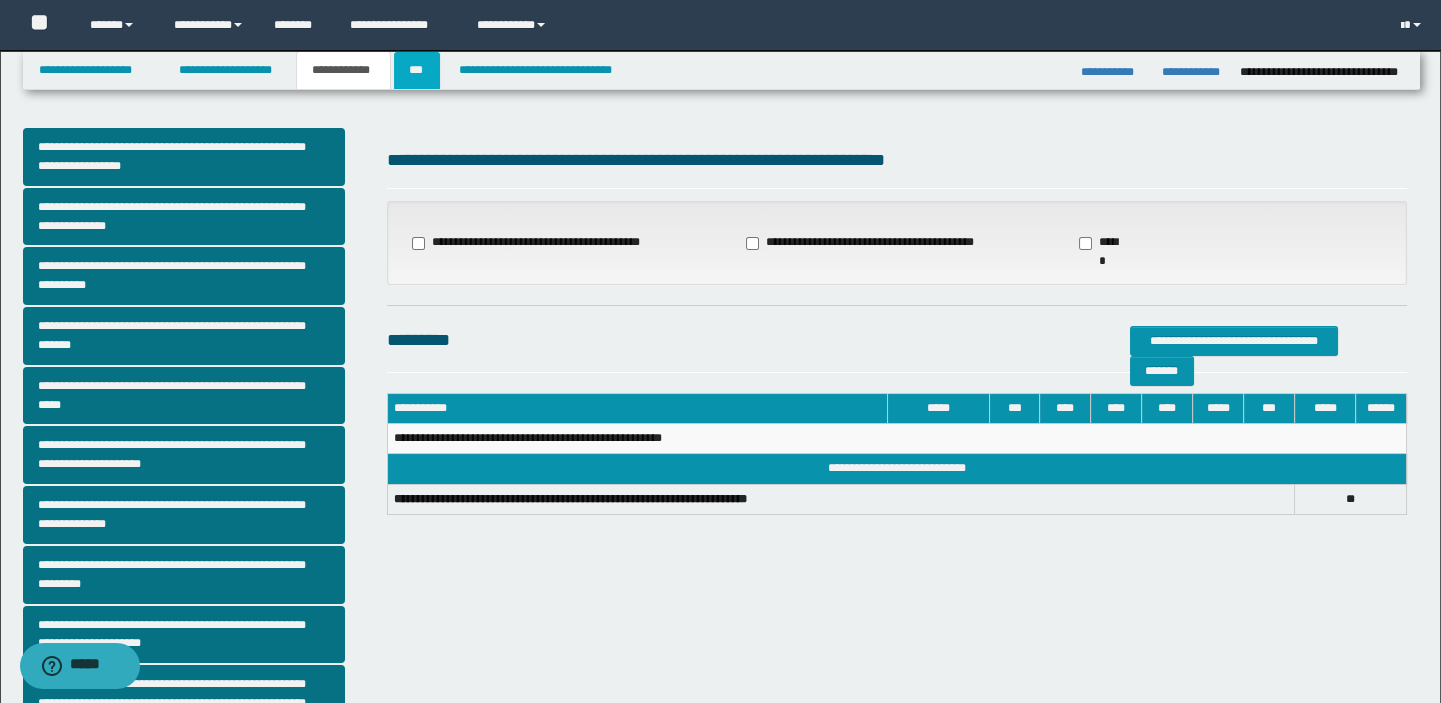 click on "***" at bounding box center [417, 70] 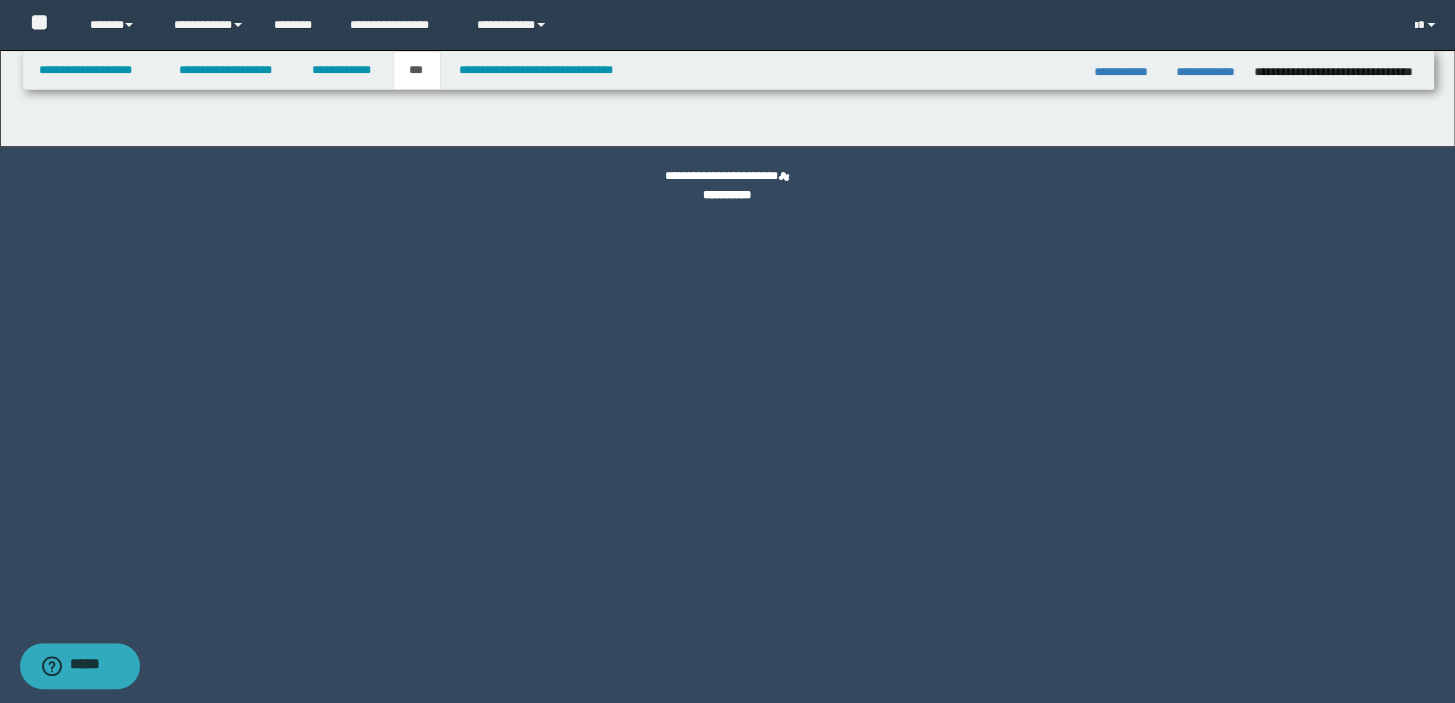 select on "*" 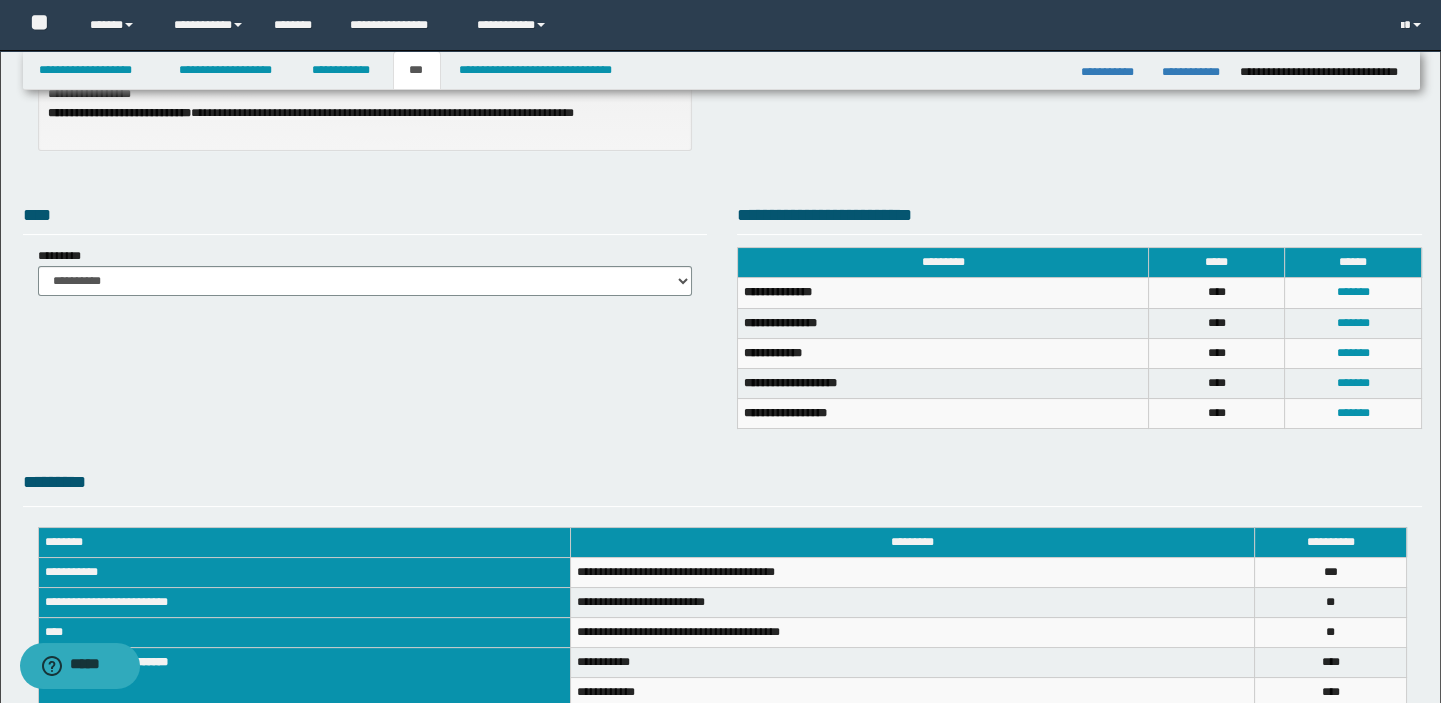 scroll, scrollTop: 310, scrollLeft: 0, axis: vertical 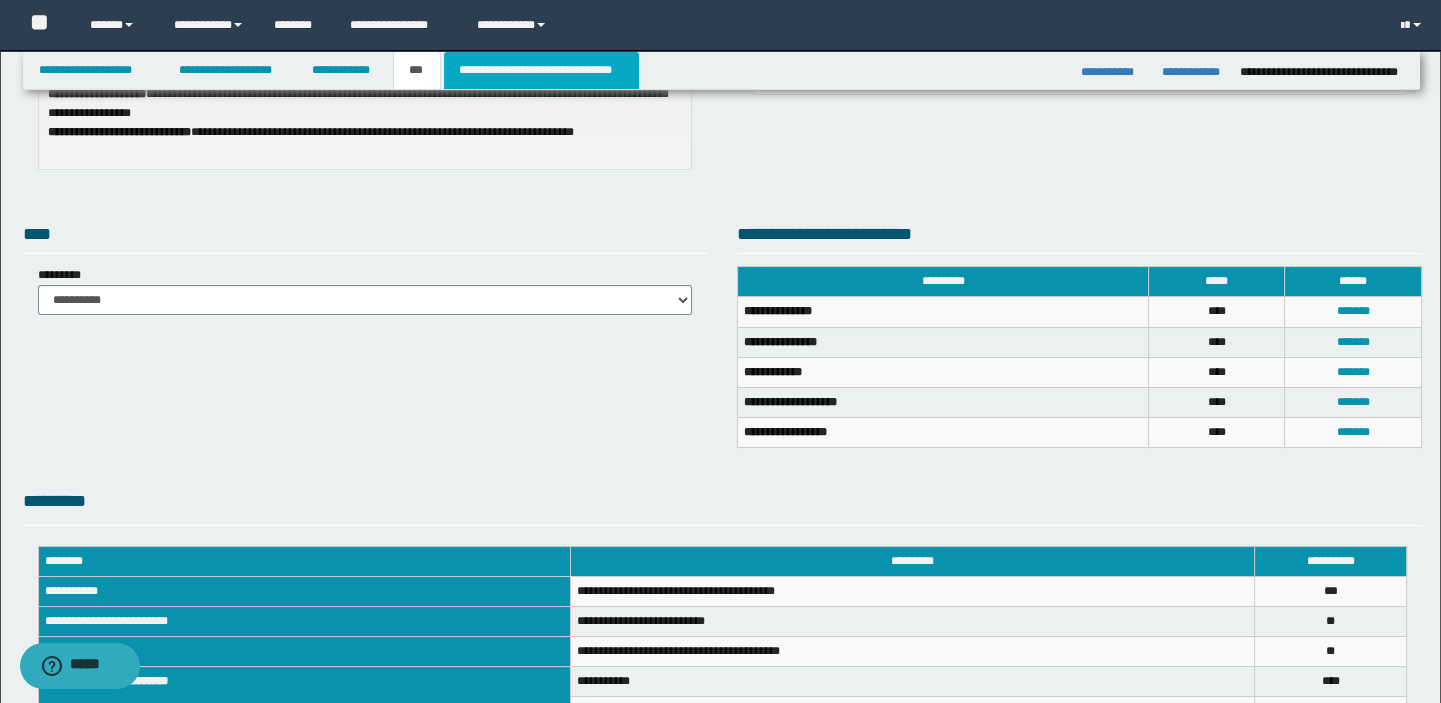 click on "**********" at bounding box center (541, 70) 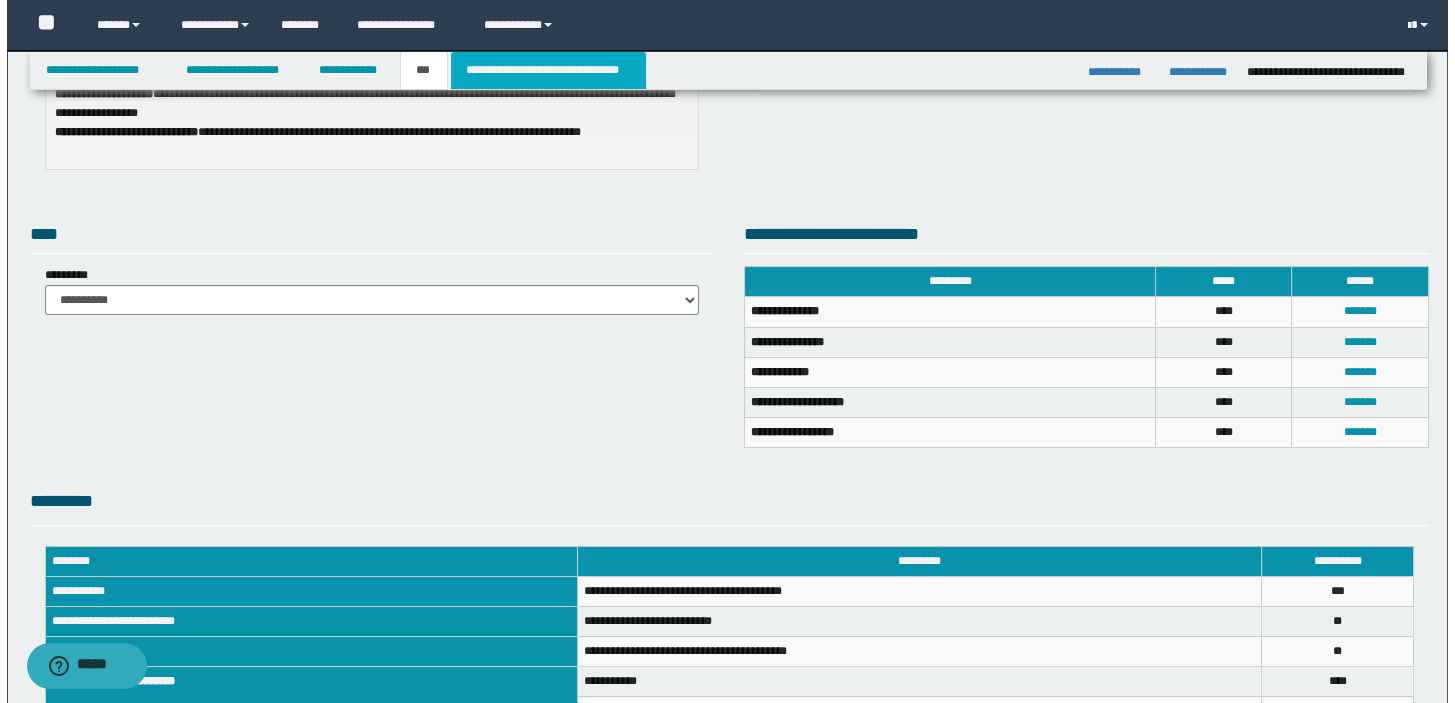 scroll, scrollTop: 0, scrollLeft: 0, axis: both 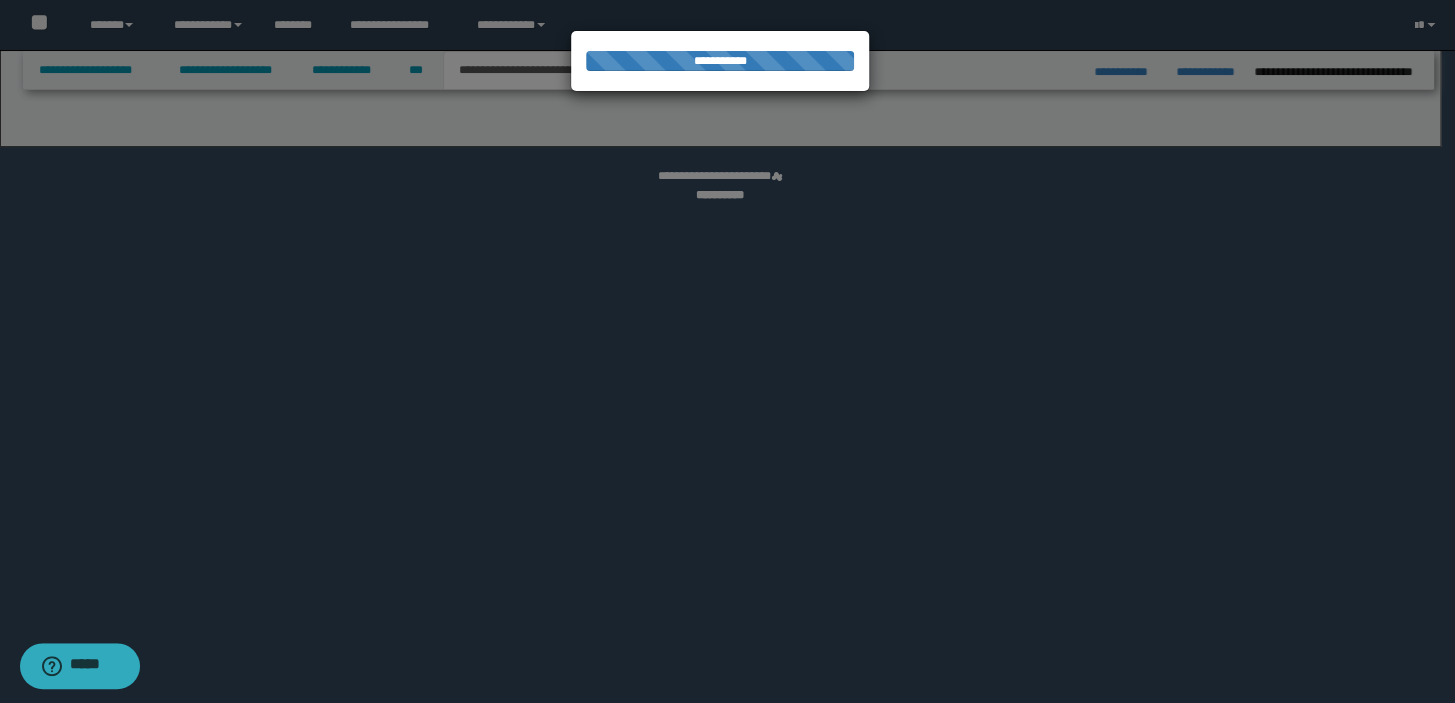 select on "*" 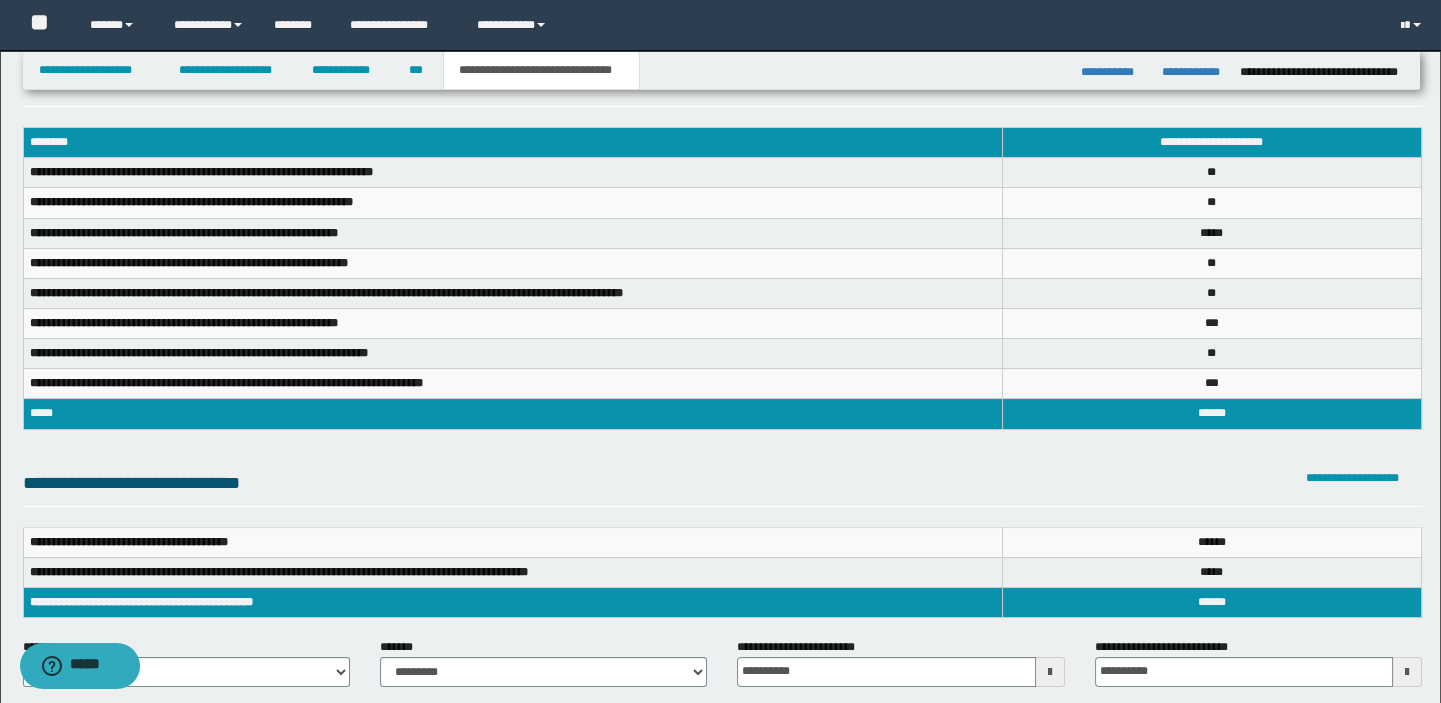 scroll, scrollTop: 90, scrollLeft: 0, axis: vertical 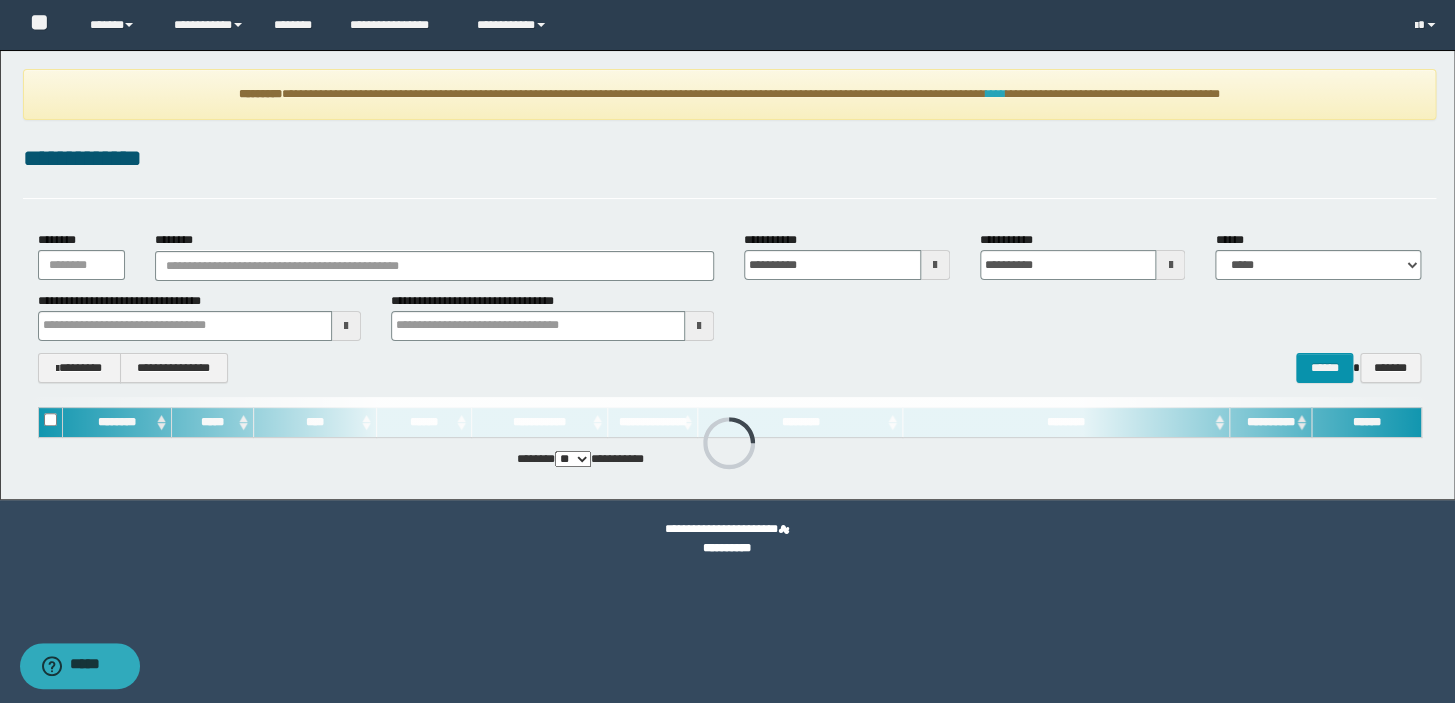 click on "****" at bounding box center (996, 94) 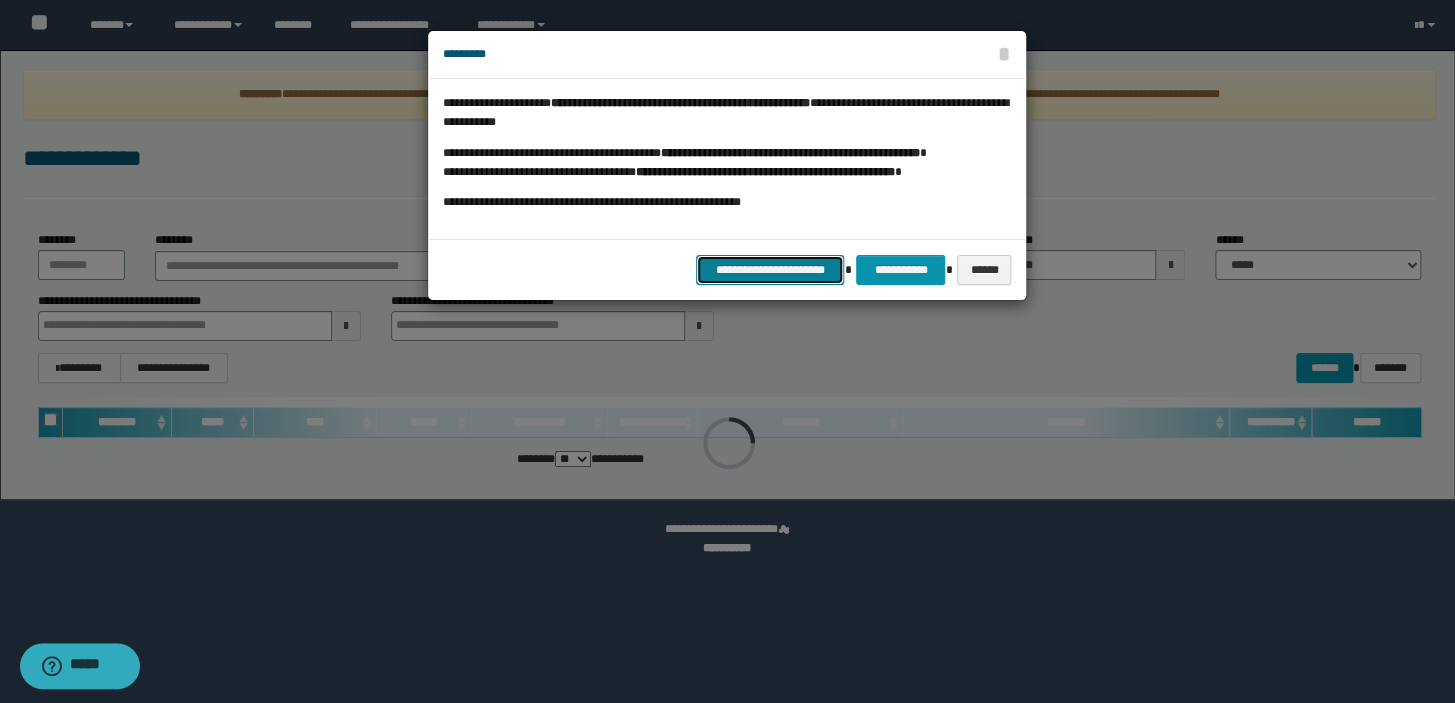 click on "**********" at bounding box center [770, 270] 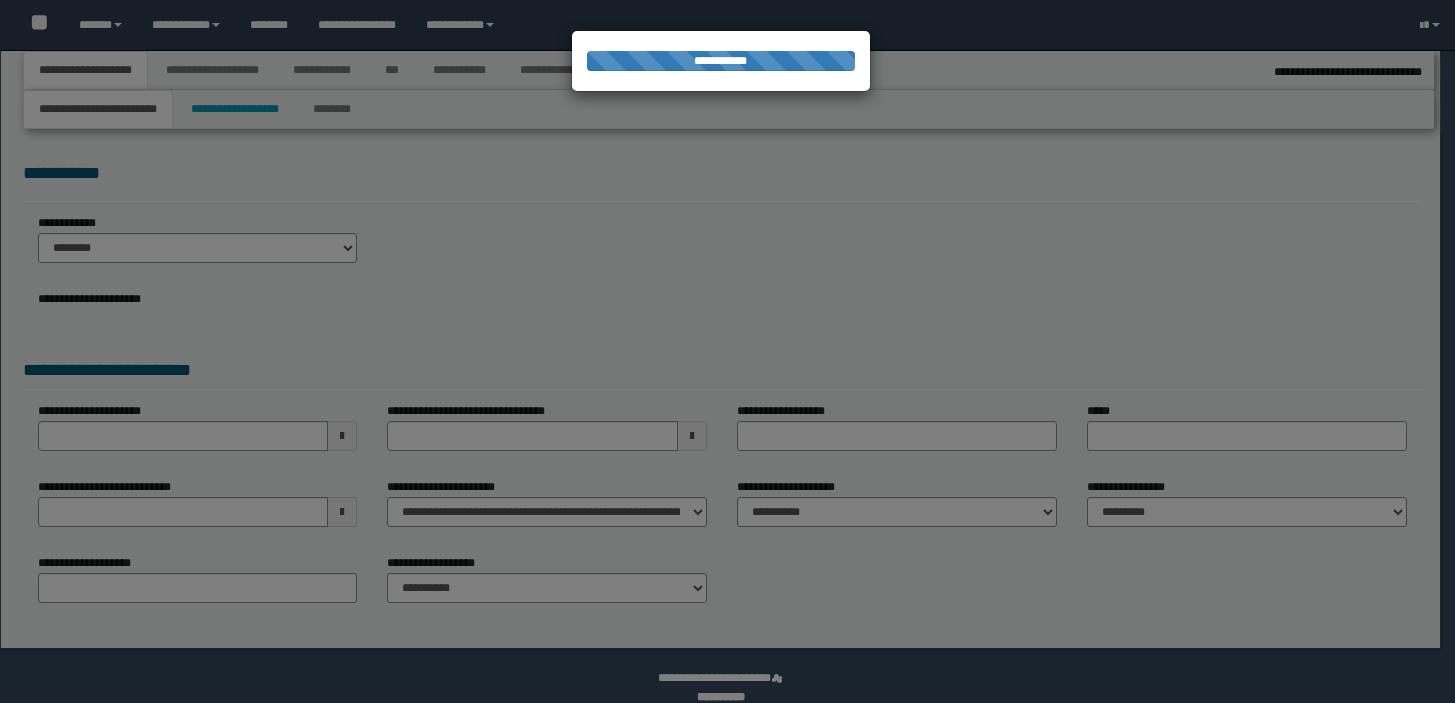 select on "*" 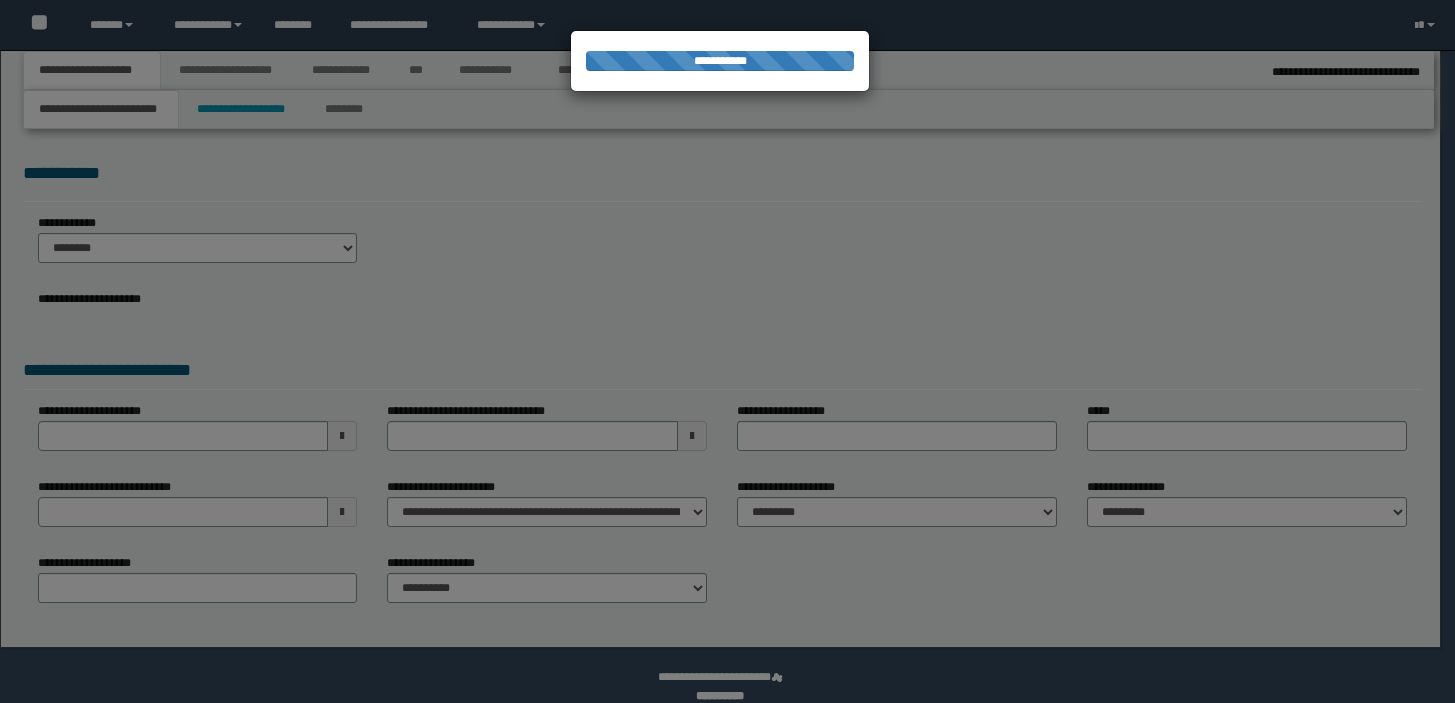 scroll, scrollTop: 0, scrollLeft: 0, axis: both 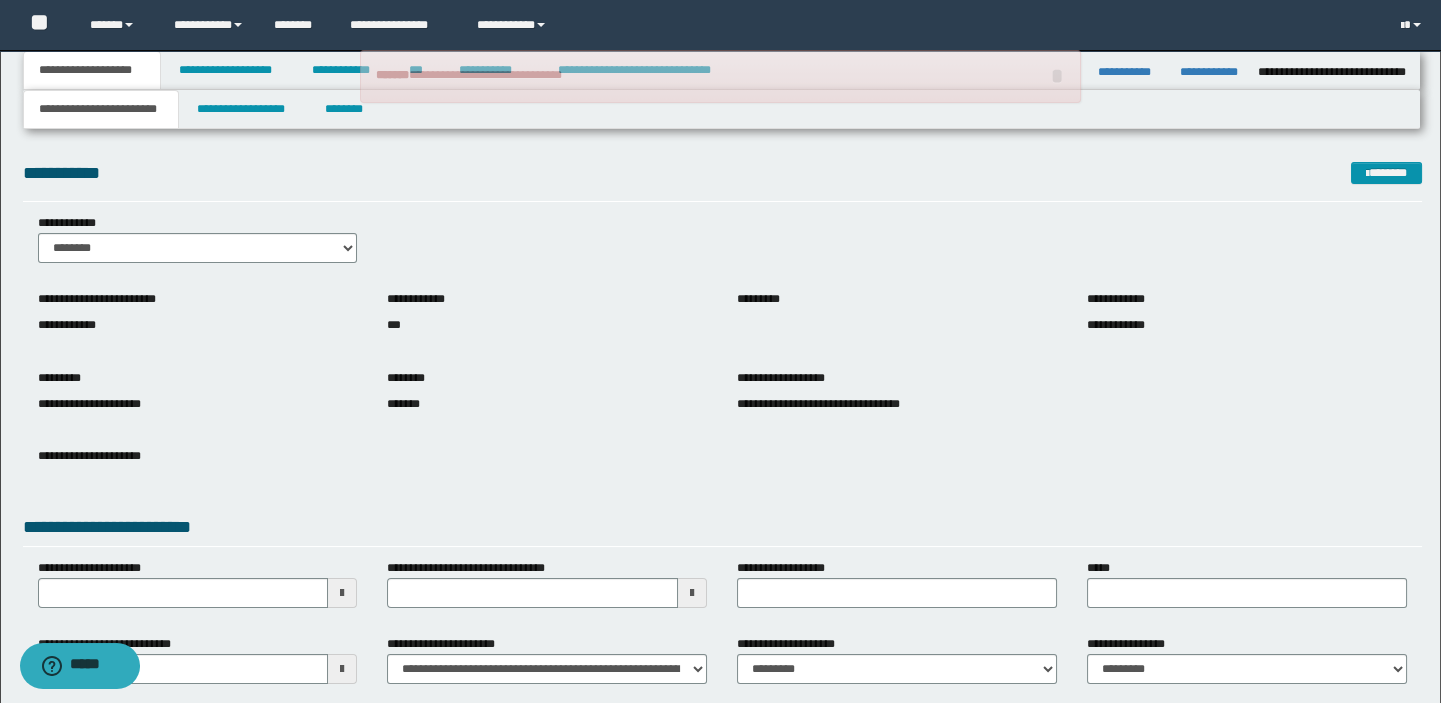 click on "**********" at bounding box center (720, 76) 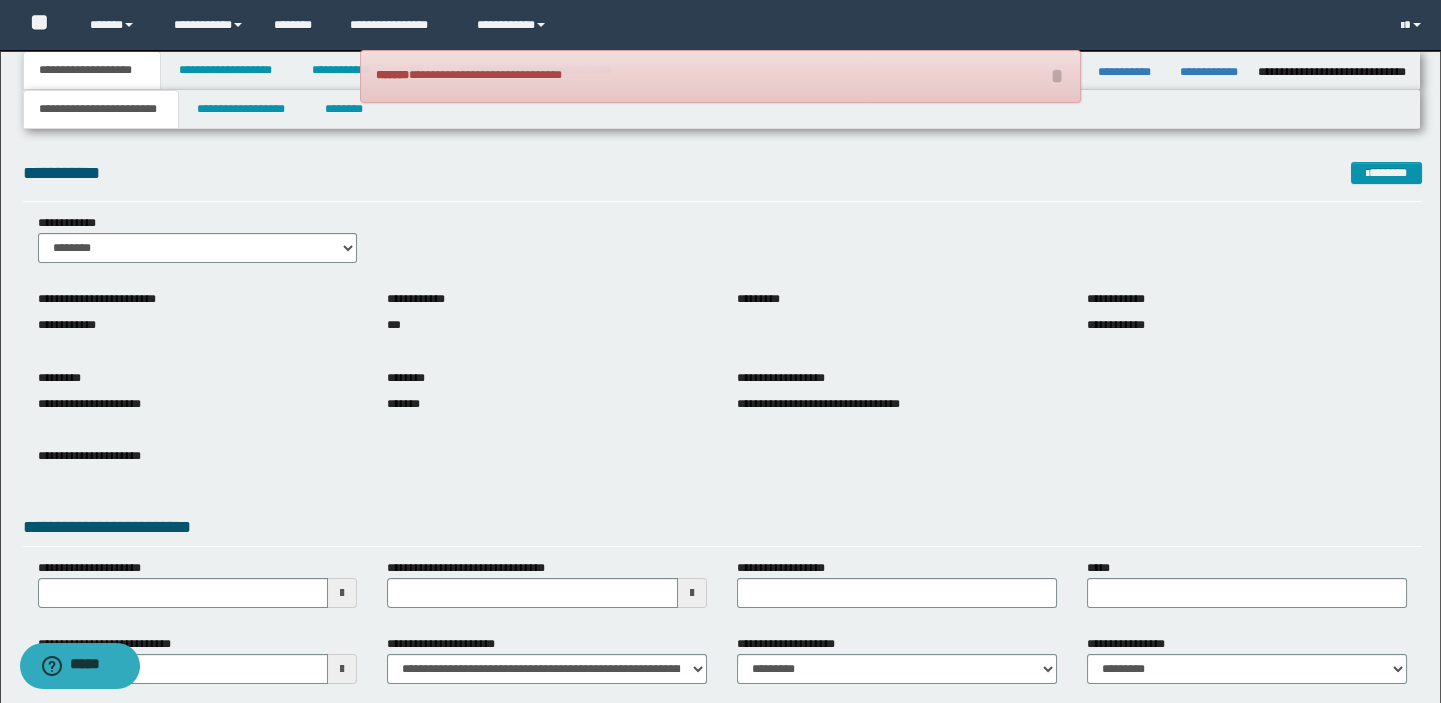 click on "**********" at bounding box center [720, 76] 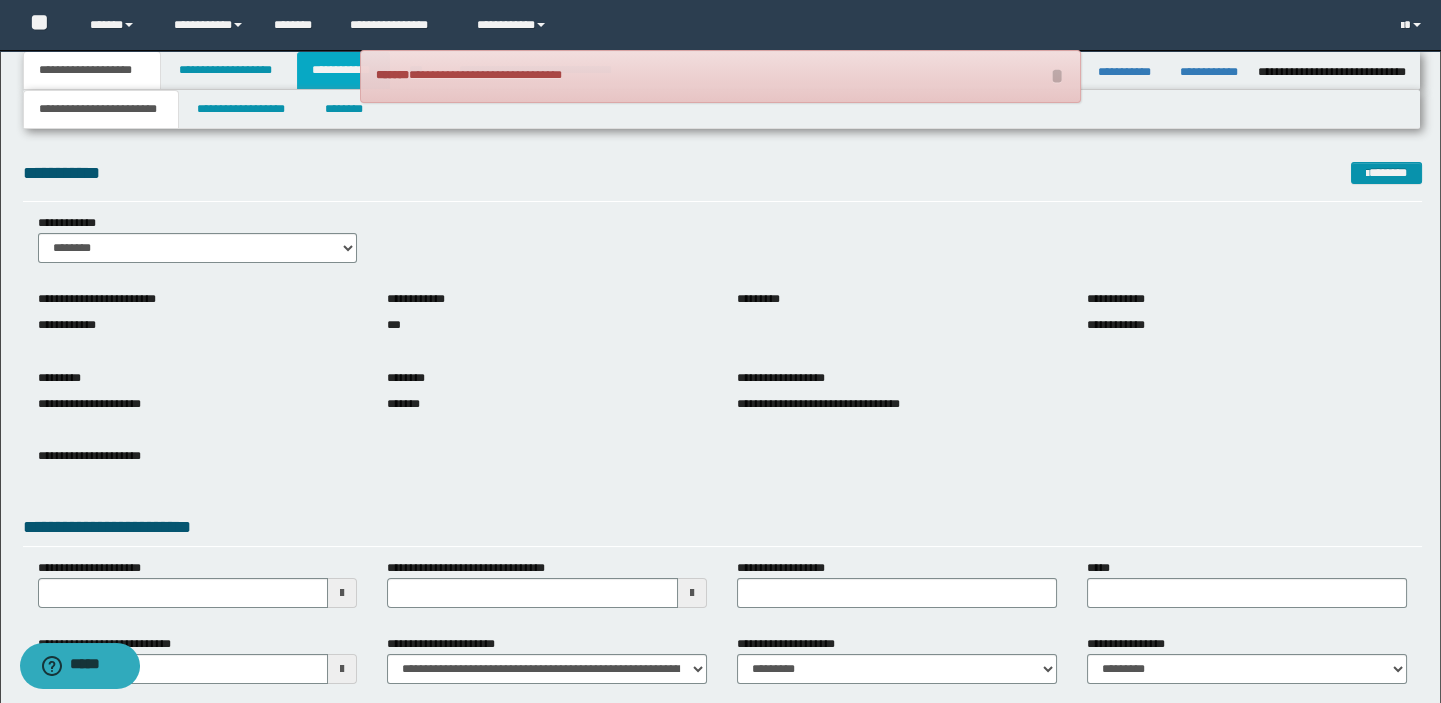 click on "**********" at bounding box center [343, 70] 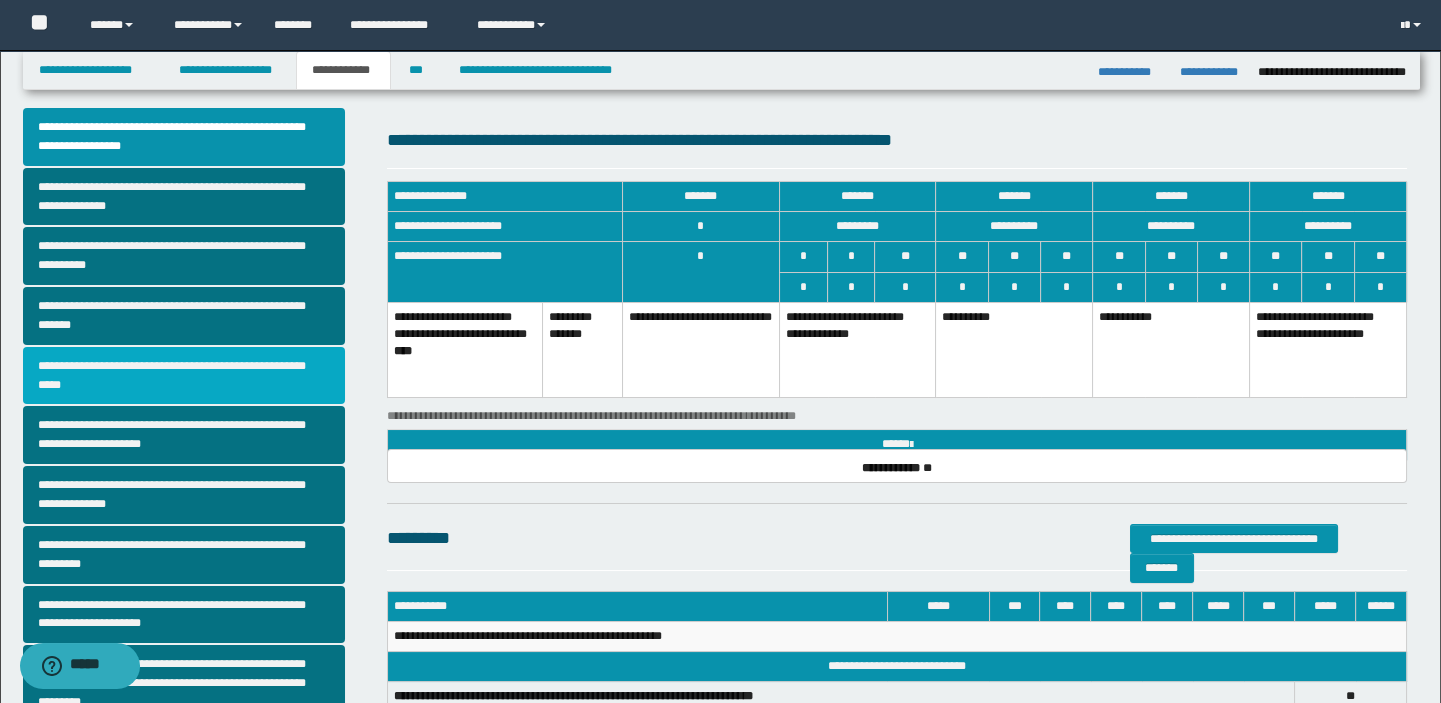 scroll, scrollTop: 0, scrollLeft: 0, axis: both 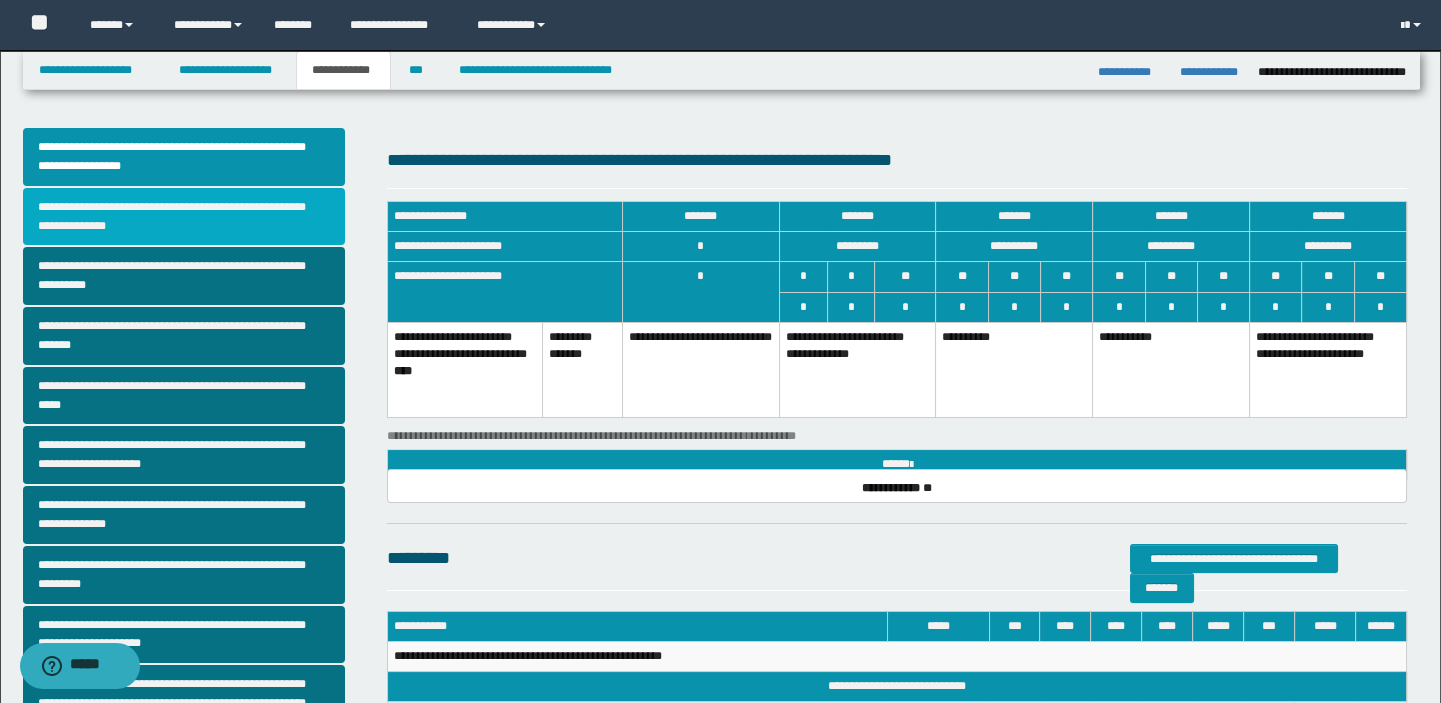 click on "**********" at bounding box center [184, 217] 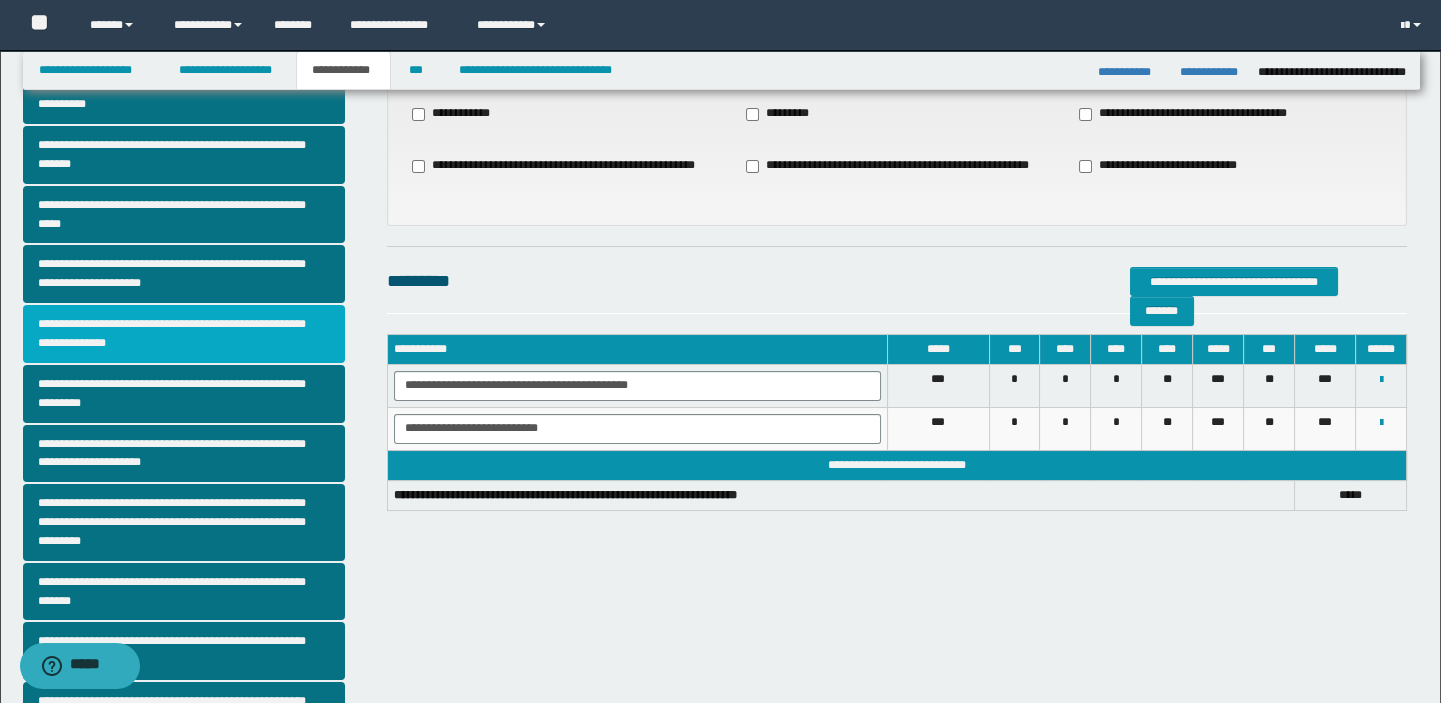 scroll, scrollTop: 0, scrollLeft: 0, axis: both 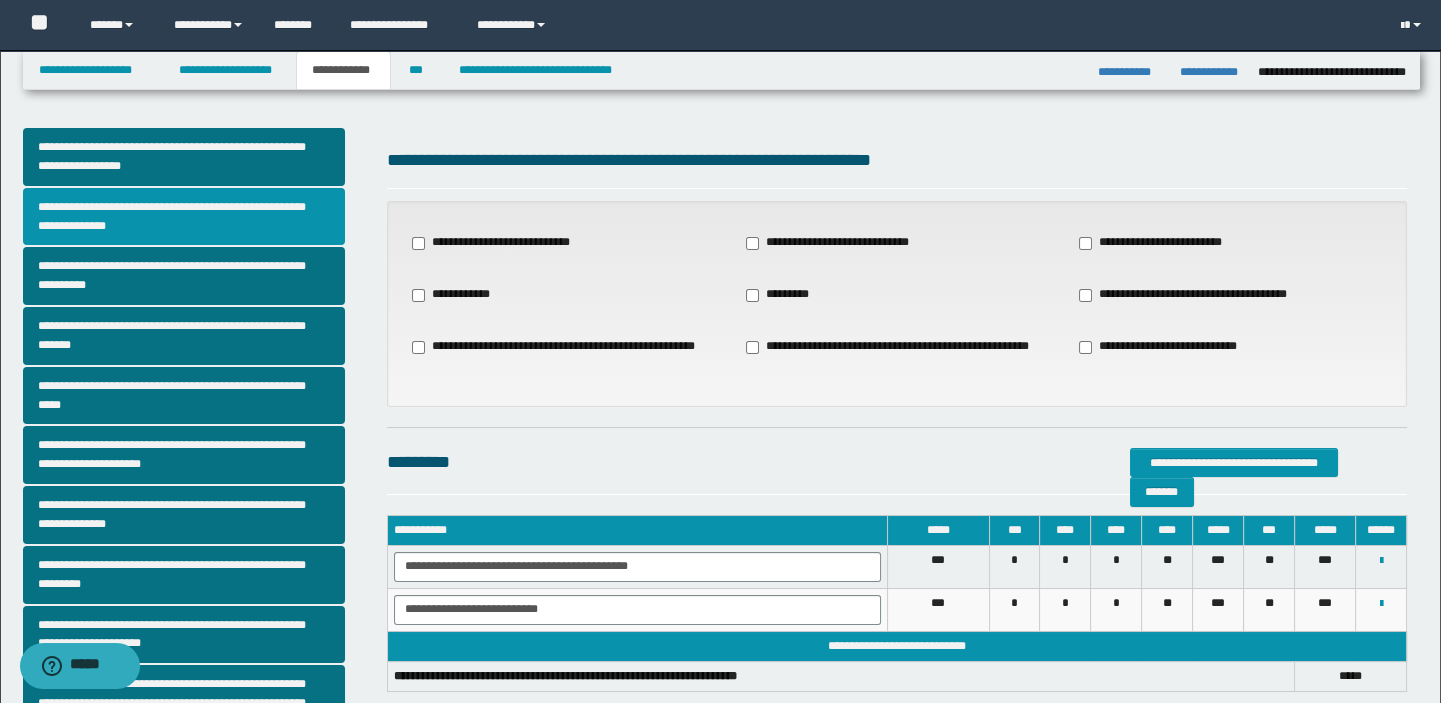 click on "**********" at bounding box center (184, 217) 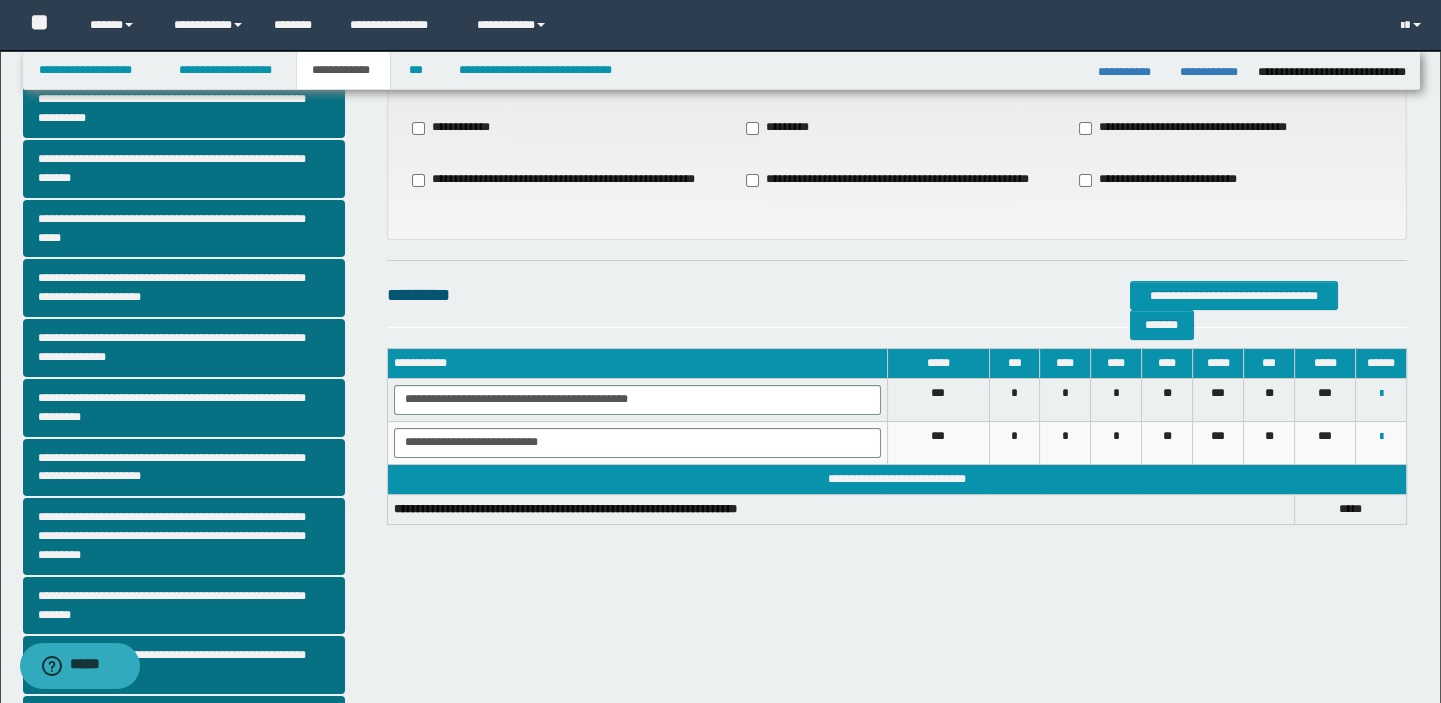 scroll, scrollTop: 181, scrollLeft: 0, axis: vertical 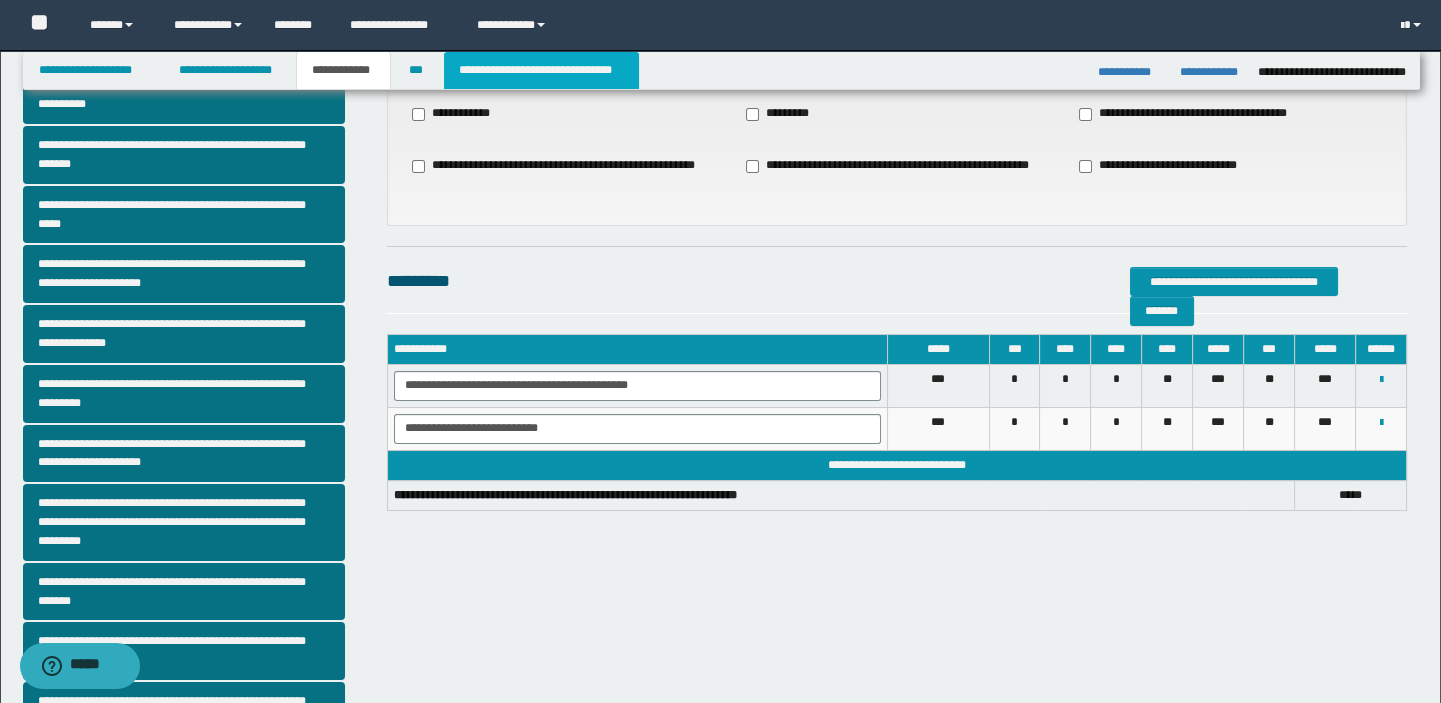 click on "**********" at bounding box center (541, 70) 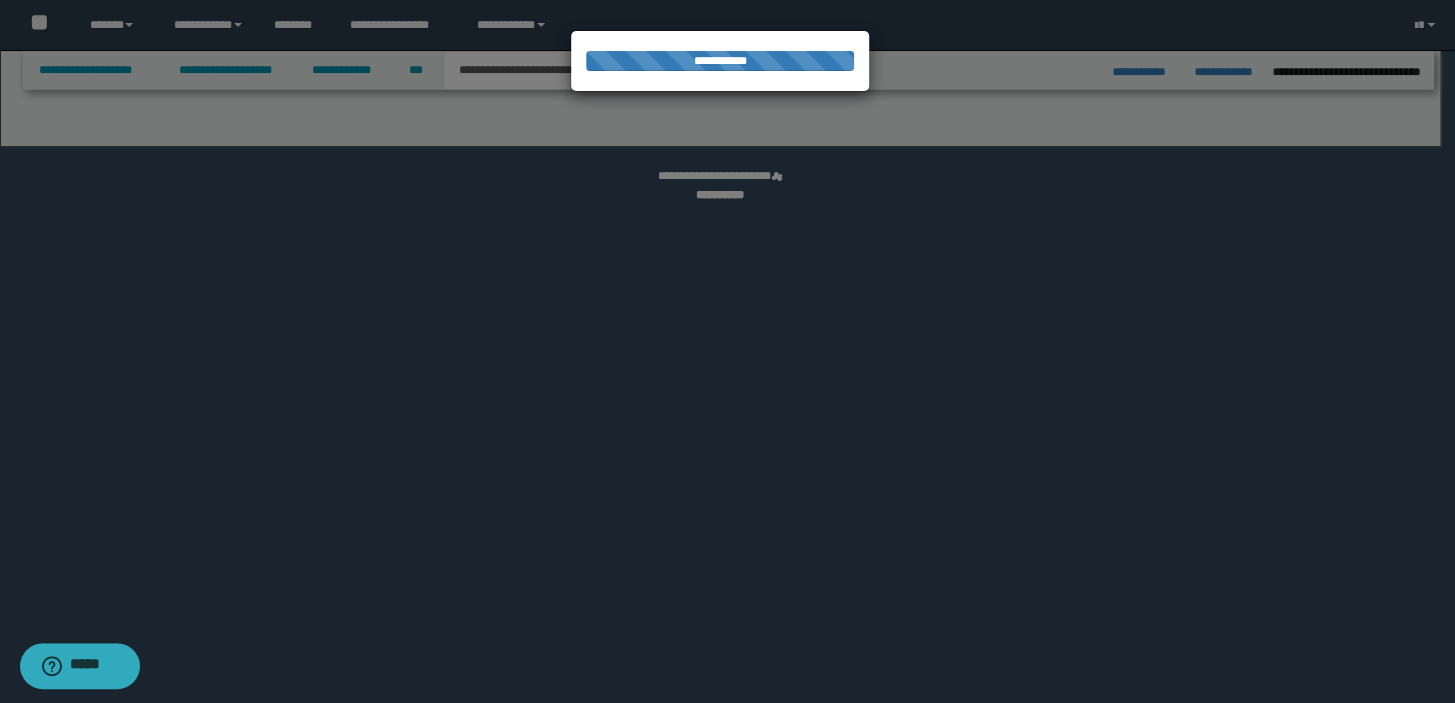 select on "*" 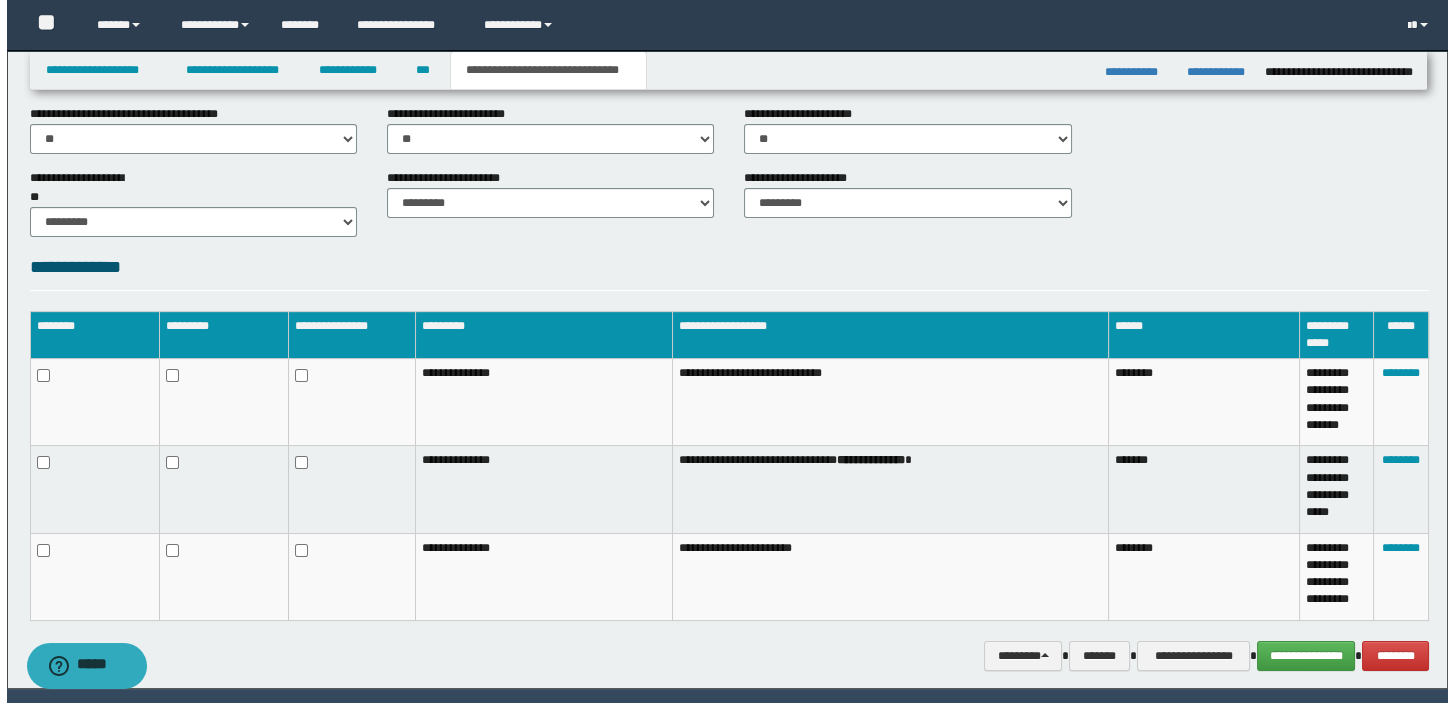 scroll, scrollTop: 897, scrollLeft: 0, axis: vertical 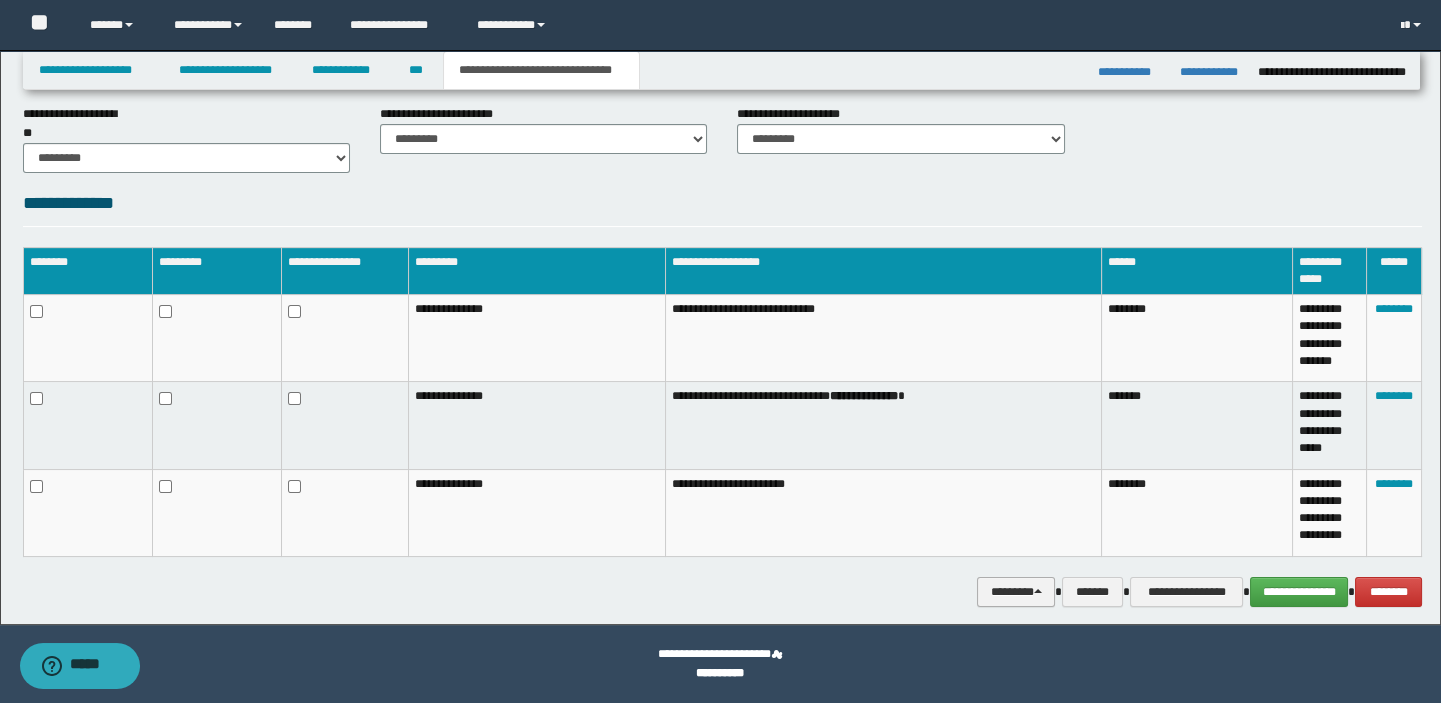 click on "********" at bounding box center [1015, 592] 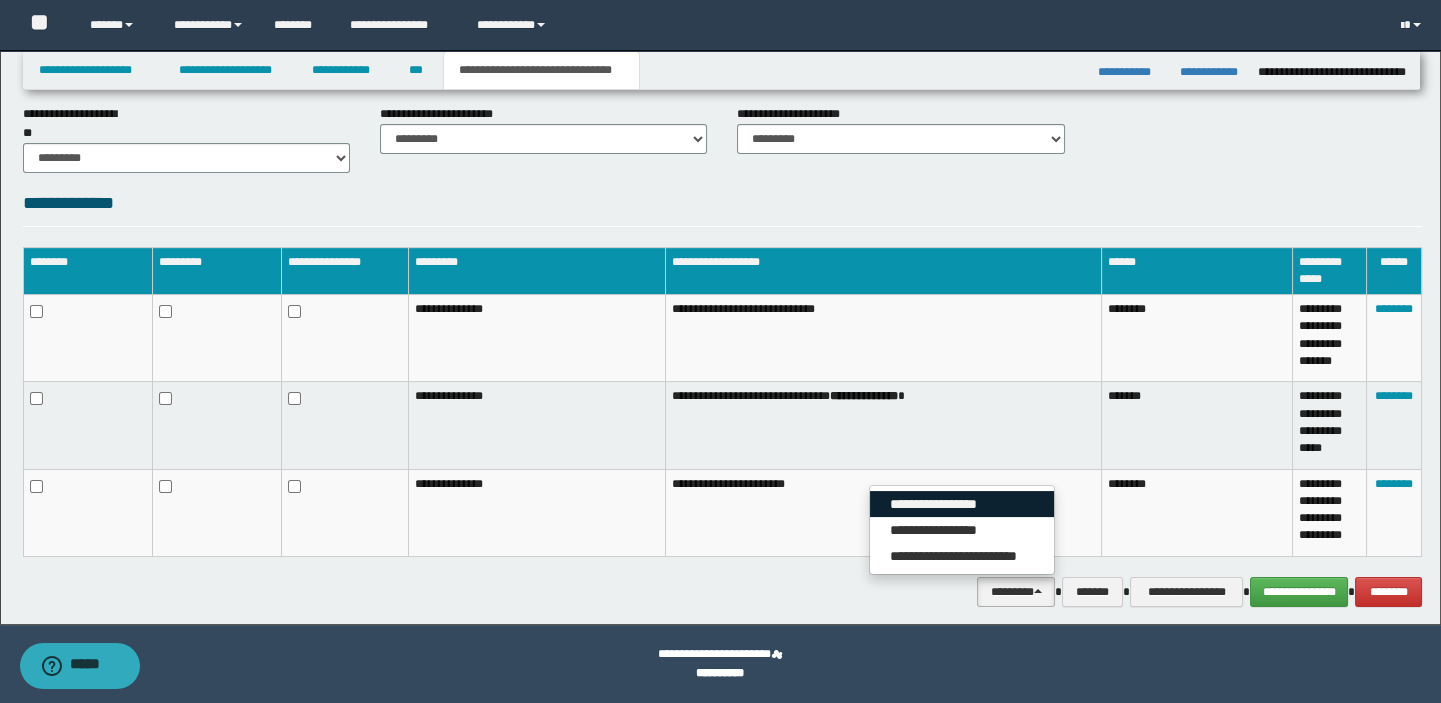 click on "**********" at bounding box center [962, 504] 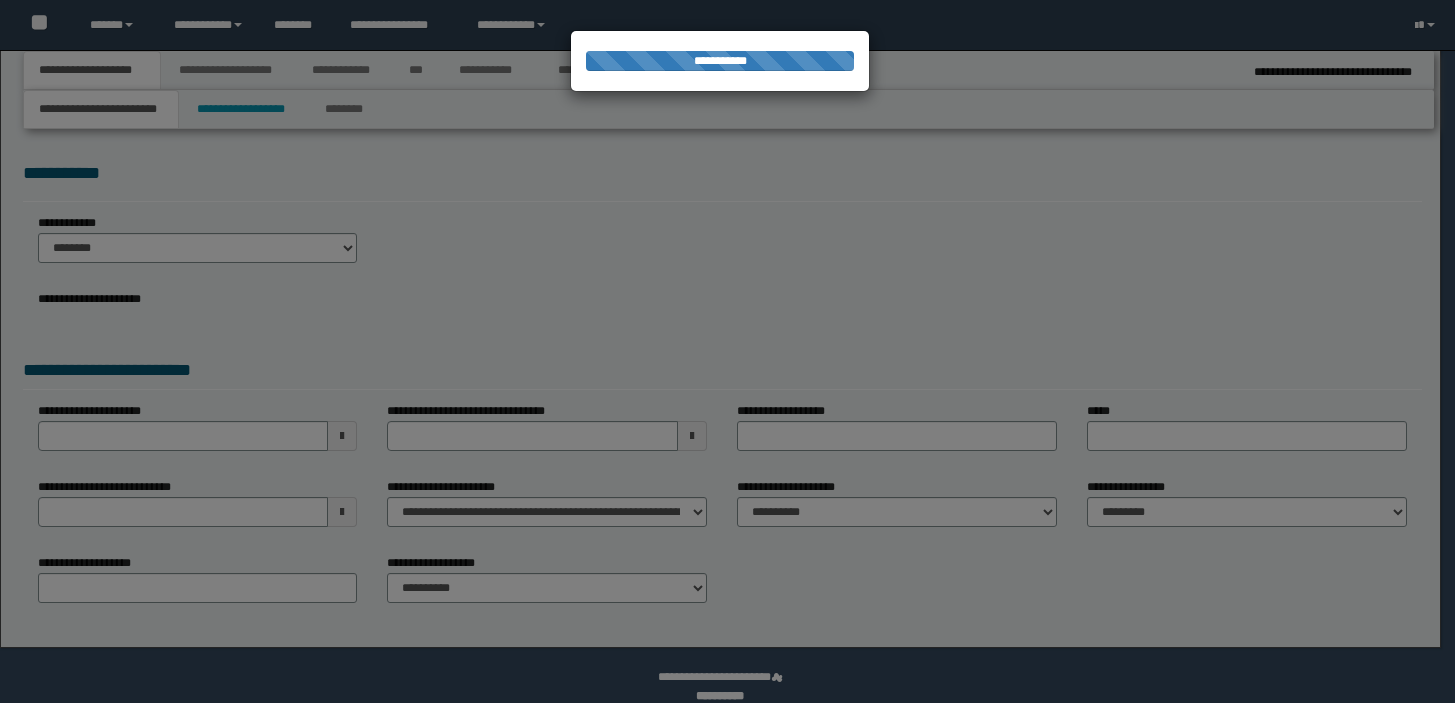 scroll, scrollTop: 0, scrollLeft: 0, axis: both 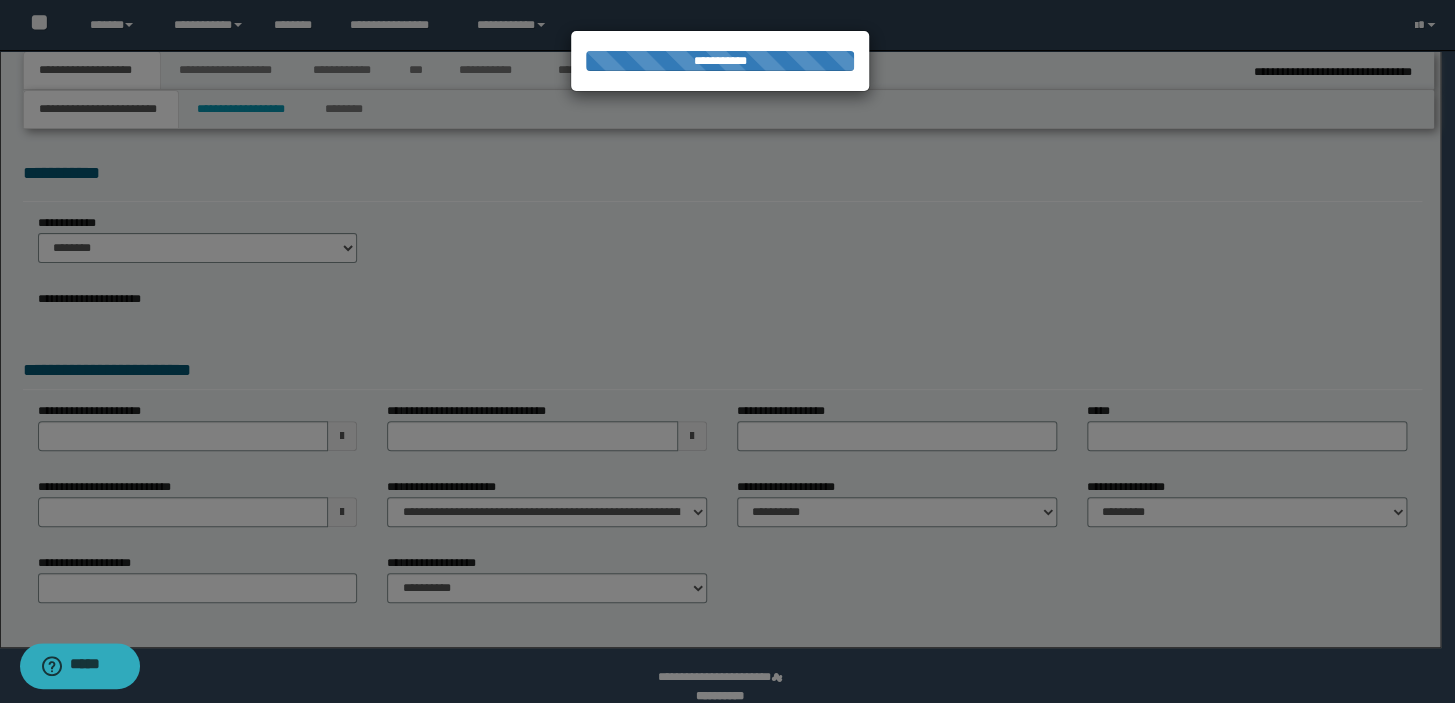 select on "*" 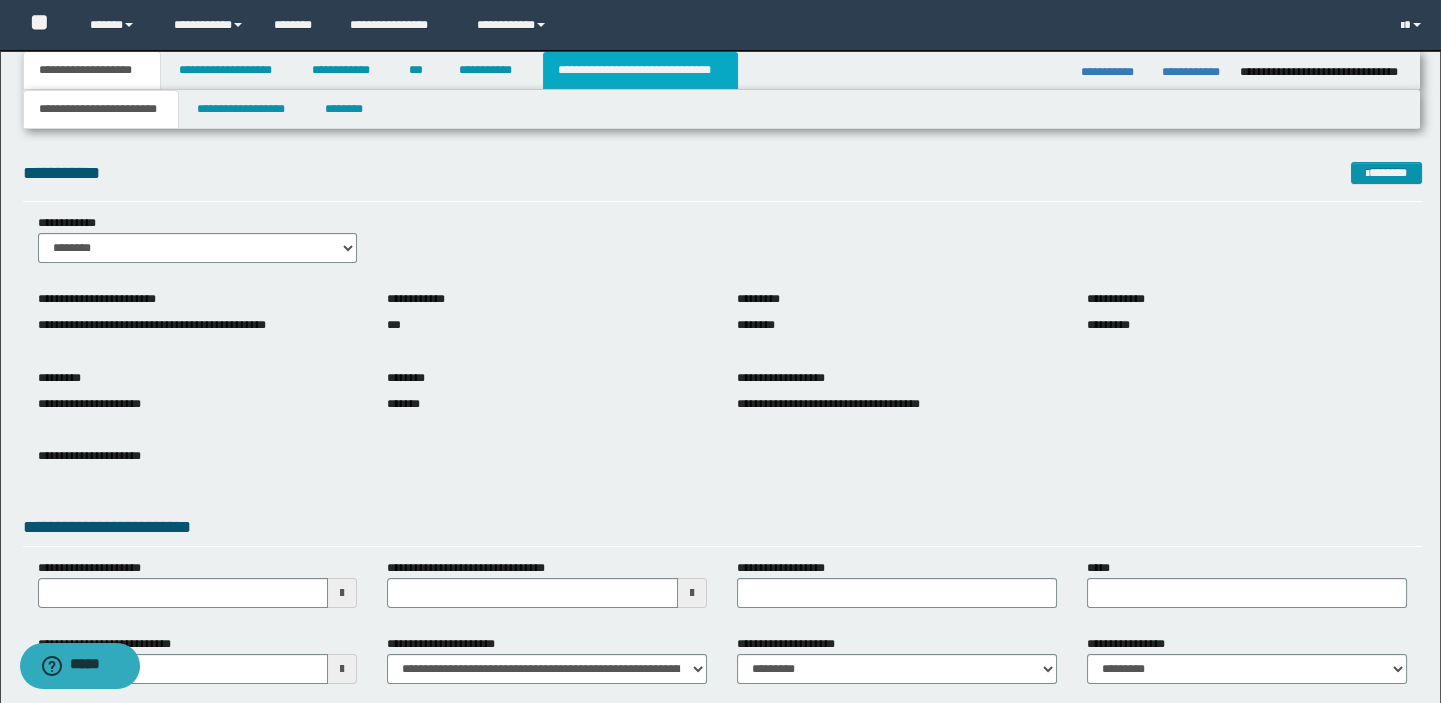 click on "**********" at bounding box center [640, 70] 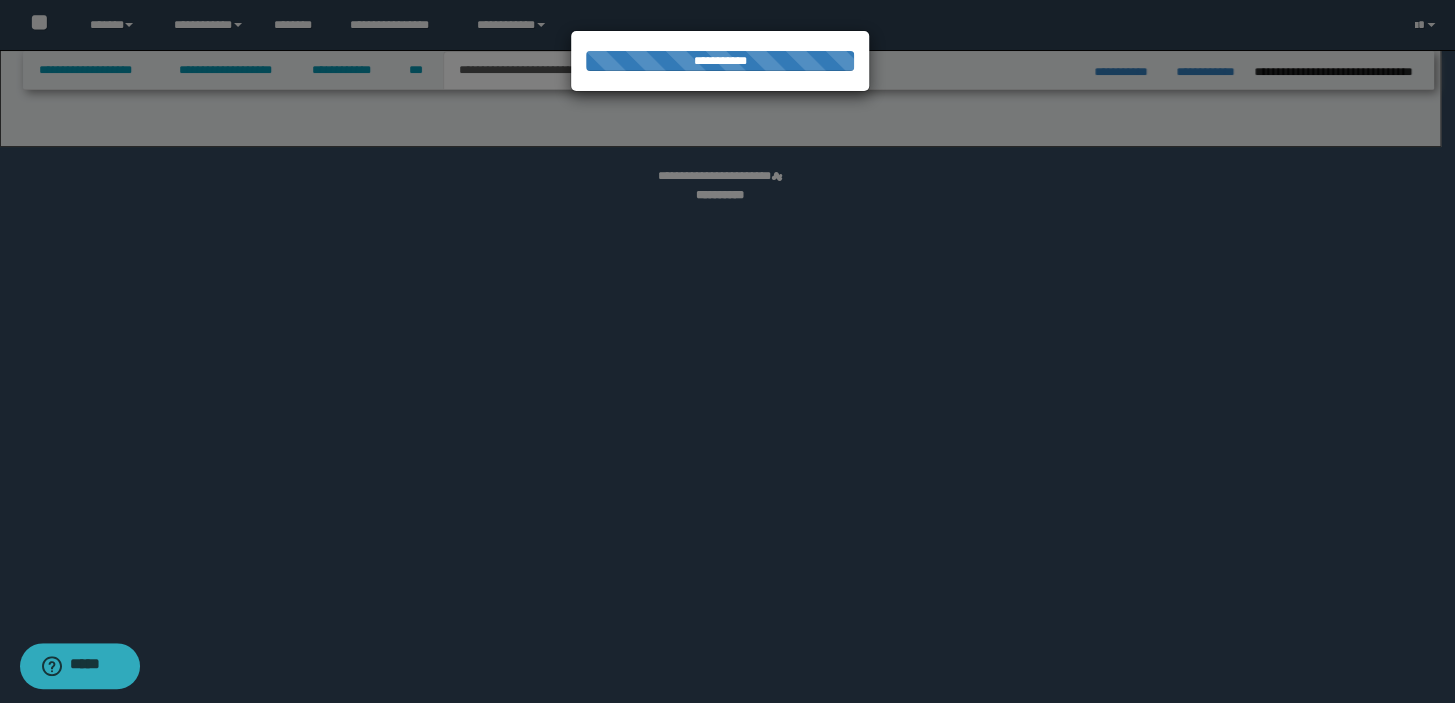 select on "*" 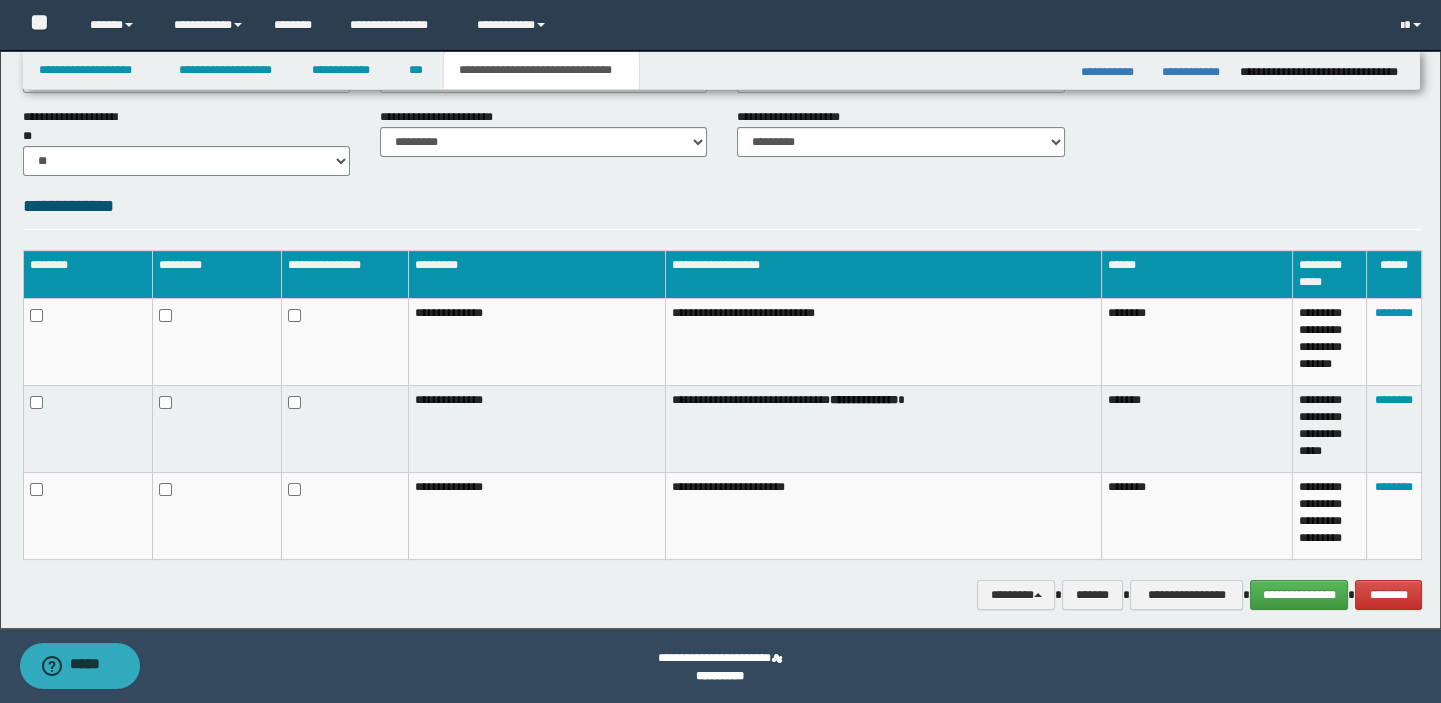 scroll, scrollTop: 1093, scrollLeft: 0, axis: vertical 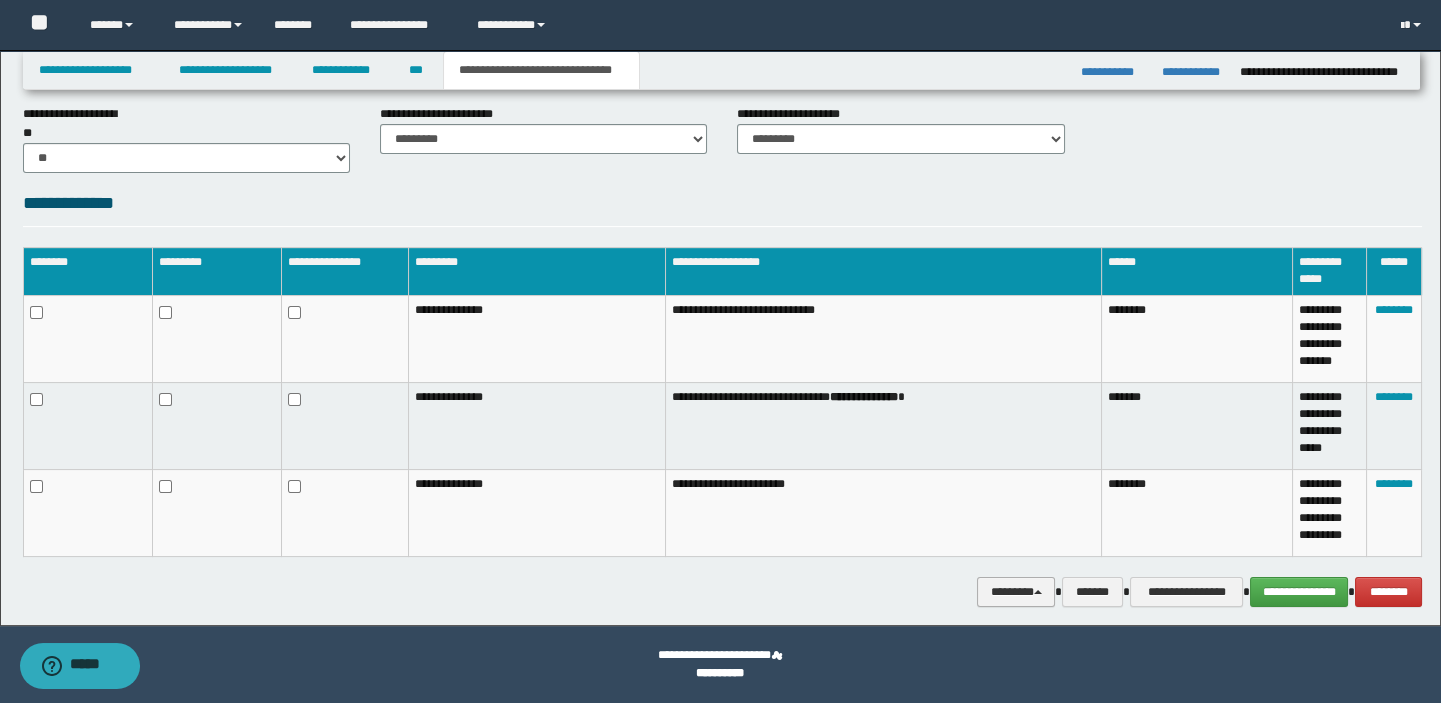click on "********" at bounding box center (1015, 592) 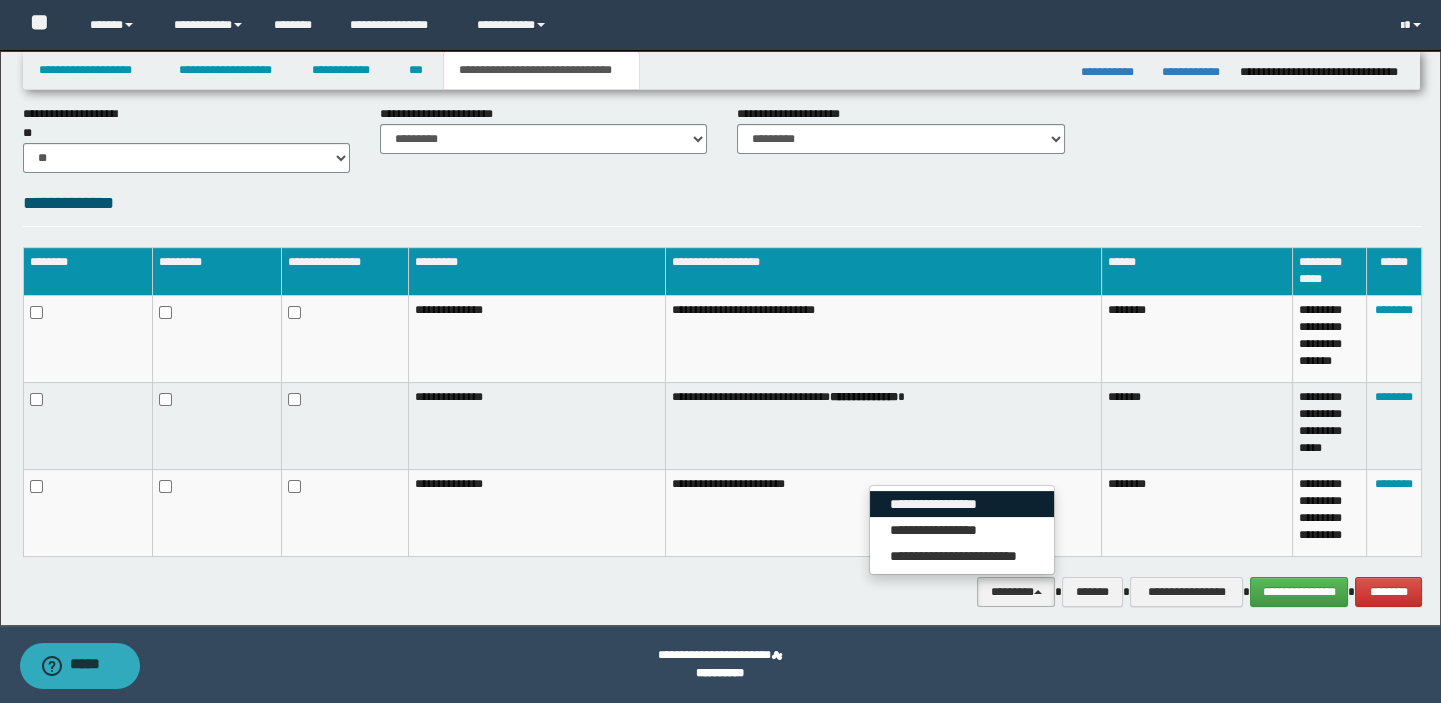 click on "**********" at bounding box center [962, 504] 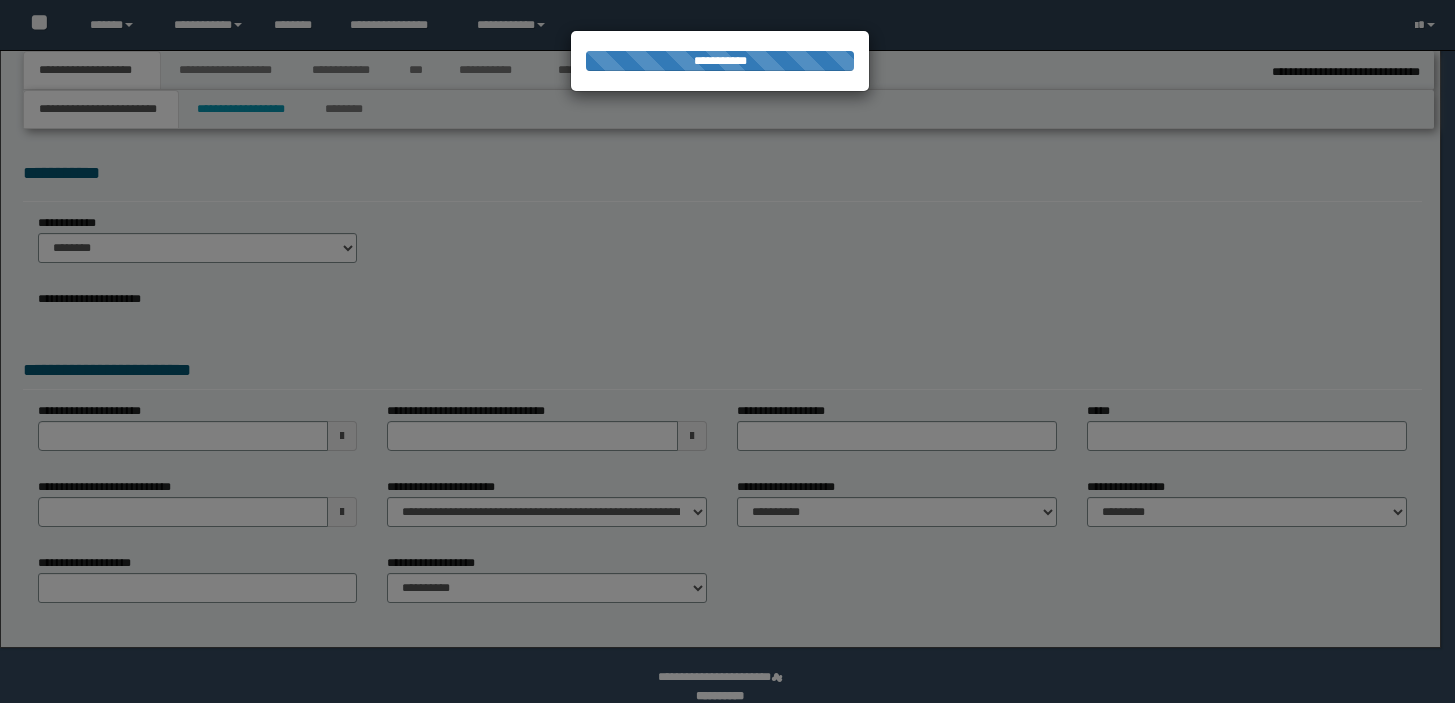 select on "*" 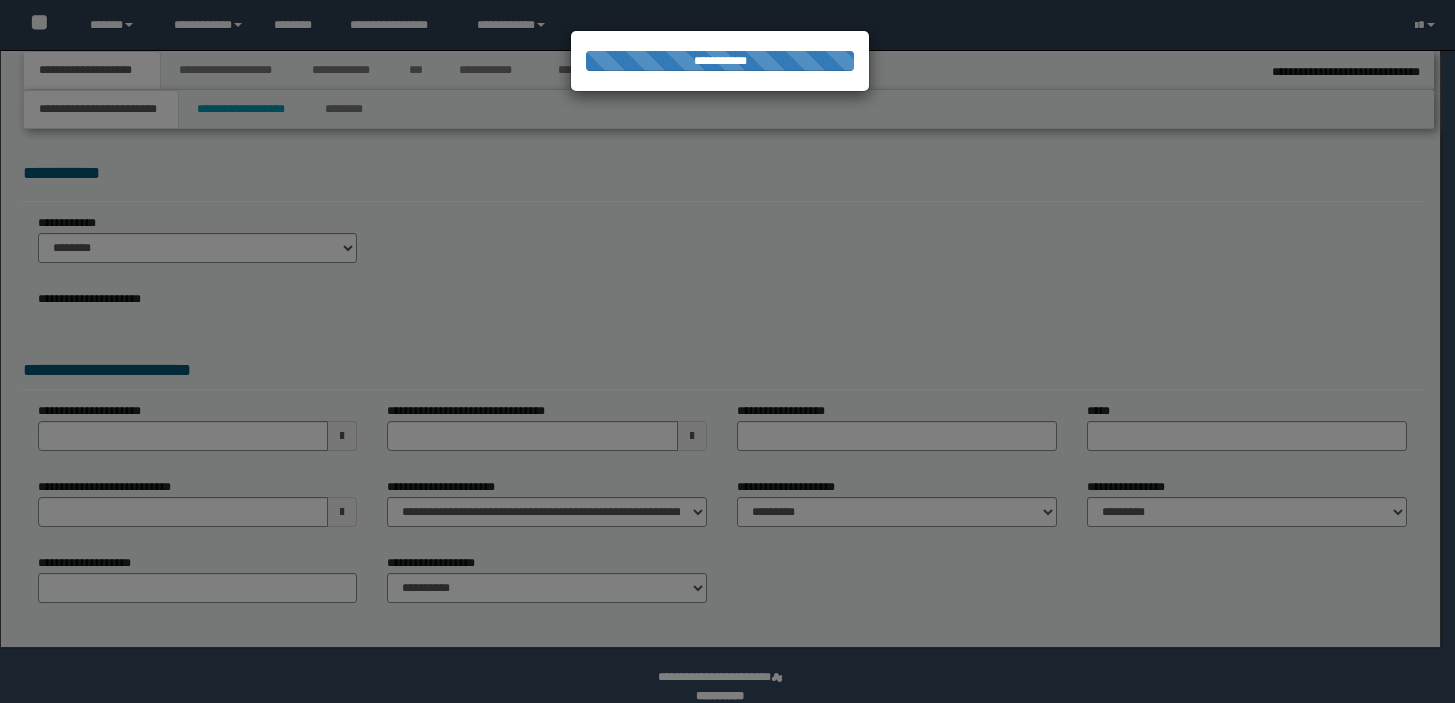 scroll, scrollTop: 0, scrollLeft: 0, axis: both 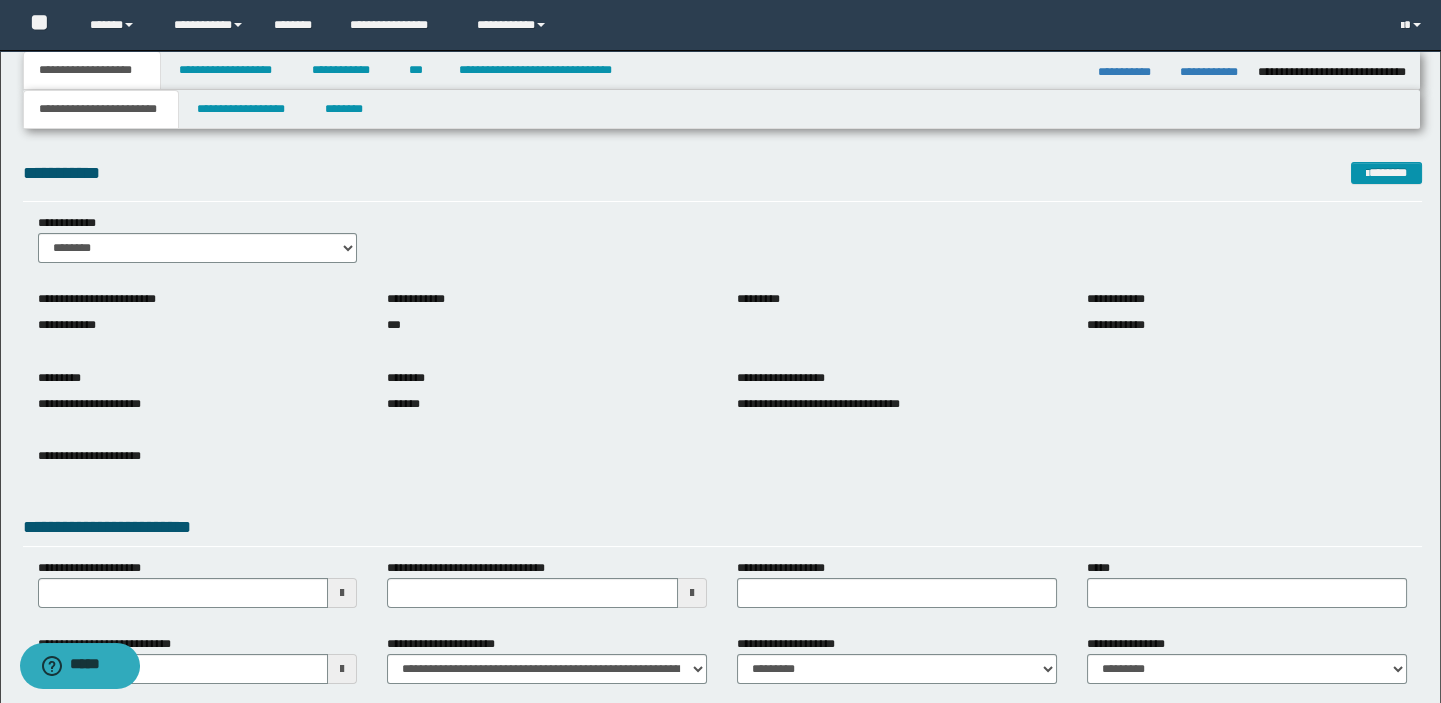 click on "**********" at bounding box center (722, 70) 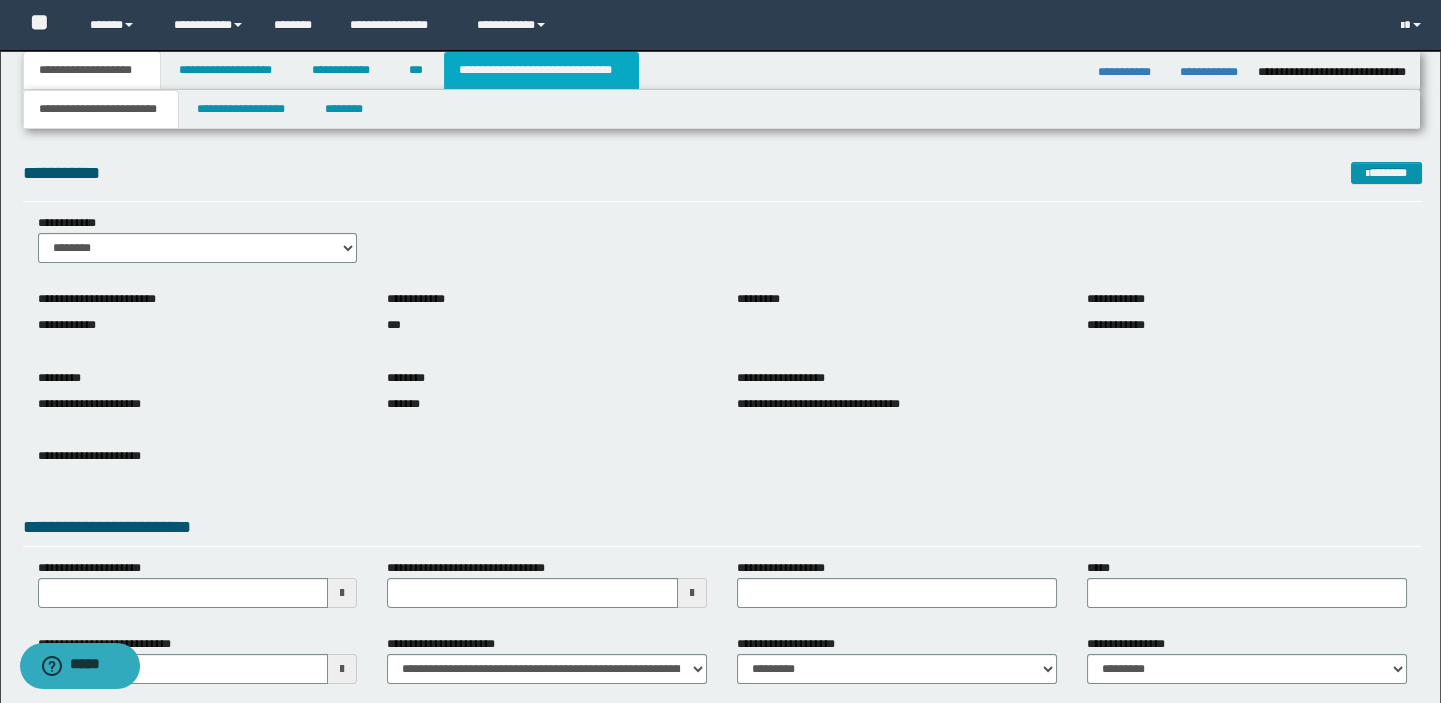 click on "**********" at bounding box center (541, 70) 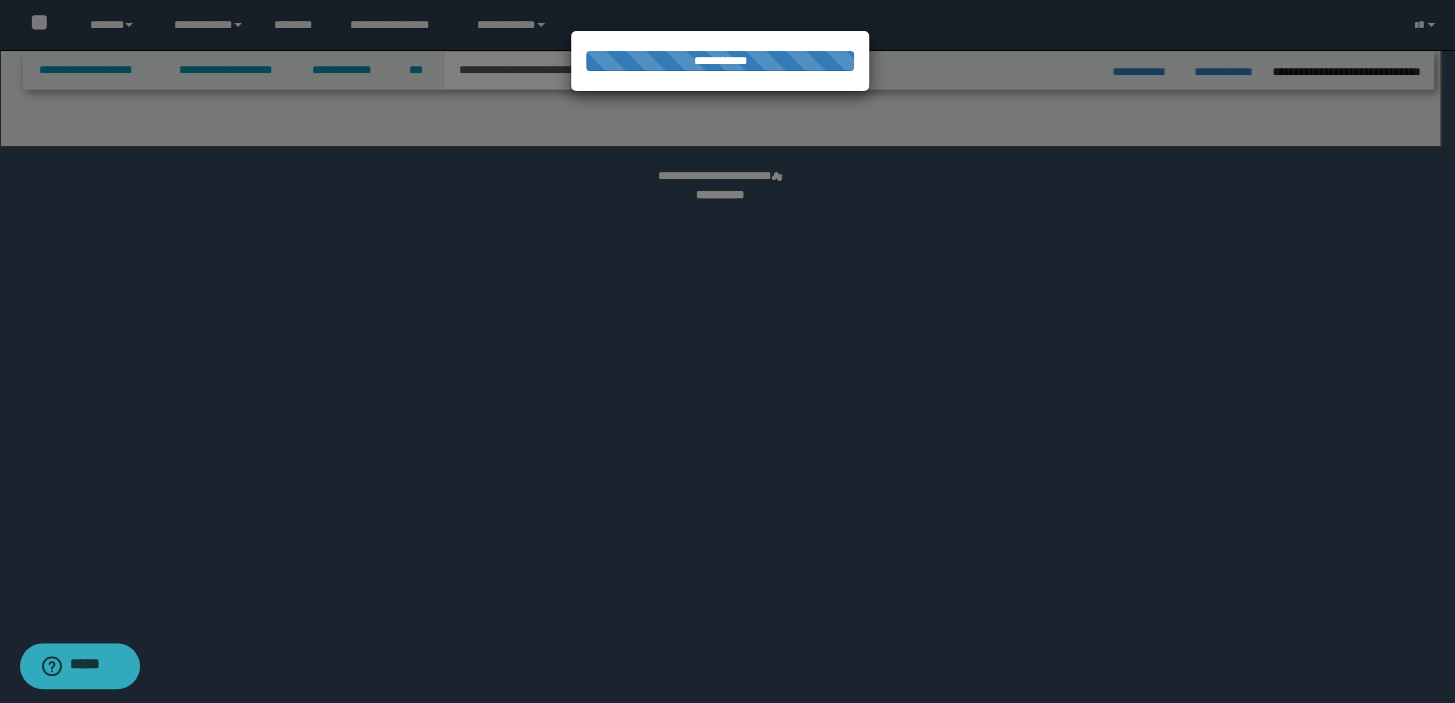 select on "*" 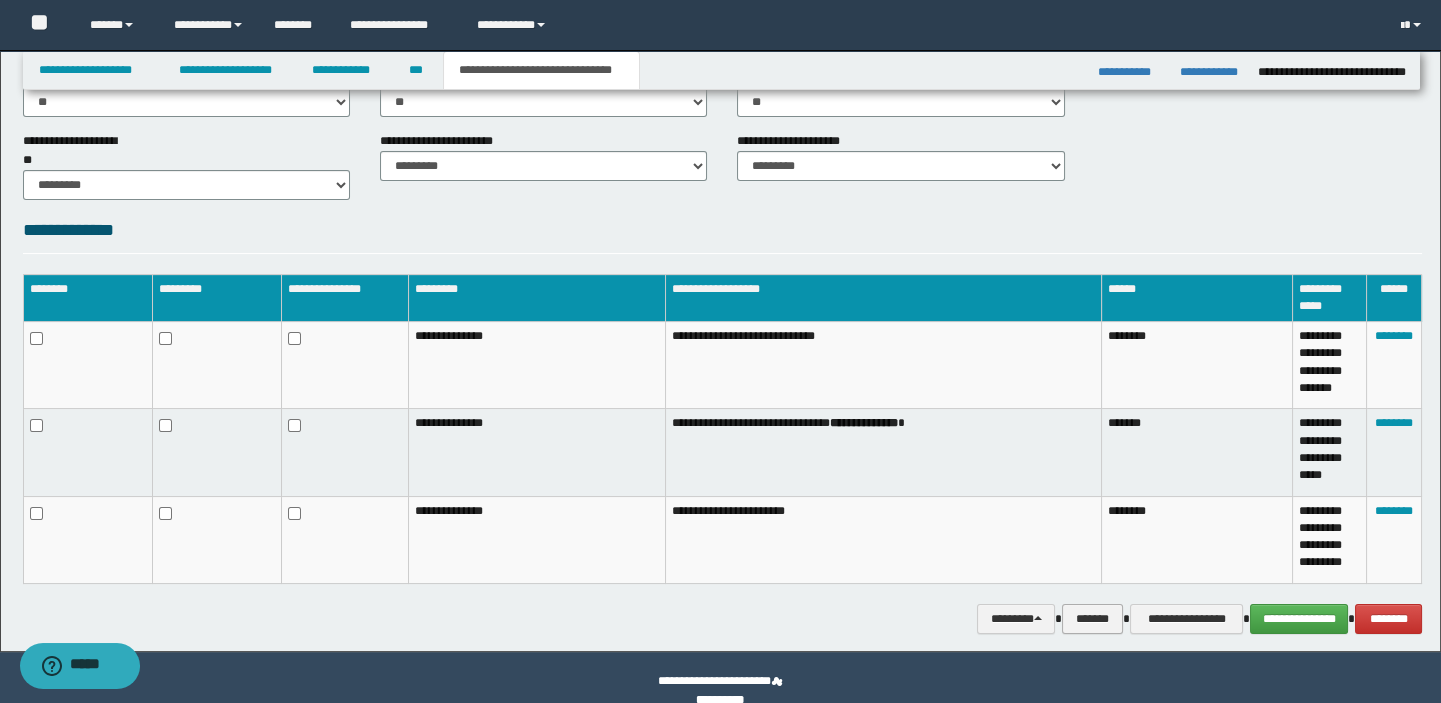 scroll, scrollTop: 897, scrollLeft: 0, axis: vertical 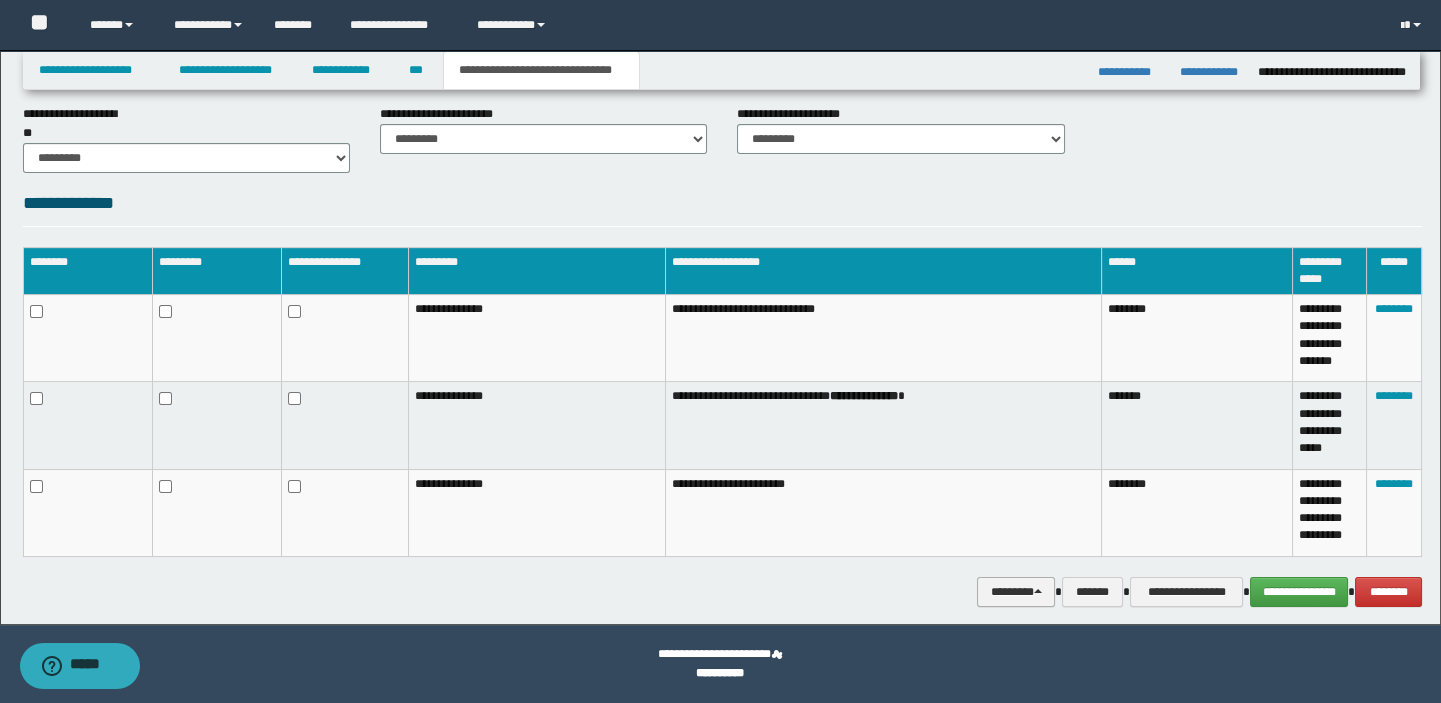 click on "********" at bounding box center (1015, 592) 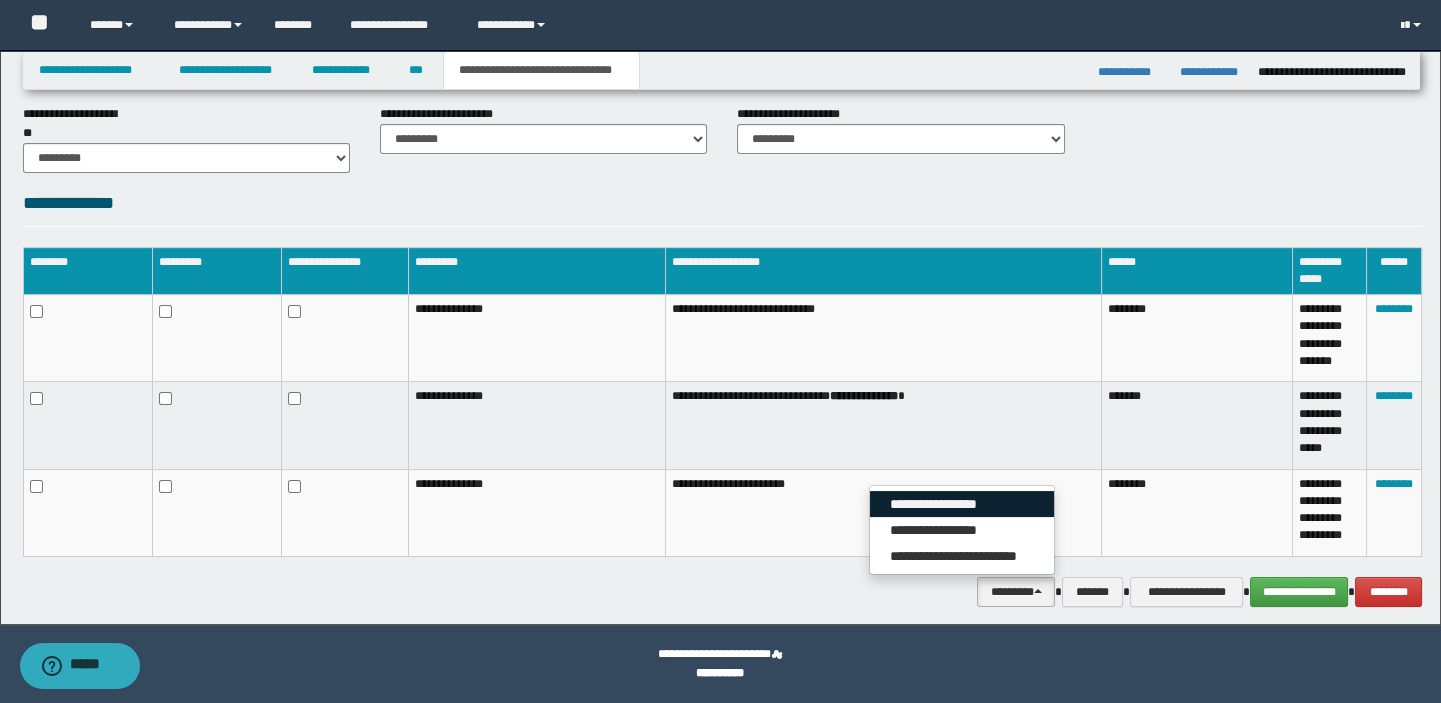 click on "**********" at bounding box center [962, 504] 